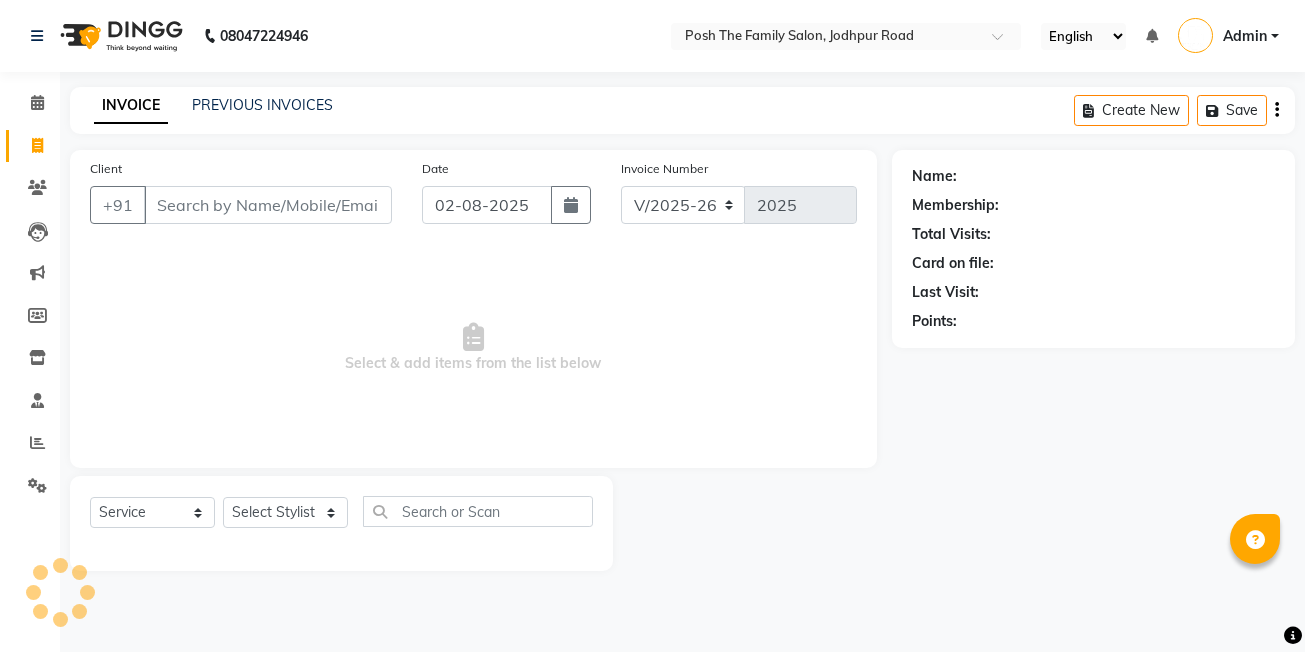 select on "6199" 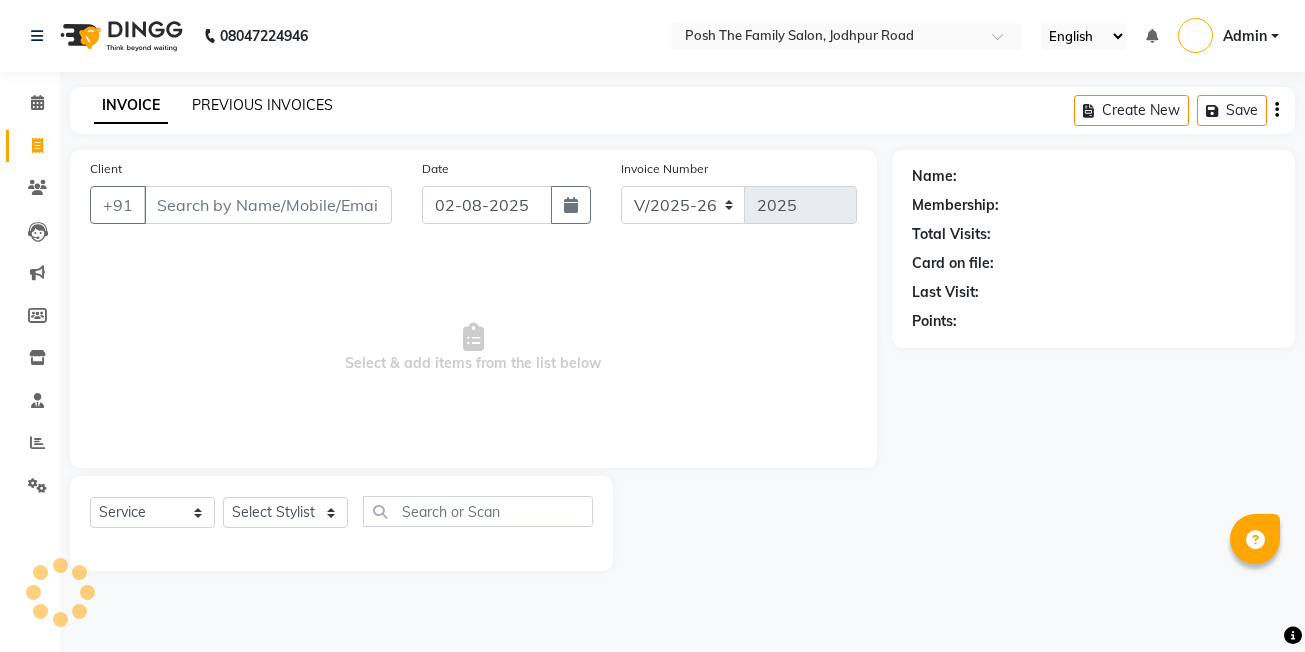 scroll, scrollTop: 0, scrollLeft: 0, axis: both 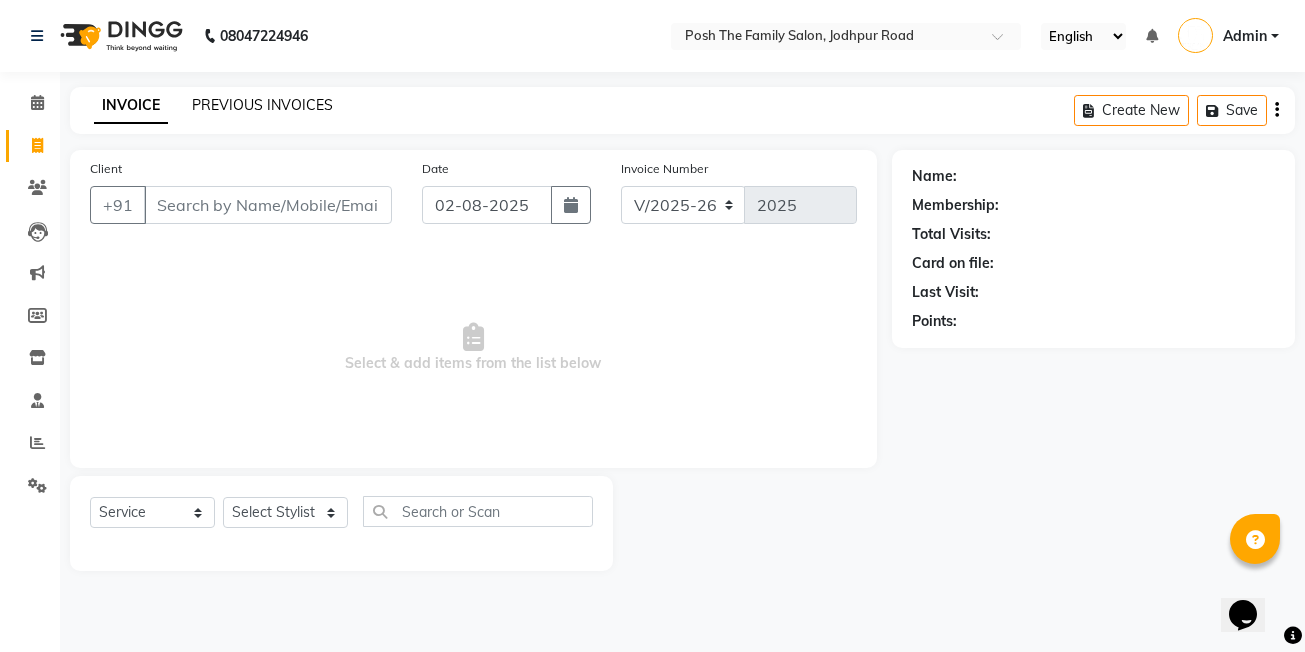 click on "PREVIOUS INVOICES" 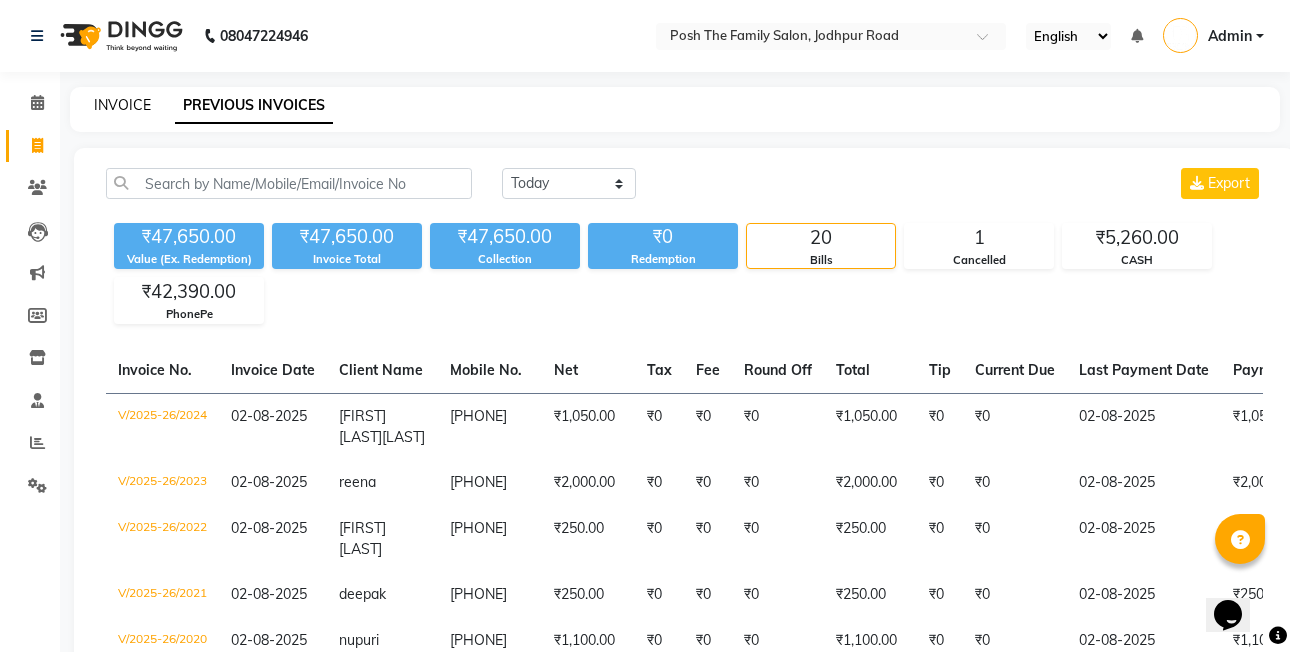 click on "INVOICE" 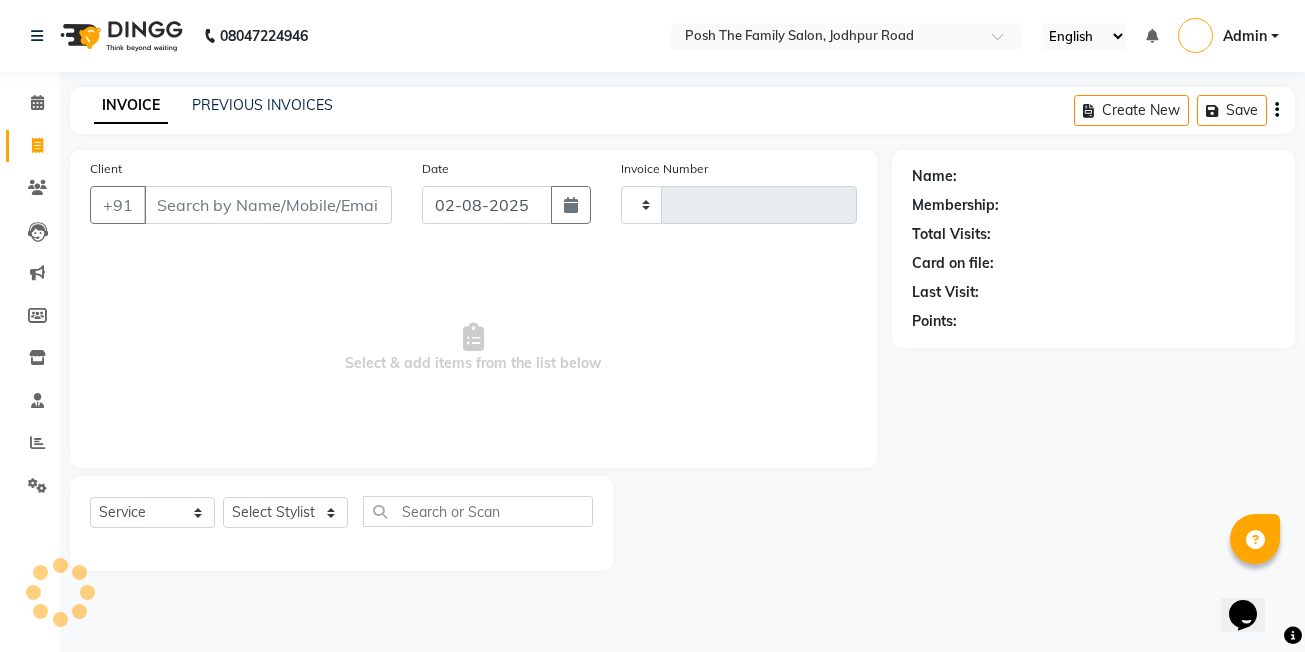 type on "2025" 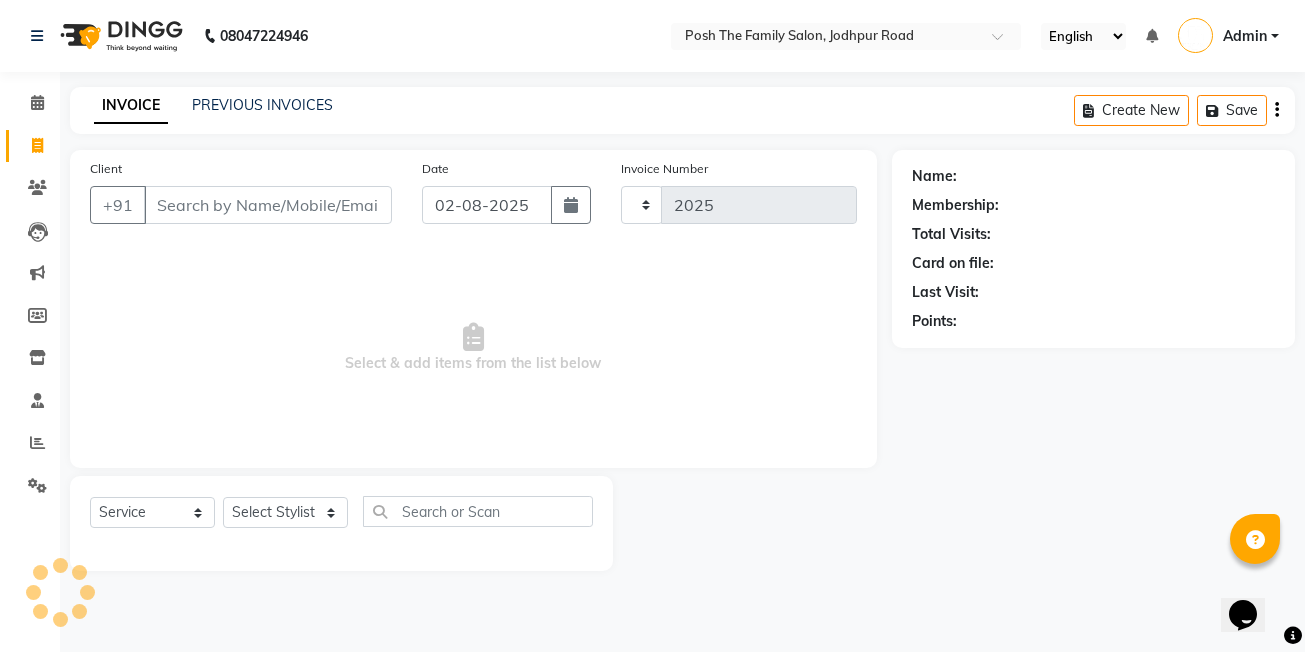 select on "6199" 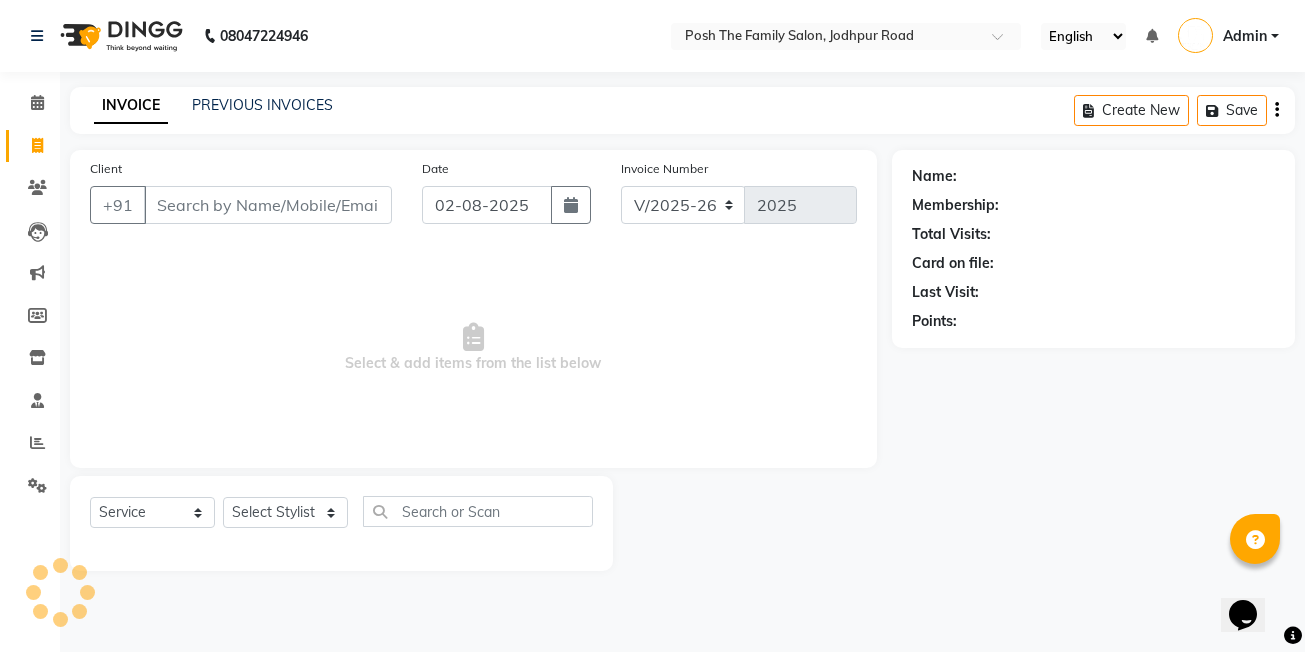 click on "Client" at bounding box center [268, 205] 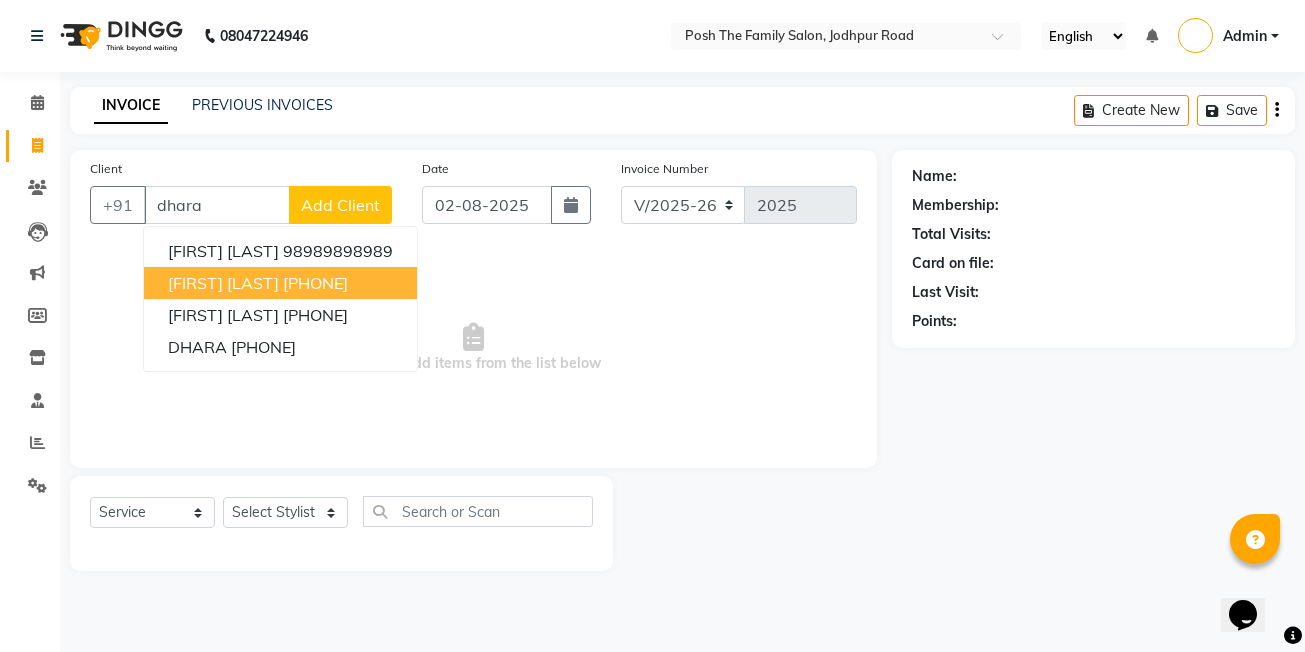 click on "[FIRST] [LAST]" at bounding box center [223, 283] 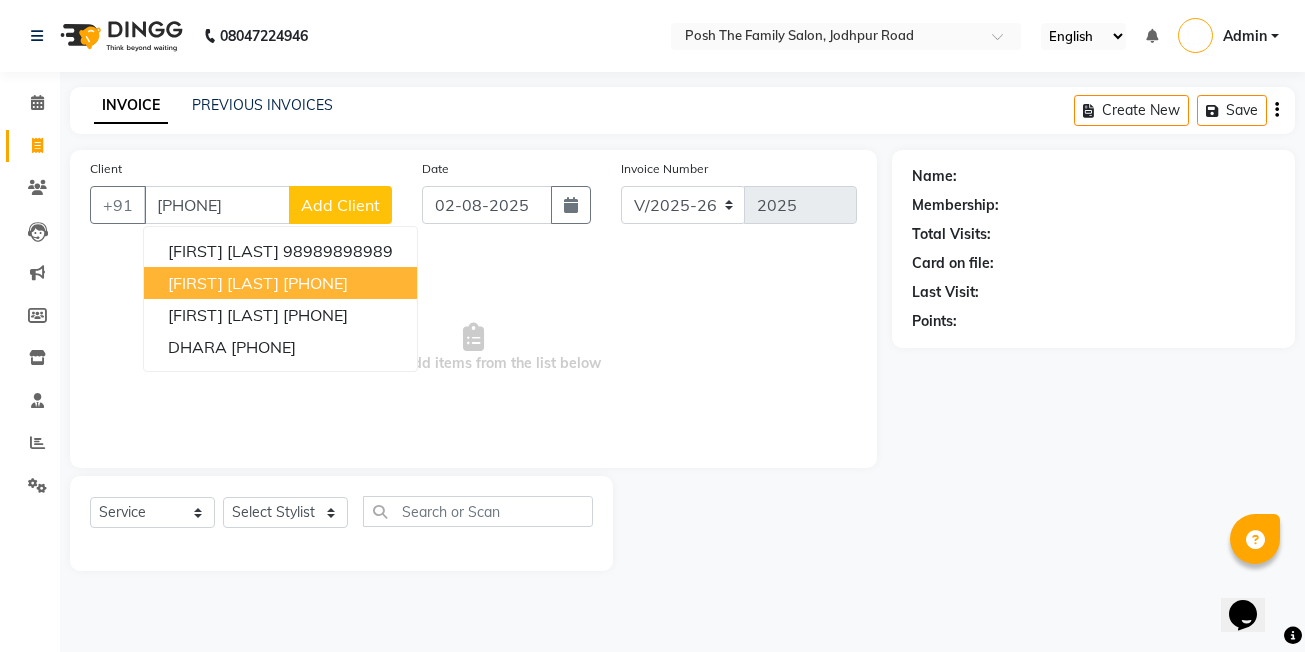 type on "[PHONE]" 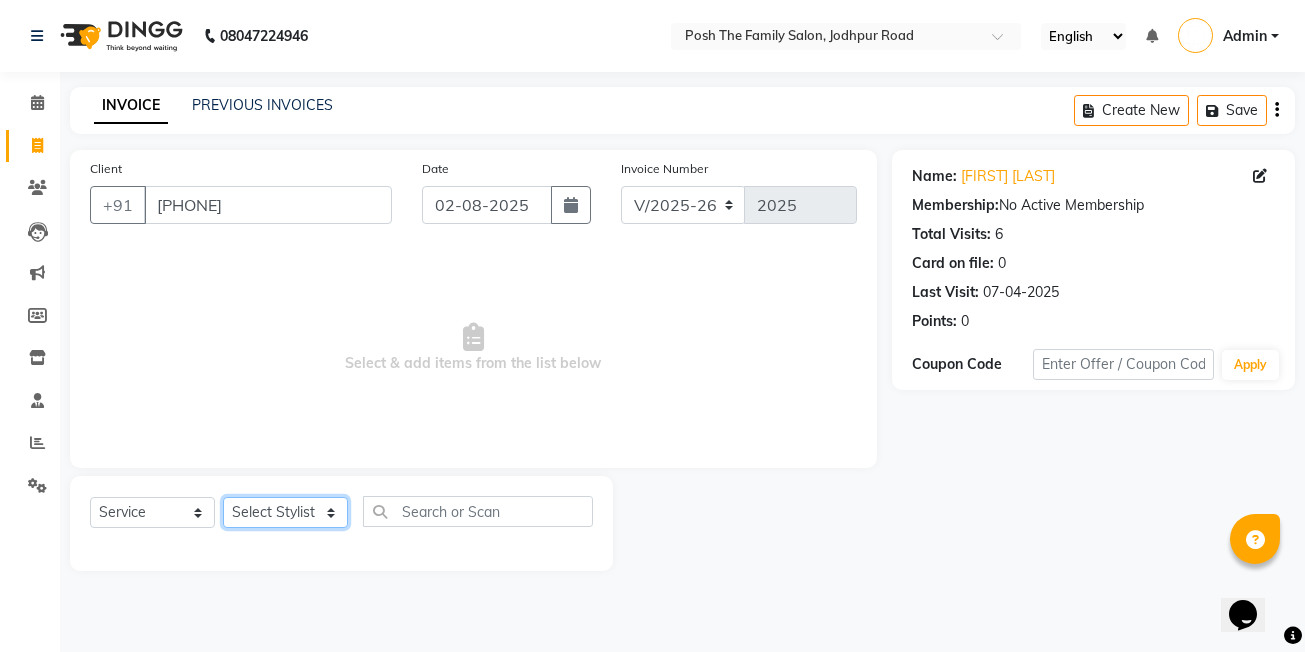 click on "Select Stylist [FIRST] [LAST] [FIRST] [LAST]  [FIRST] [LAST] [FIRST] [LAST]  [FIRST] [LAST]   [FIRST] [LAST]   [FIRST] [LAST] [FIRST] [LAST] (OWNER) POSH [FIRST] [LAST] [FIRST] [LAST] [FIRST] [LAST]    [FIRST] [LAST]   [FIRST] [LAST]   [FIRST] [LAST]   [FIRST] [LAST]" 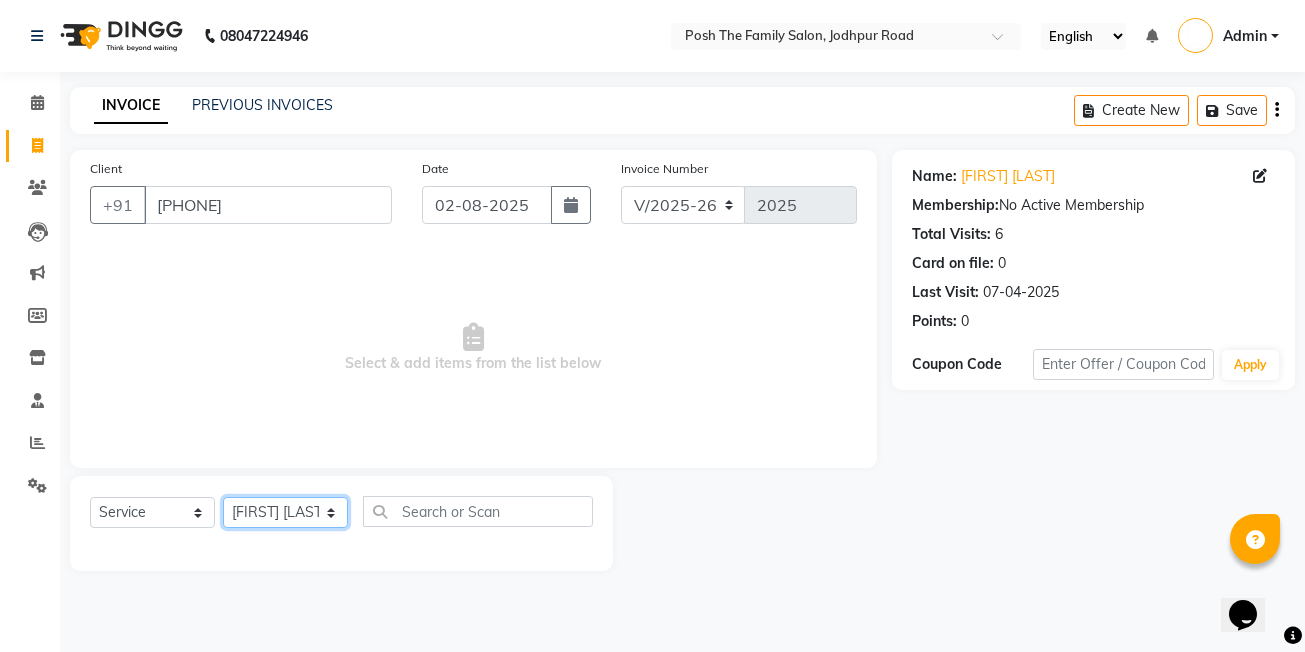click on "Select Stylist [FIRST] [LAST] [FIRST] [LAST]  [FIRST] [LAST] [FIRST] [LAST]  [FIRST] [LAST]   [FIRST] [LAST]   [FIRST] [LAST] [FIRST] [LAST] (OWNER) POSH [FIRST] [LAST] [FIRST] [LAST] [FIRST] [LAST]    [FIRST] [LAST]   [FIRST] [LAST]   [FIRST] [LAST]   [FIRST] [LAST]" 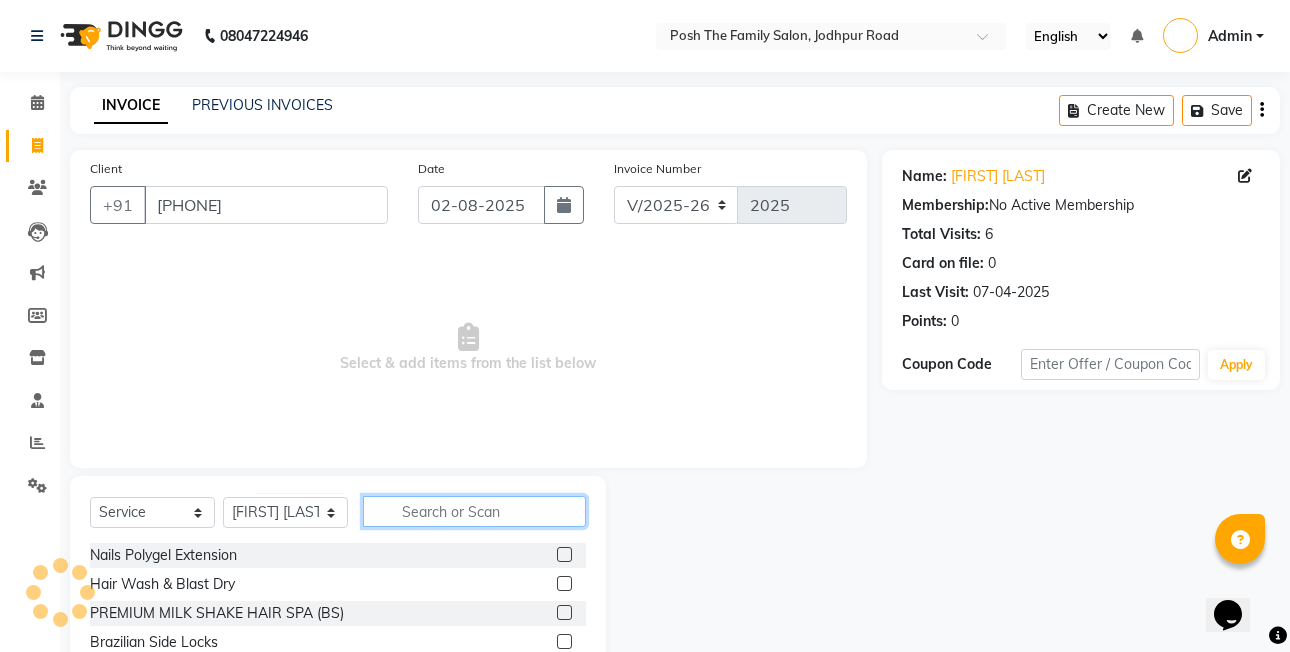 click 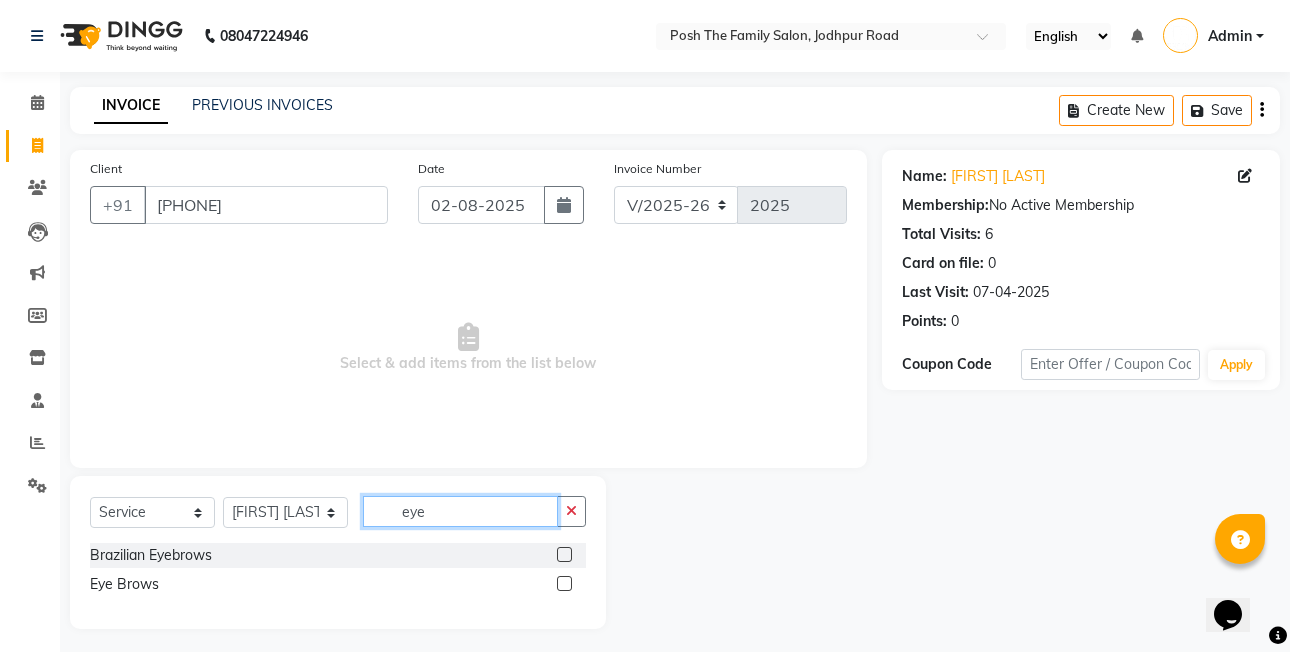 type on "eye" 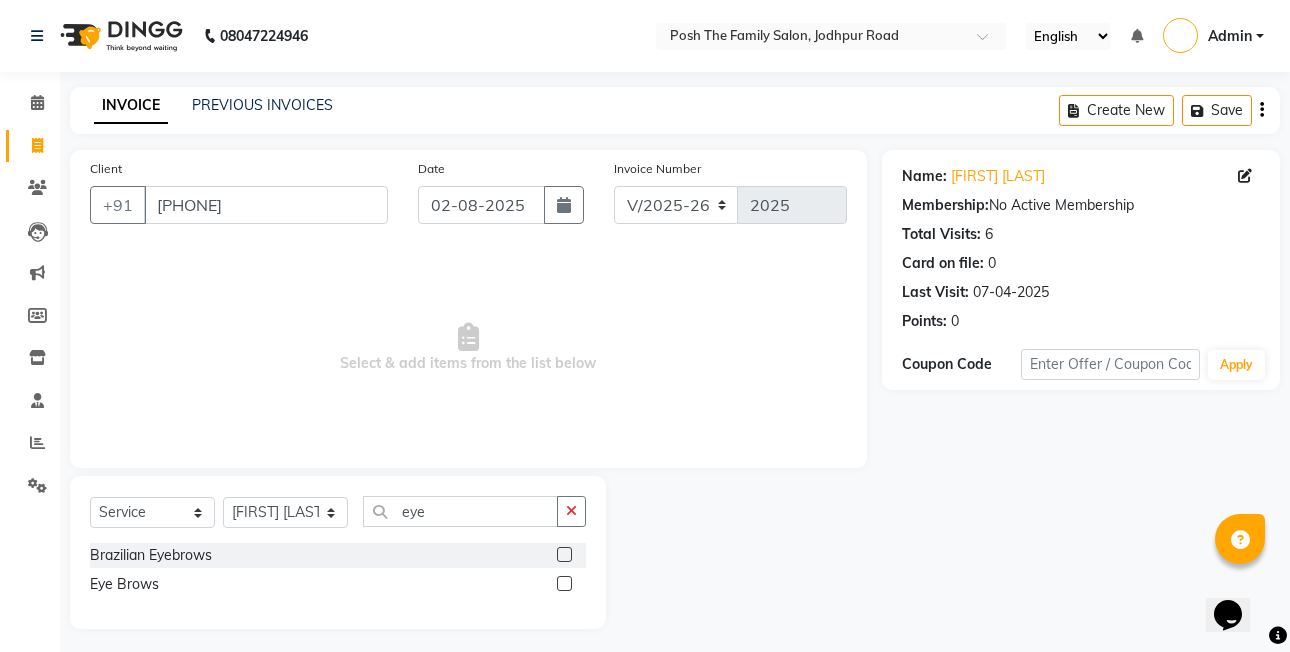 click 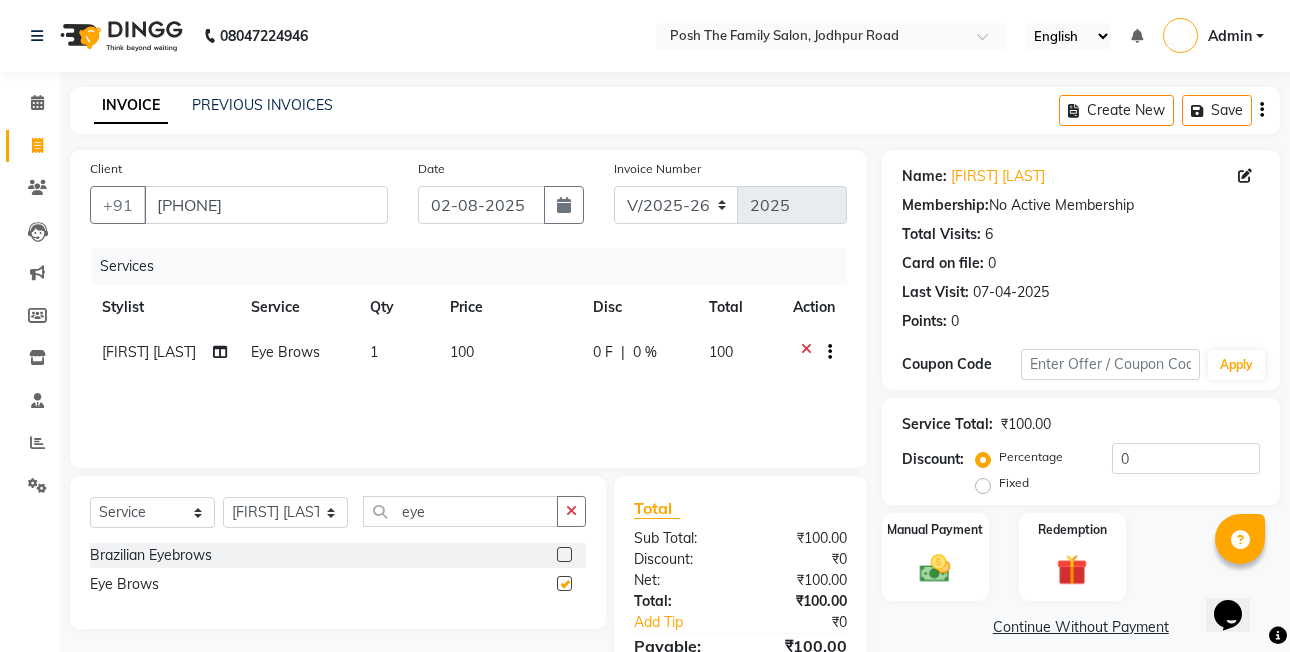 checkbox on "false" 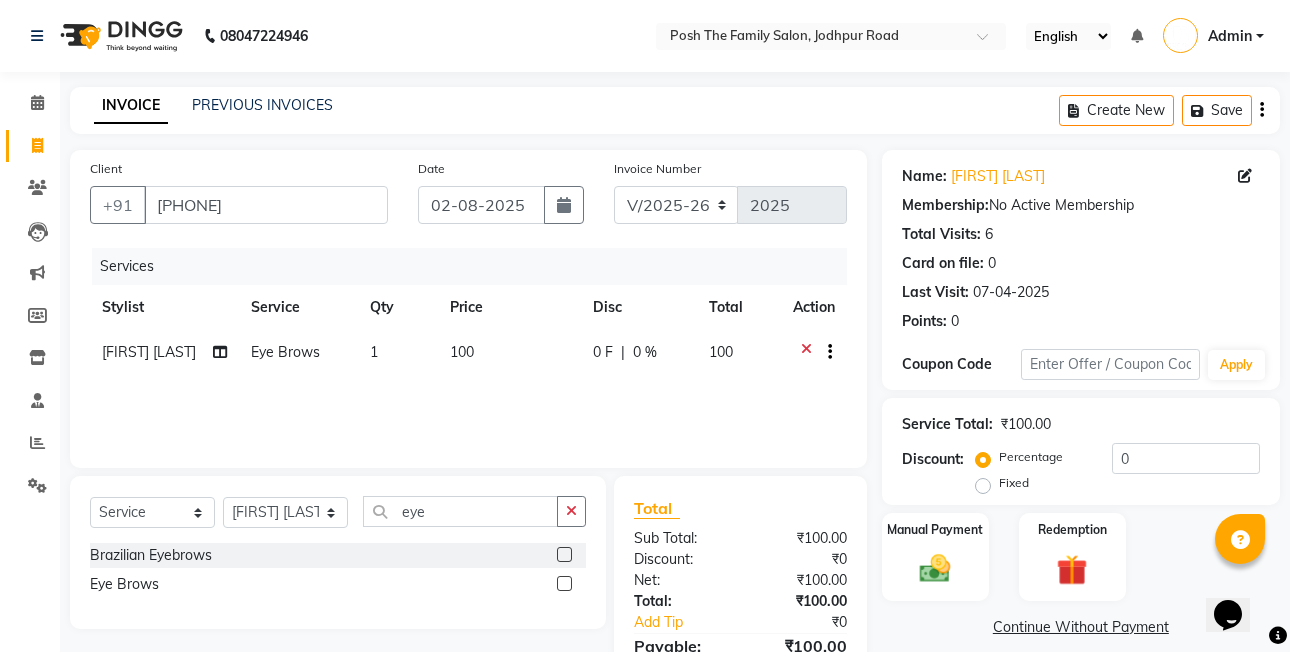 click on "Fixed" 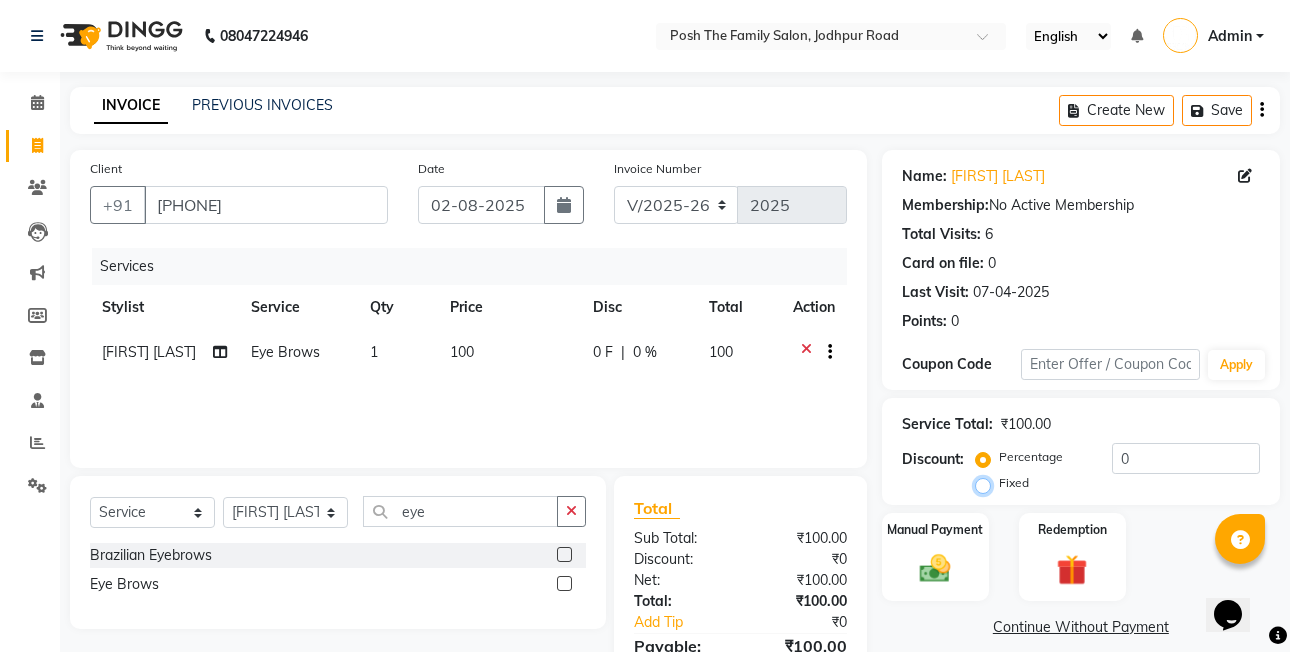 click on "Fixed" at bounding box center [987, 483] 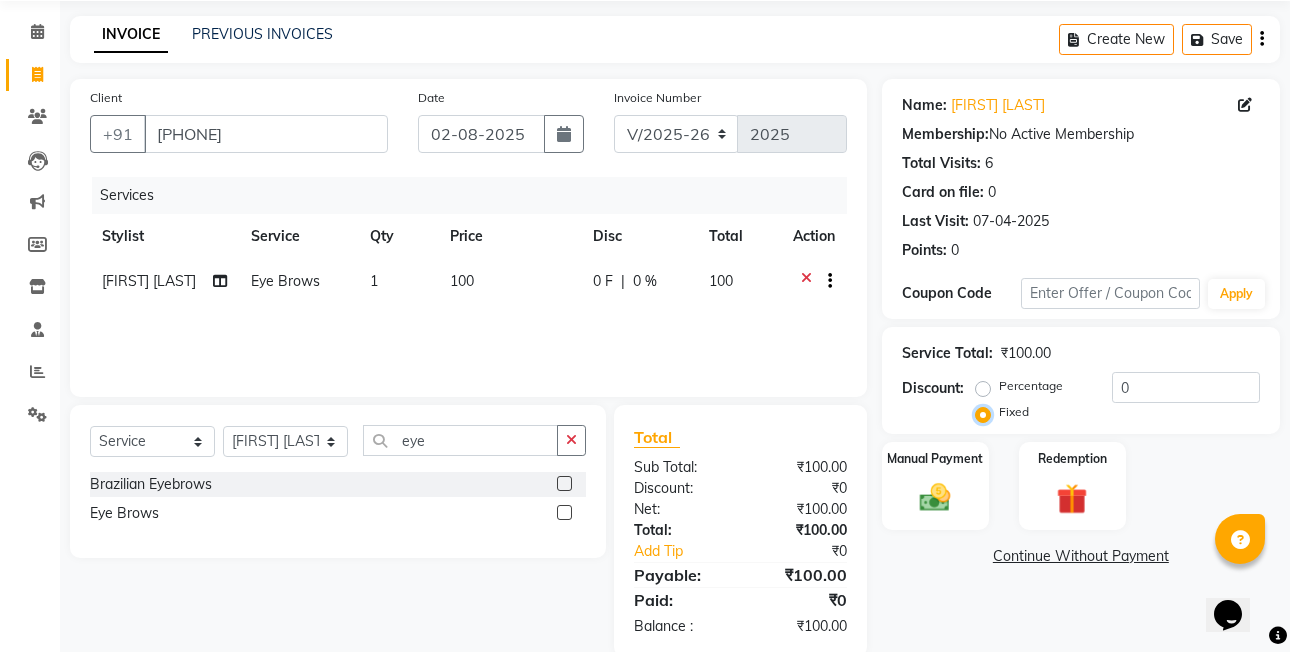 scroll, scrollTop: 106, scrollLeft: 0, axis: vertical 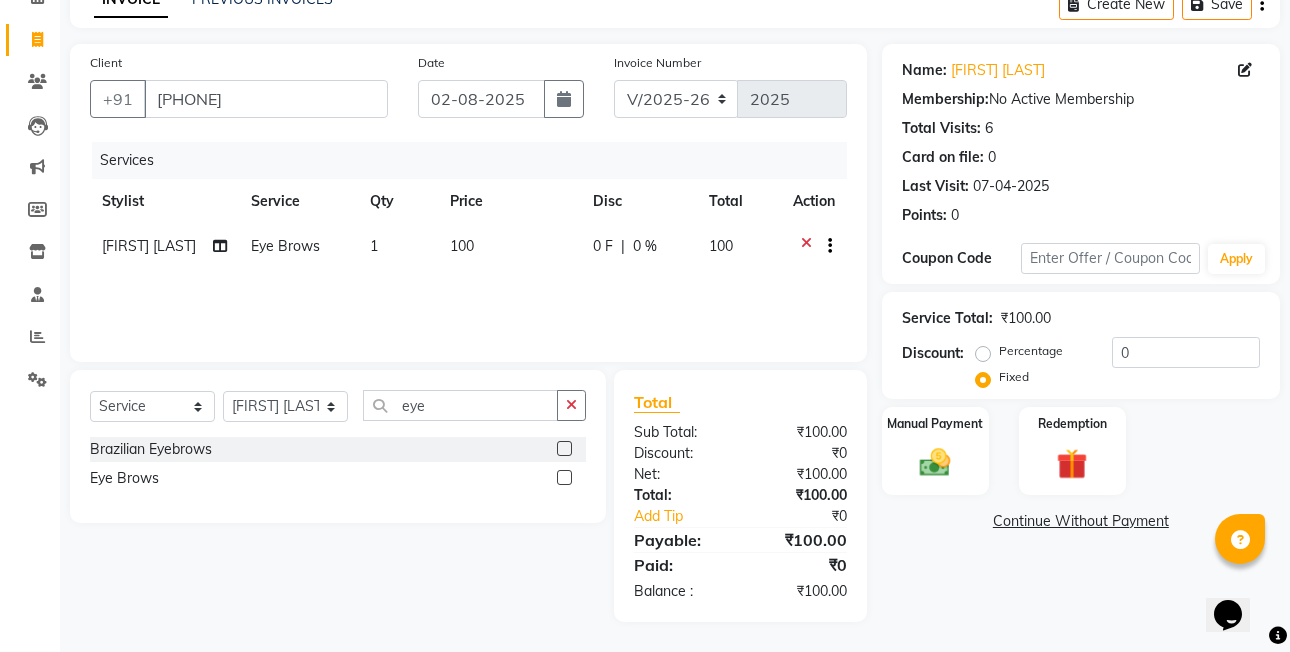 drag, startPoint x: 490, startPoint y: 247, endPoint x: 499, endPoint y: 236, distance: 14.21267 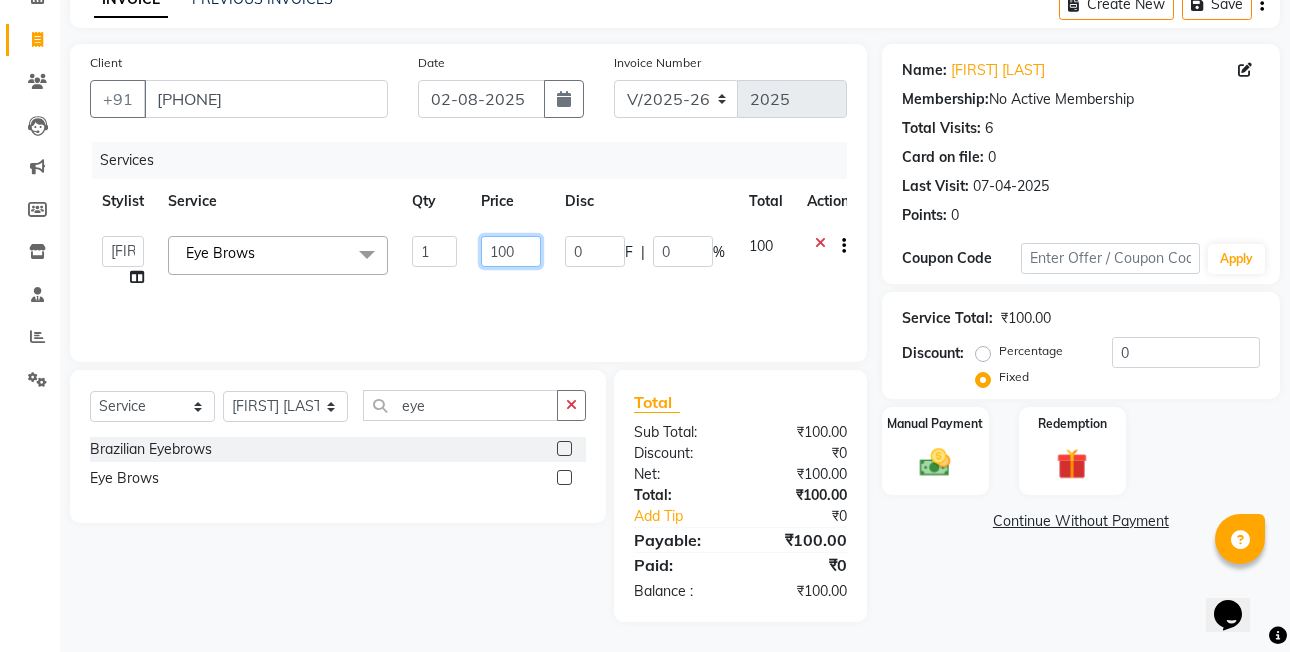 click on "100" 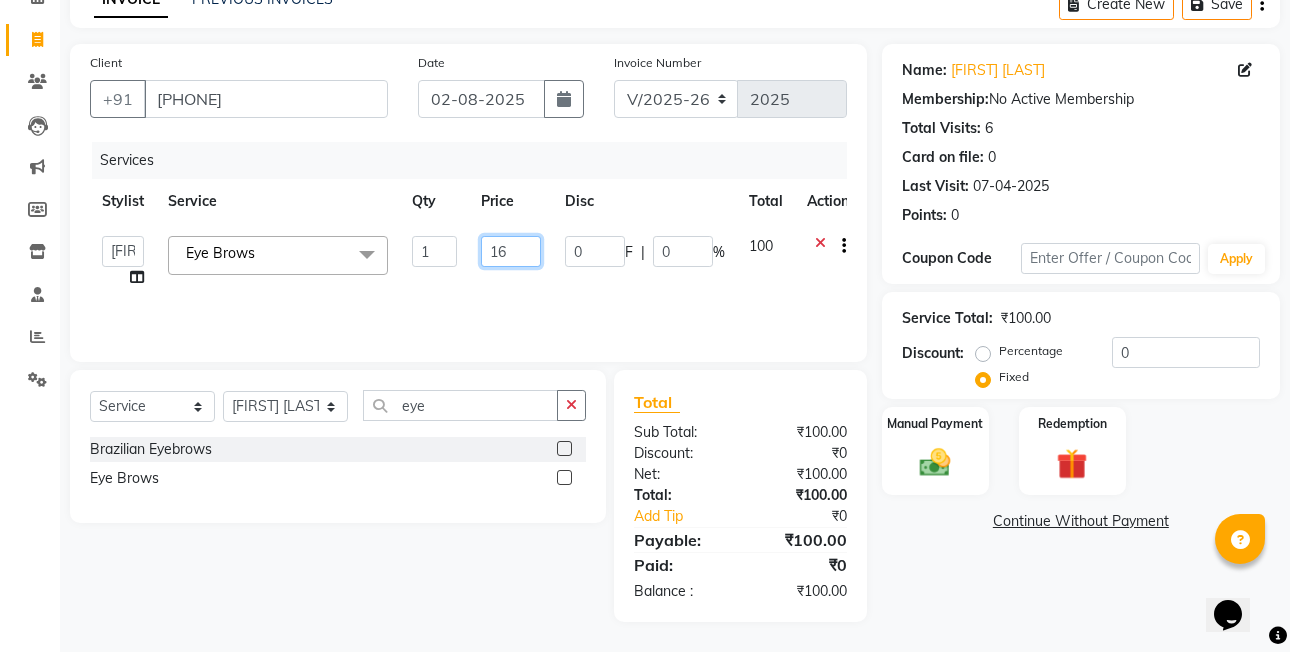 type on "160" 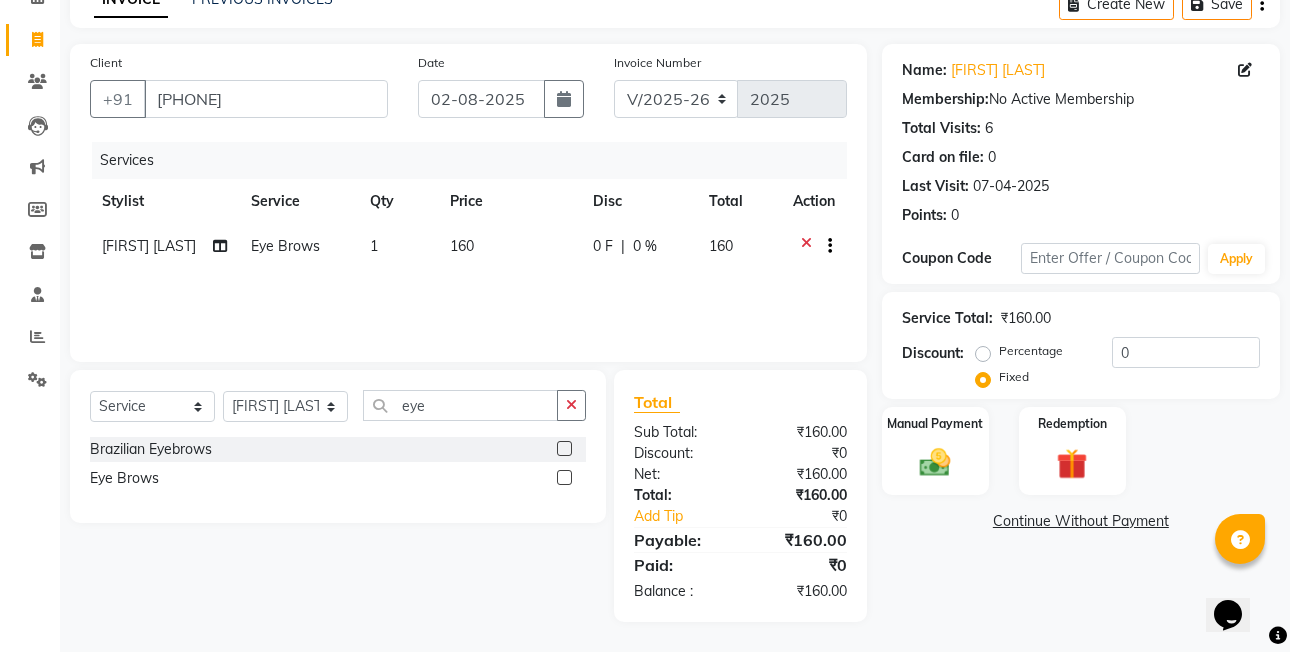 click on "Stylist Service Qty Price Disc Total Action" 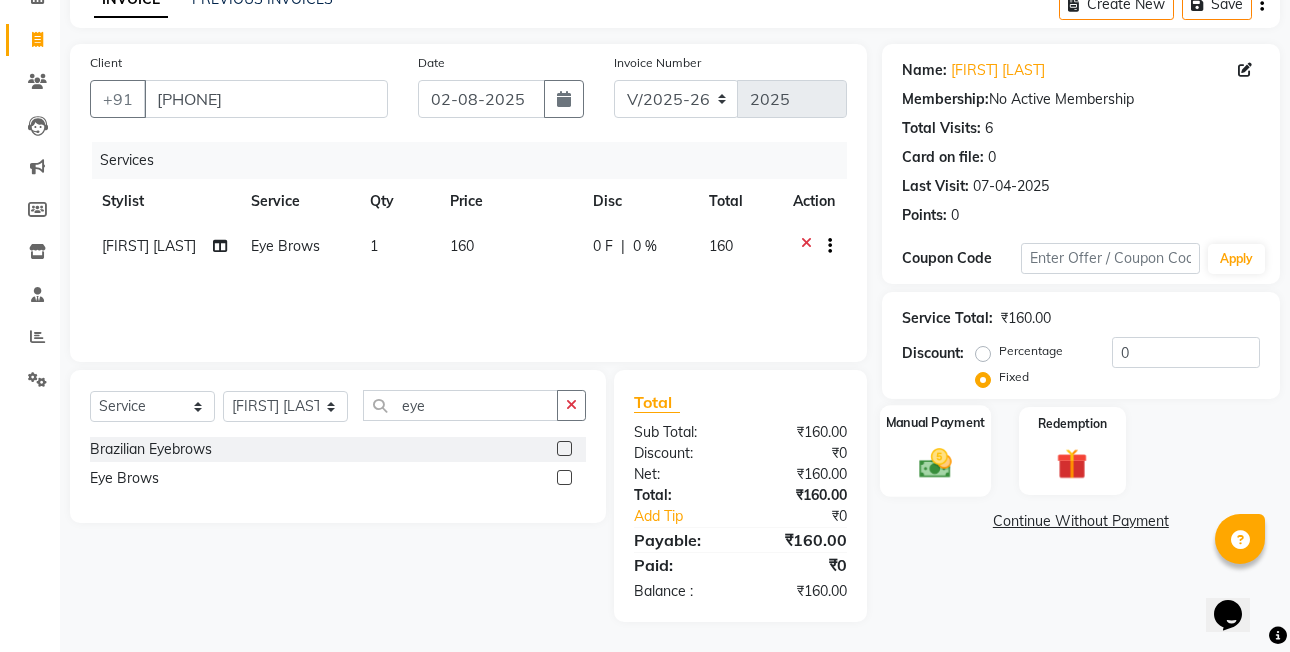 click 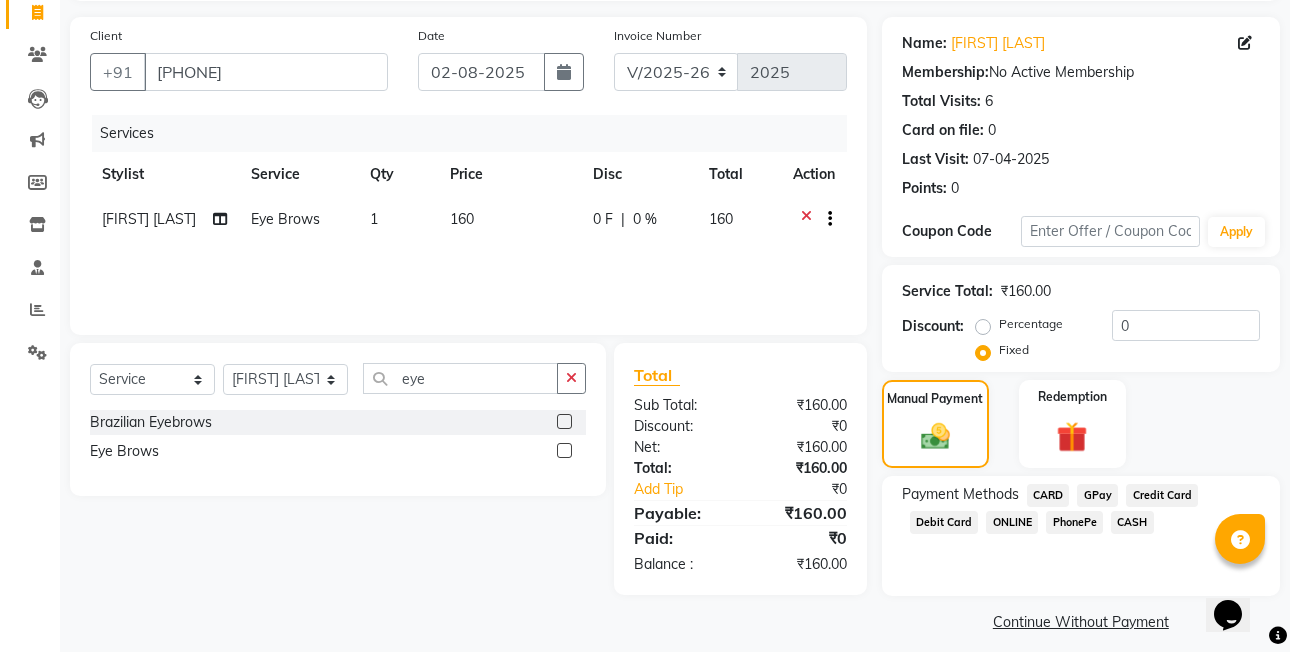 scroll, scrollTop: 148, scrollLeft: 0, axis: vertical 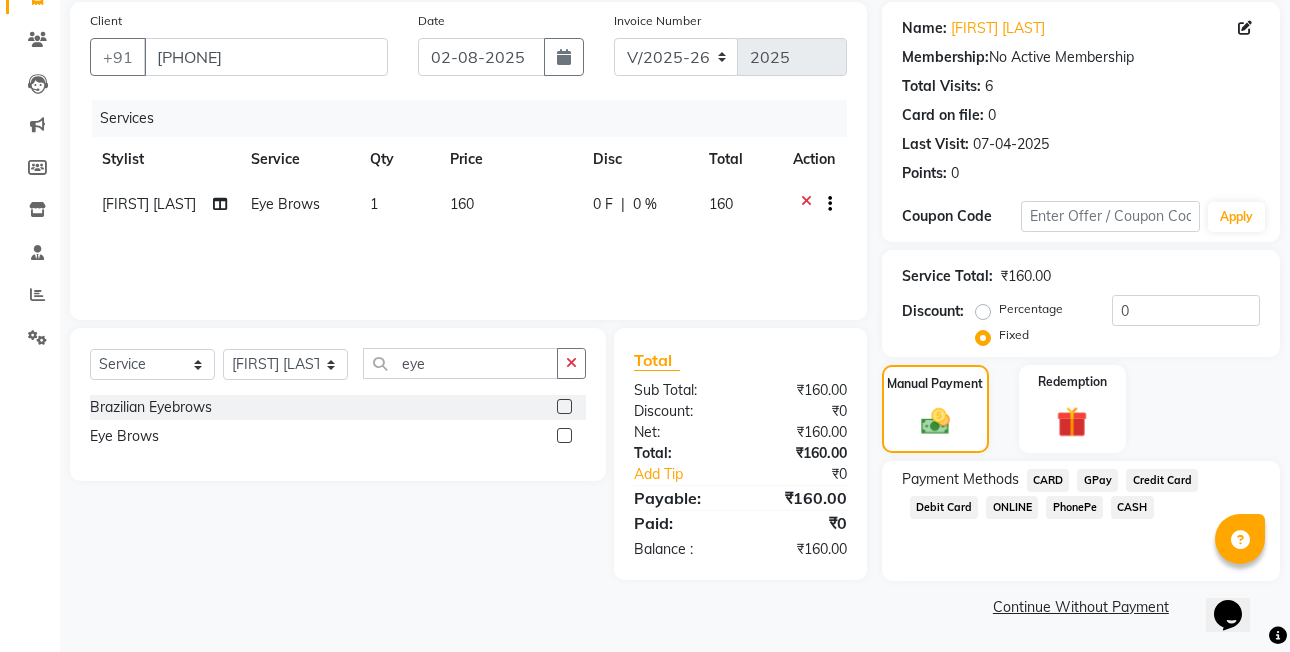 click on "PhonePe" 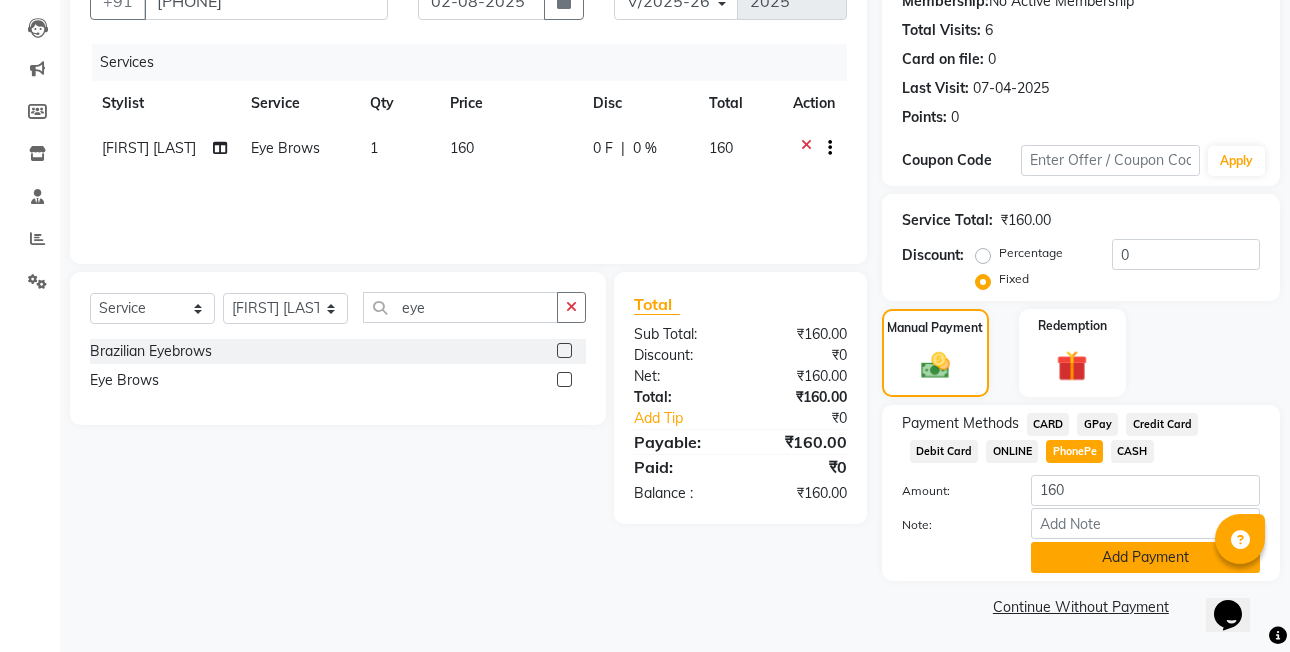 click on "Add Payment" 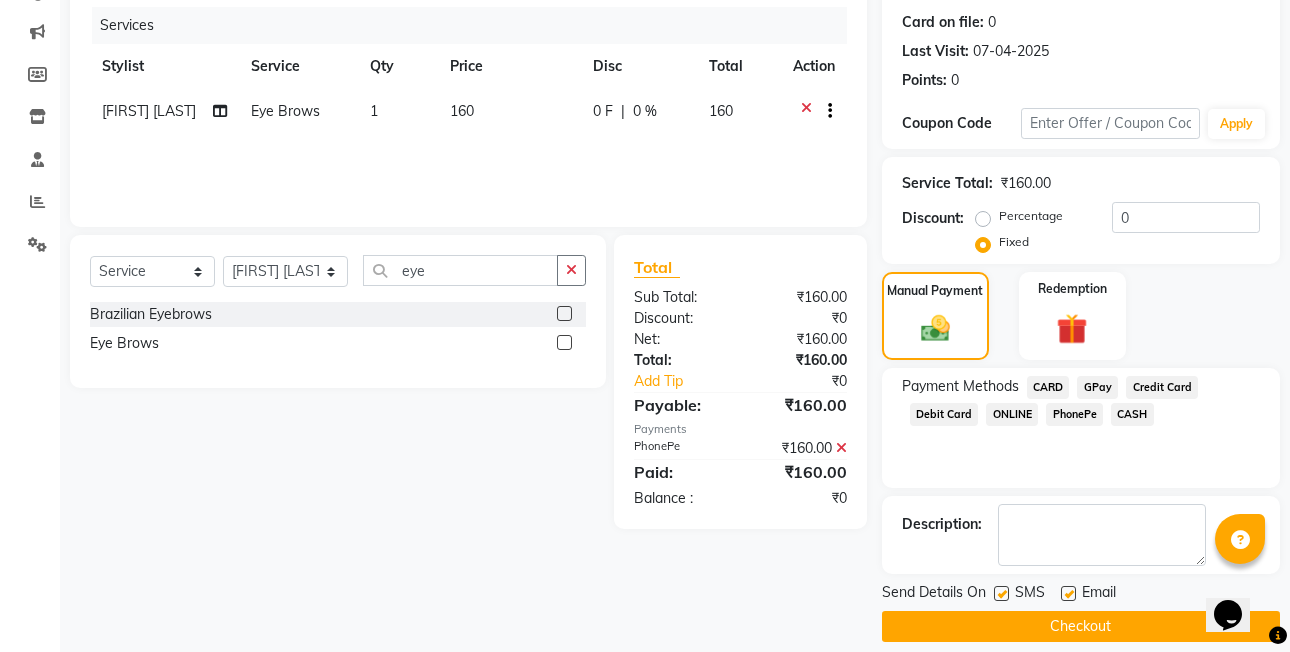 scroll, scrollTop: 261, scrollLeft: 0, axis: vertical 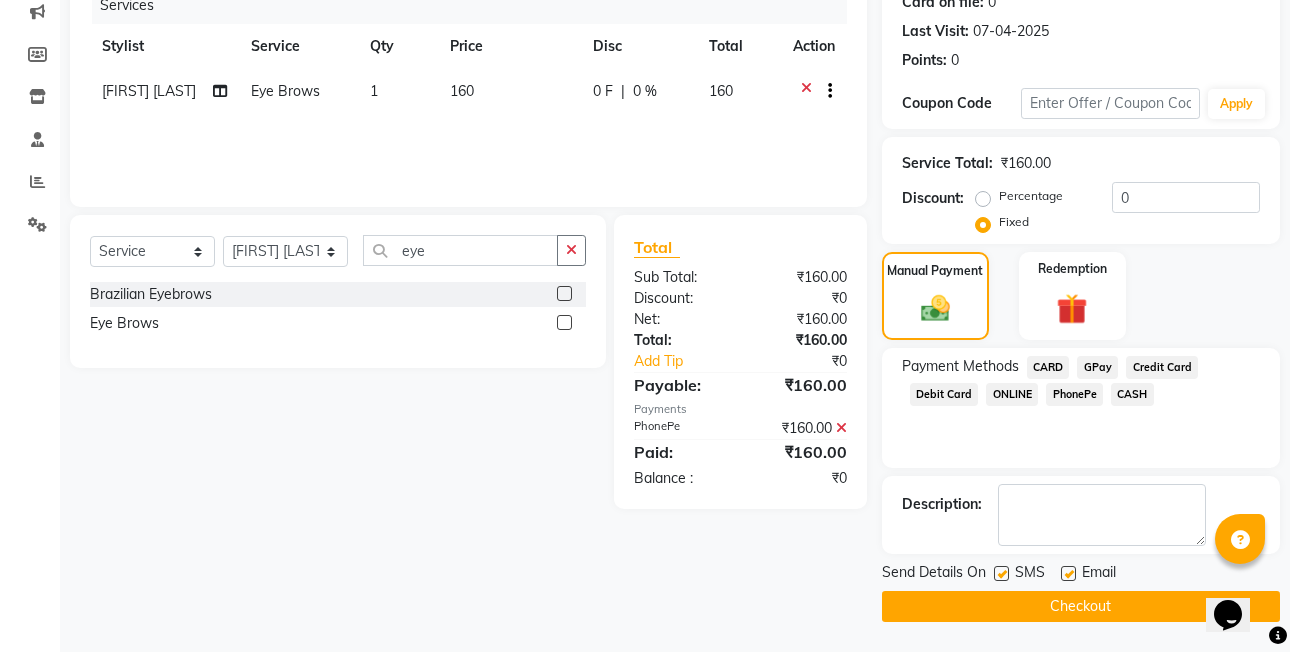 click on "Checkout" 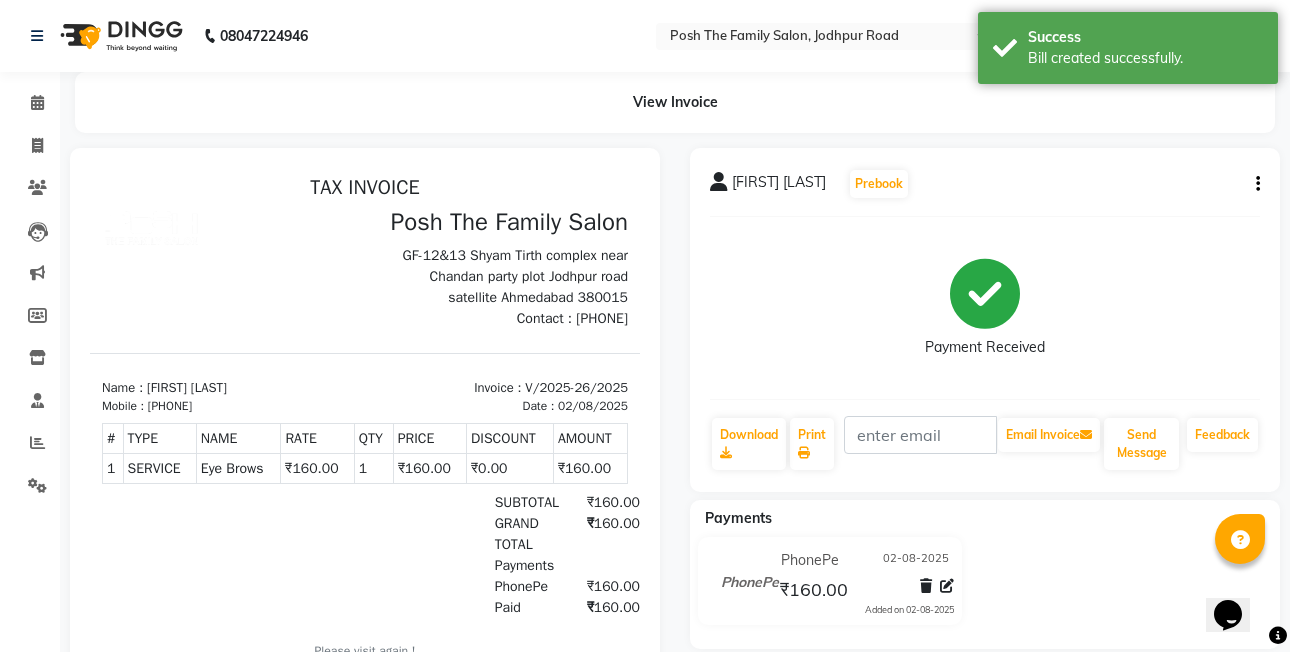 scroll, scrollTop: 0, scrollLeft: 0, axis: both 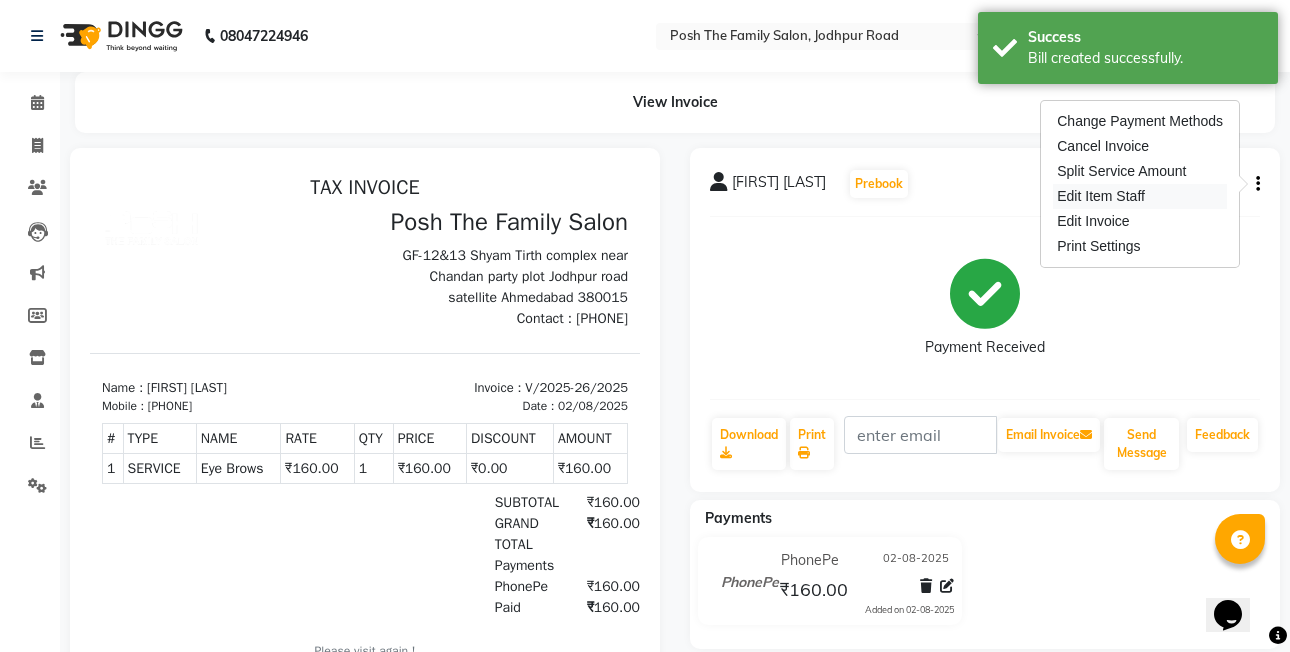 click on "Edit Item Staff" at bounding box center (1140, 196) 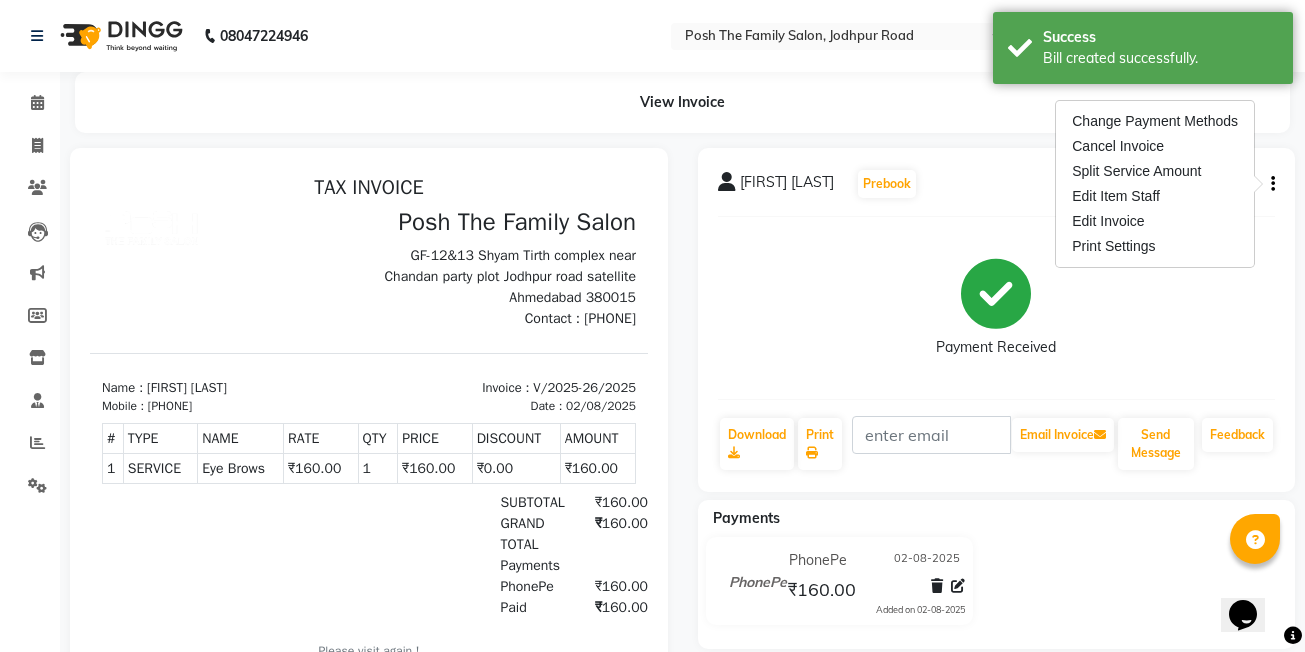 select on "59569" 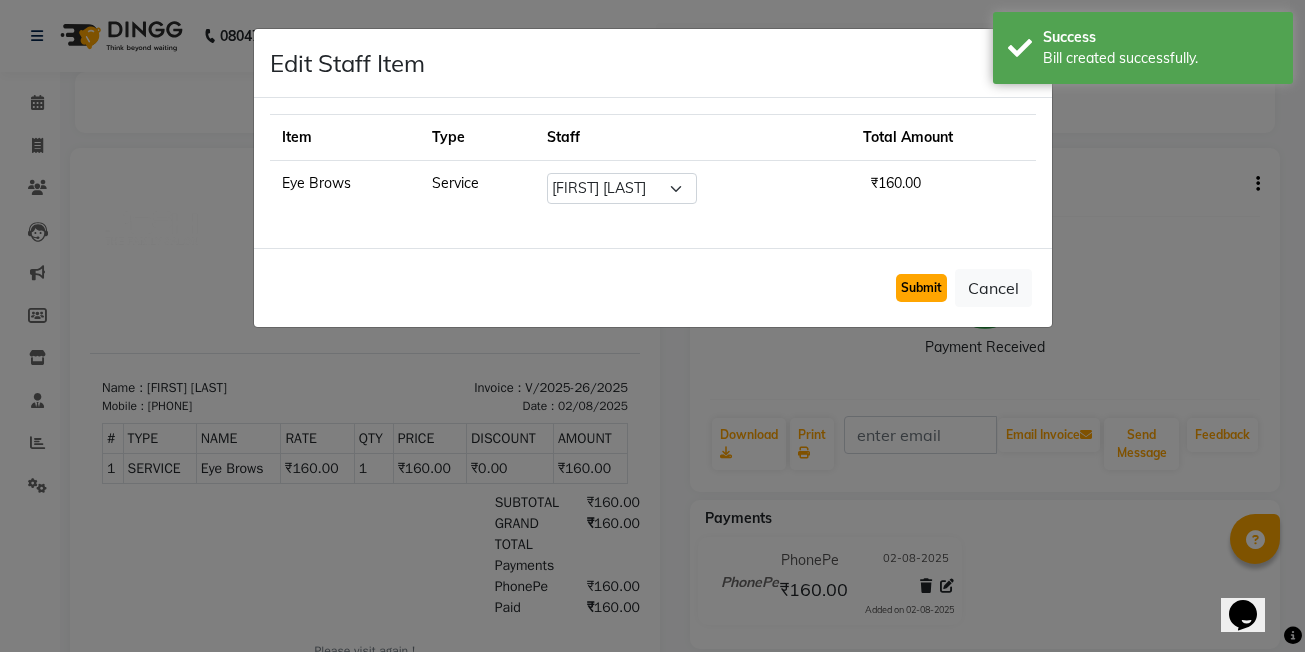 click on "Submit" 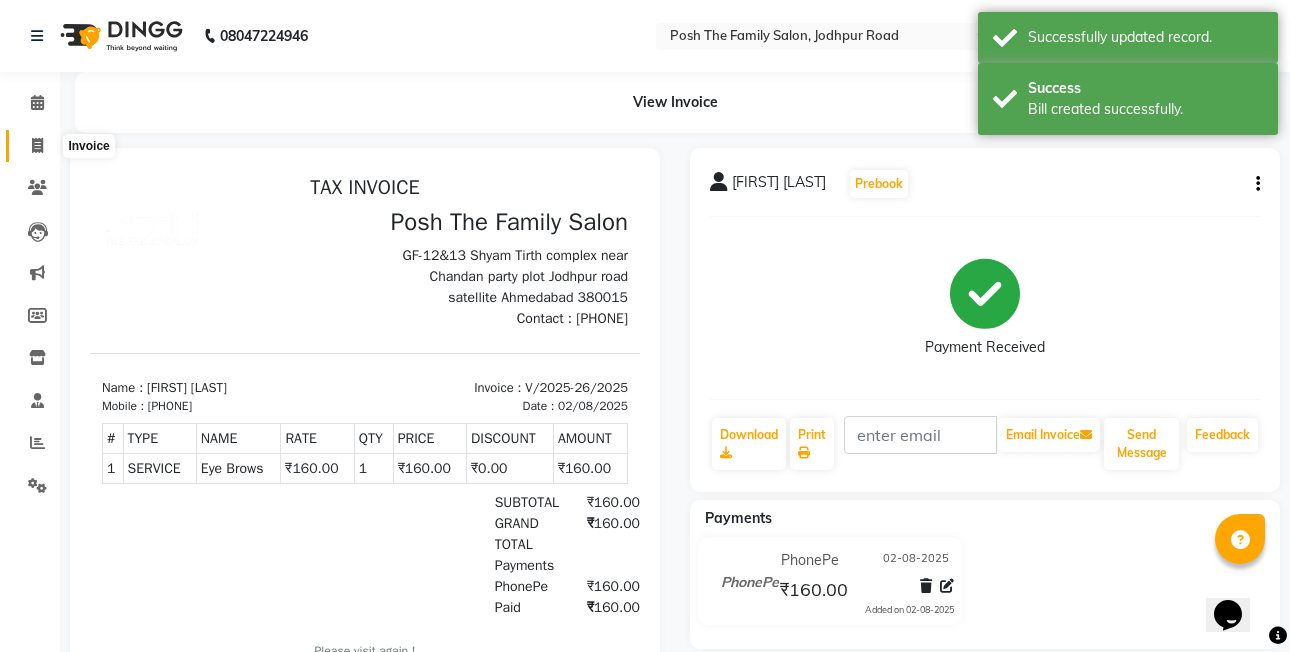 click 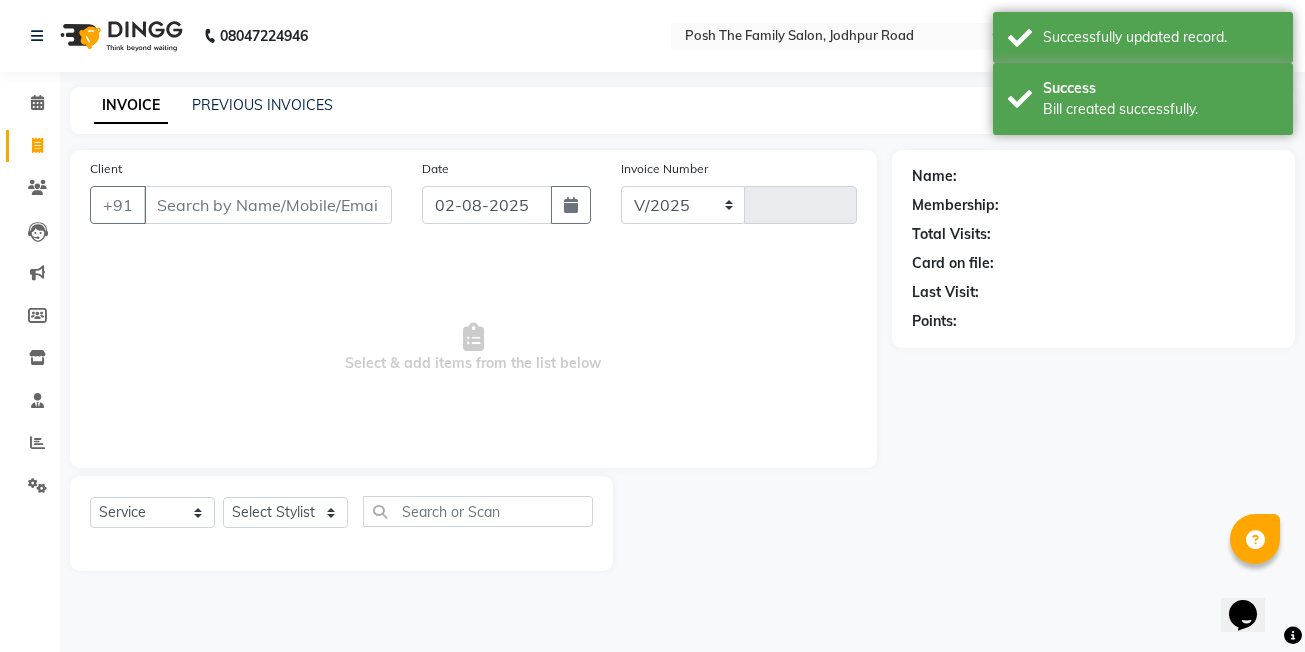 select on "6199" 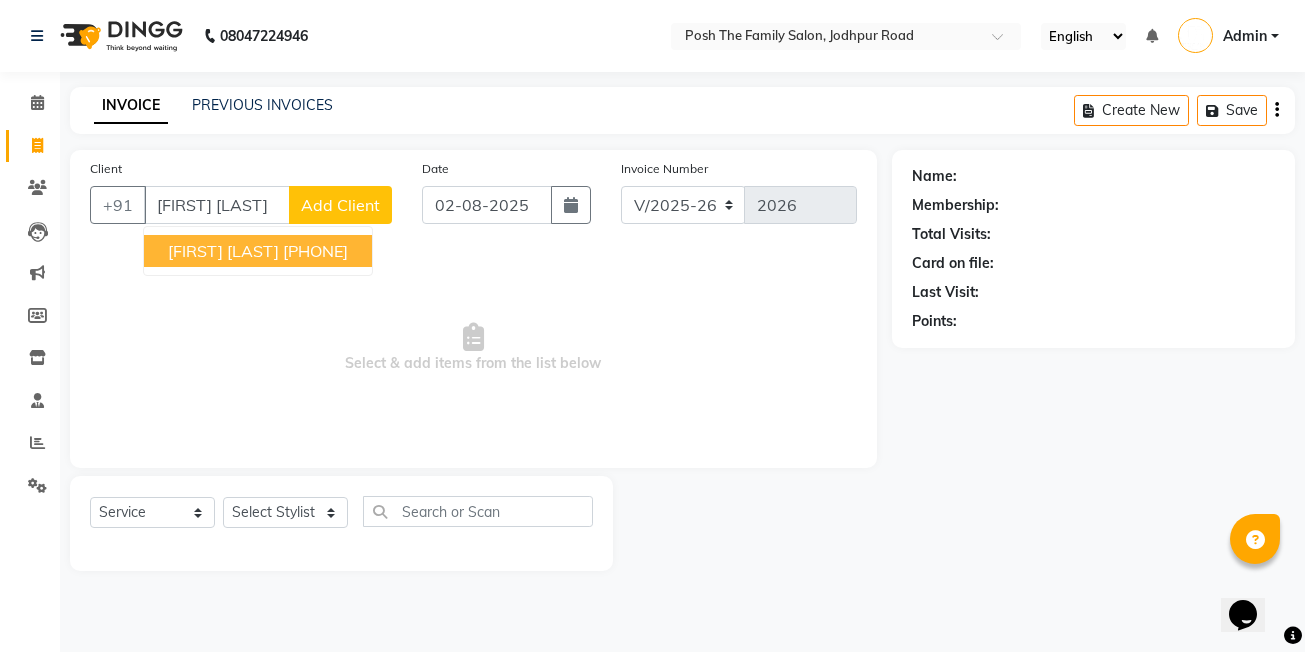 click on "[PHONE]" at bounding box center (315, 251) 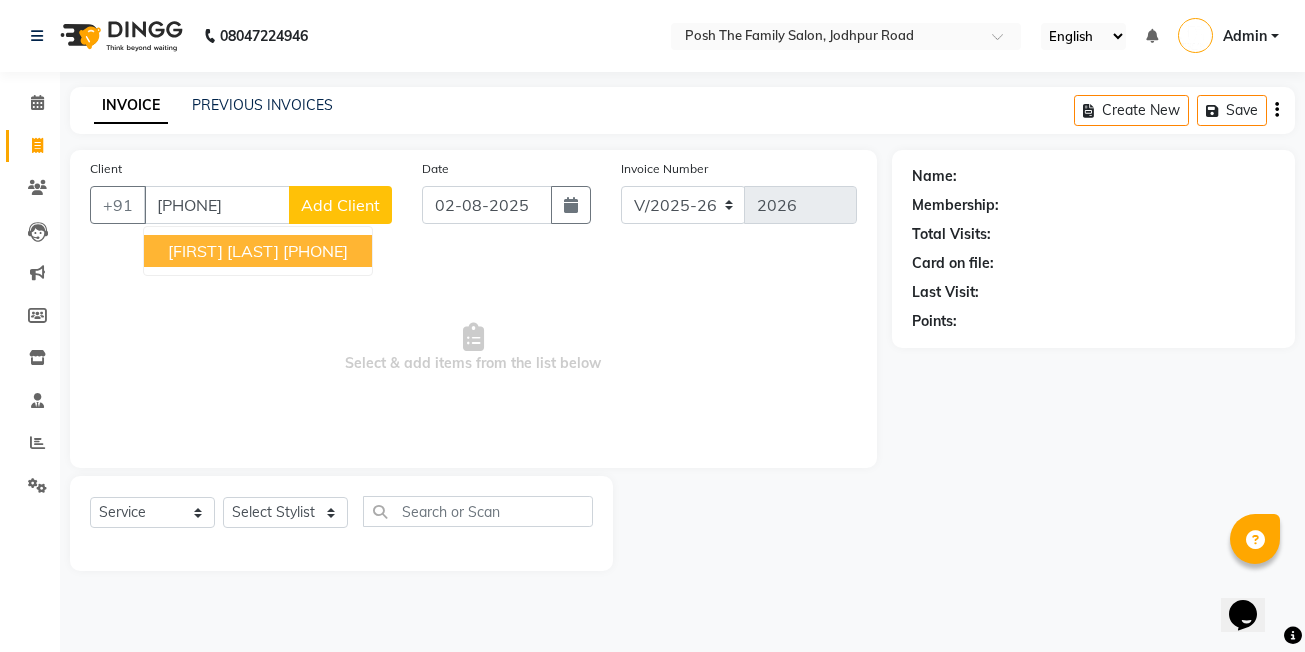 type on "[PHONE]" 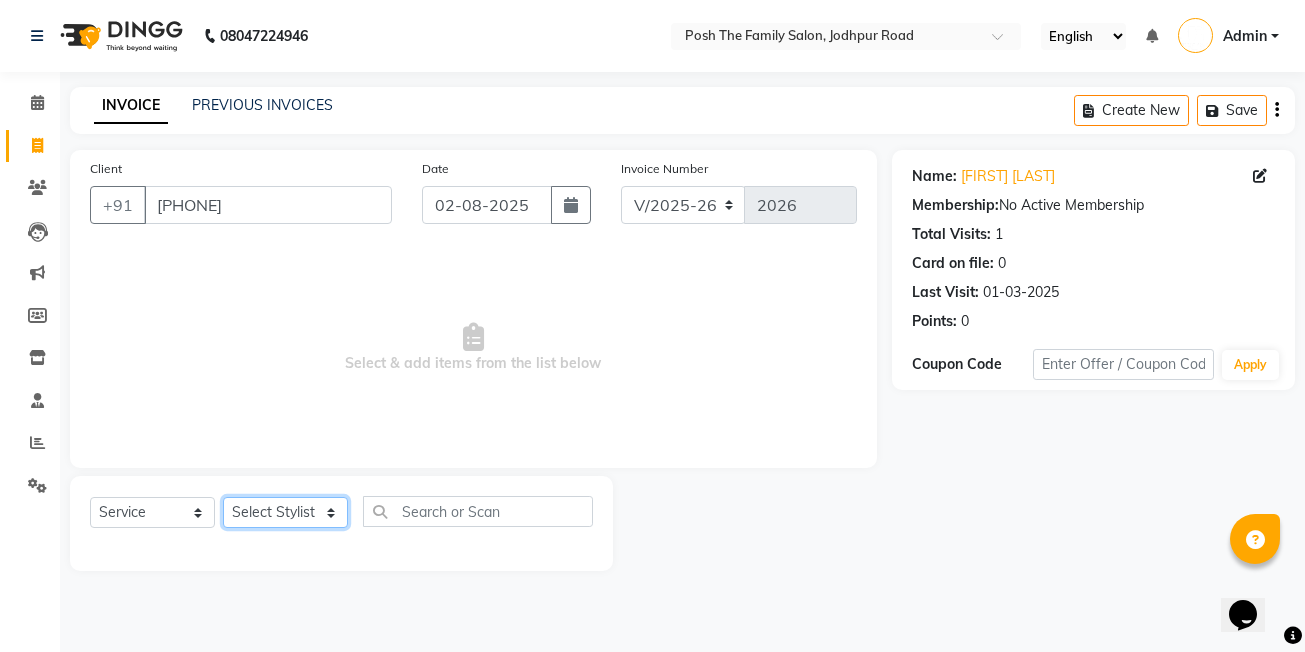 click on "Select Stylist [FIRST] [LAST] [FIRST] [LAST]  [FIRST] [LAST] [FIRST] [LAST]  [FIRST] [LAST]   [FIRST] [LAST]   [FIRST] [LAST] [FIRST] [LAST] (OWNER) POSH [FIRST] [LAST] [FIRST] [LAST] [FIRST] [LAST]    [FIRST] [LAST]   [FIRST] [LAST]   [FIRST] [LAST]   [FIRST] [LAST]" 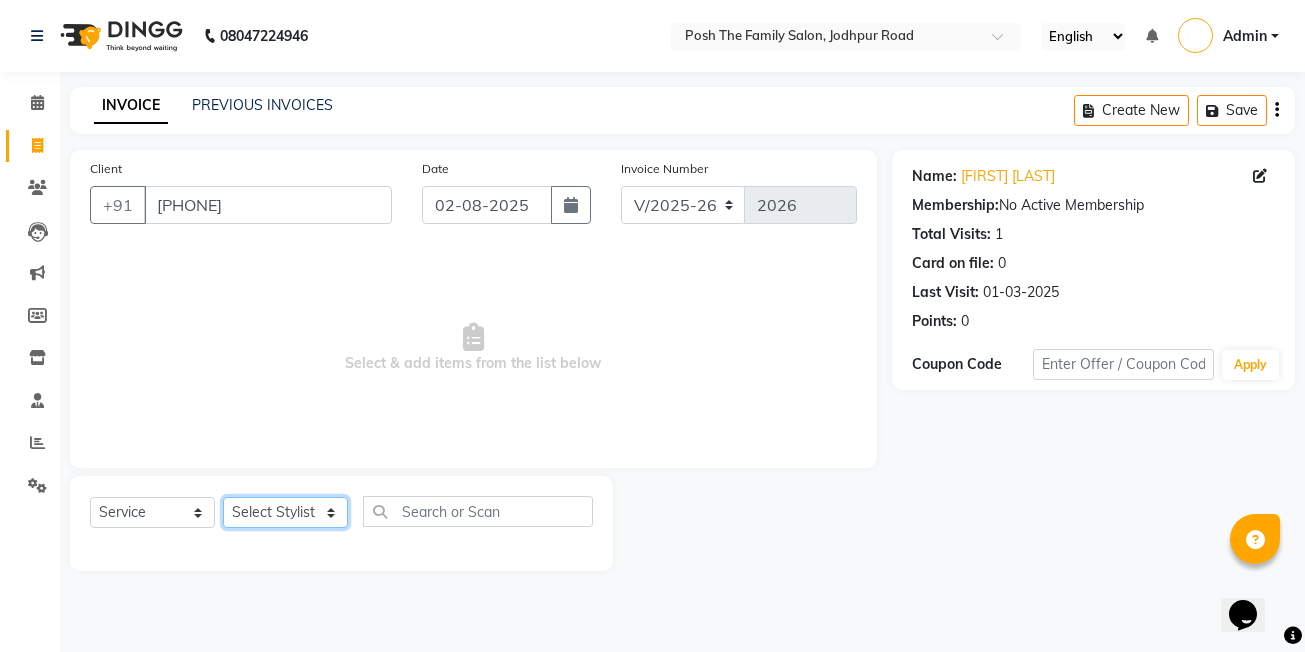 select on "53736" 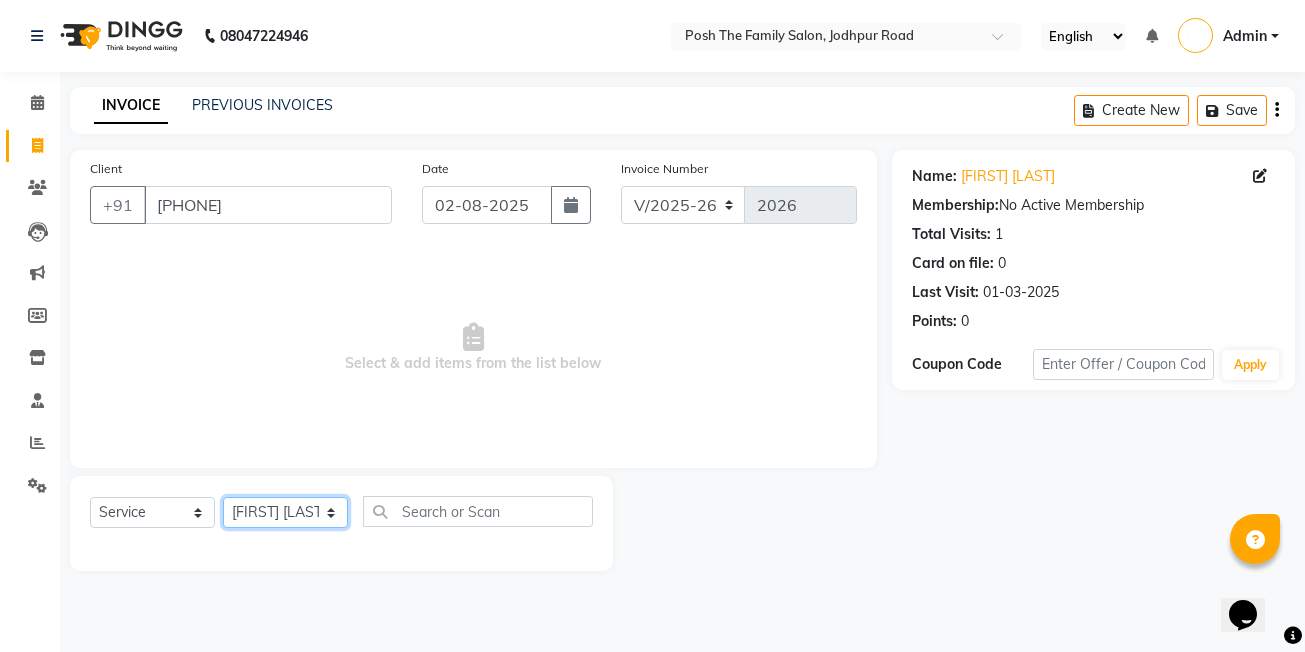 click on "Select Stylist [FIRST] [LAST] [FIRST] [LAST]  [FIRST] [LAST] [FIRST] [LAST]  [FIRST] [LAST]   [FIRST] [LAST]   [FIRST] [LAST] [FIRST] [LAST] (OWNER) POSH [FIRST] [LAST] [FIRST] [LAST] [FIRST] [LAST]    [FIRST] [LAST]   [FIRST] [LAST]   [FIRST] [LAST]   [FIRST] [LAST]" 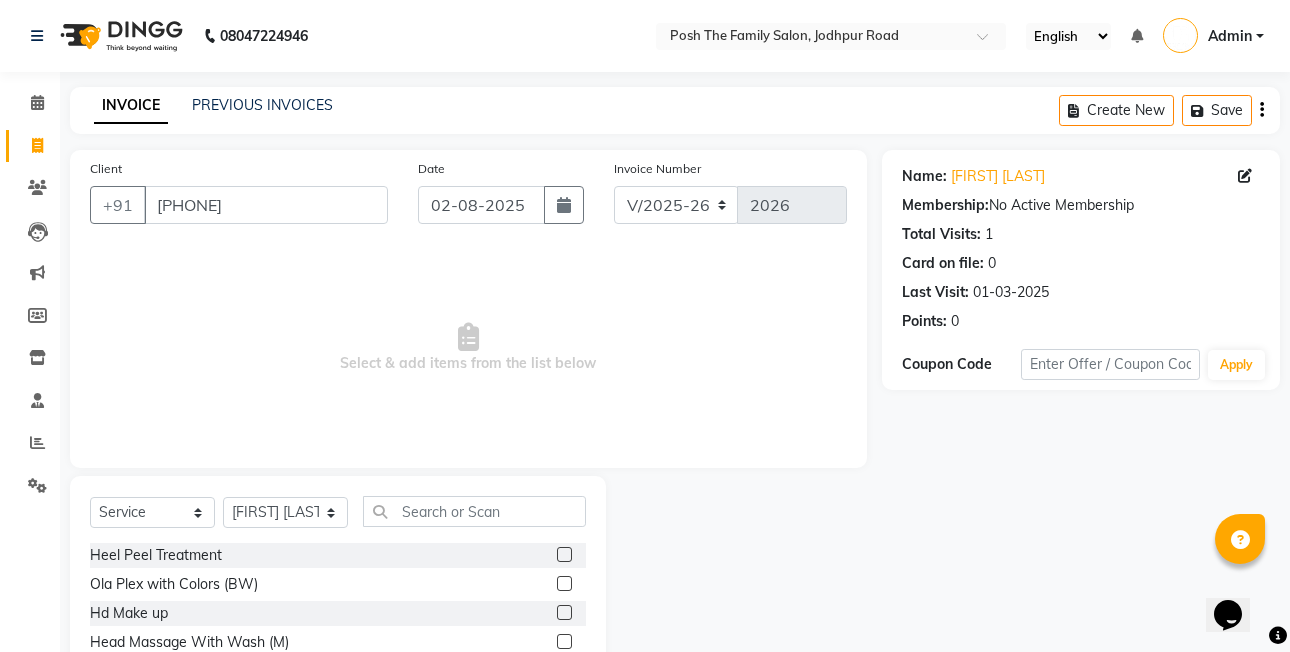 click on "Select  Service  Product  Membership  Package Voucher Prepaid Gift Card  Select Stylist [FIRST] [LAST] [FIRST] [LAST]  [FIRST] [LAST] [FIRST] [LAST]  [FIRST] [LAST]   [FIRST] [LAST]   [FIRST] [LAST] [FIRST] [LAST] (OWNER) POSH [FIRST] [LAST] [FIRST] [LAST] [FIRST] [LAST]    [FIRST] [LAST]   [FIRST] [LAST]   [FIRST] [LAST]   [FIRST] [LAST] Heel Peel Treatment  Ola Plex with Colors (BW)  Hd Make up  Head Massage With Wash (M)  Gel Nail Polish Remover  Straightening Regrowth   Hair Wash & Blast Dry  Keratine (M)   Blow Dry (BS)  PREMIUM MILK SHAKE HAIR SPA (US)  Brazilian Forehead  FACIAL Snow White  Straightening Regrowth  Dandruff Control  Gel Nail Polish only Feets  Cut and File   Glitter Gel Polish Per Finger  FACIAL Purifying Line  Brazilian Eyebrows  Brazilian Full Face  D-Tan Full Front | Back  Rebonding (BW)  Bridal Make up   Ola Plex (UW)  Keratin Treatment (BS)  Eye Brows  Smoothening (M)  Crimping (BS)  FACIAL Hydra Brightening Rejuverting  Ola Plex with Colors (BS)  Bleach Belly   Side Locks  FACIAL Instant Brightning  Global Color (BS)" 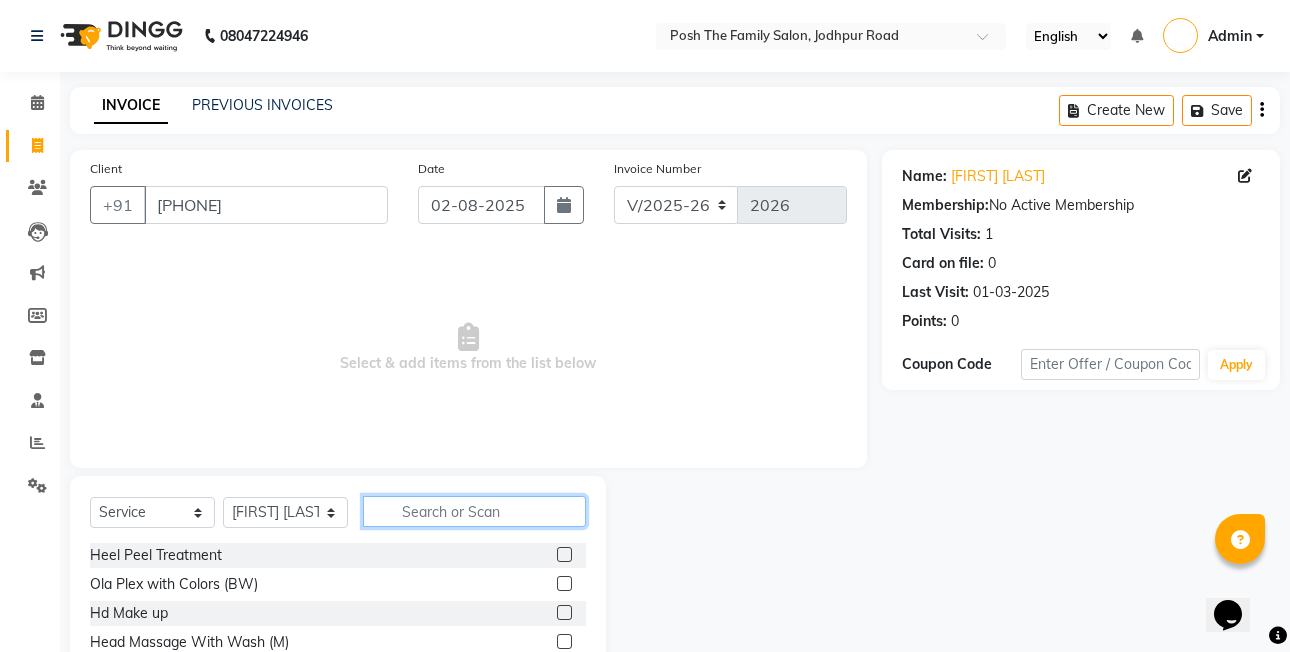 click 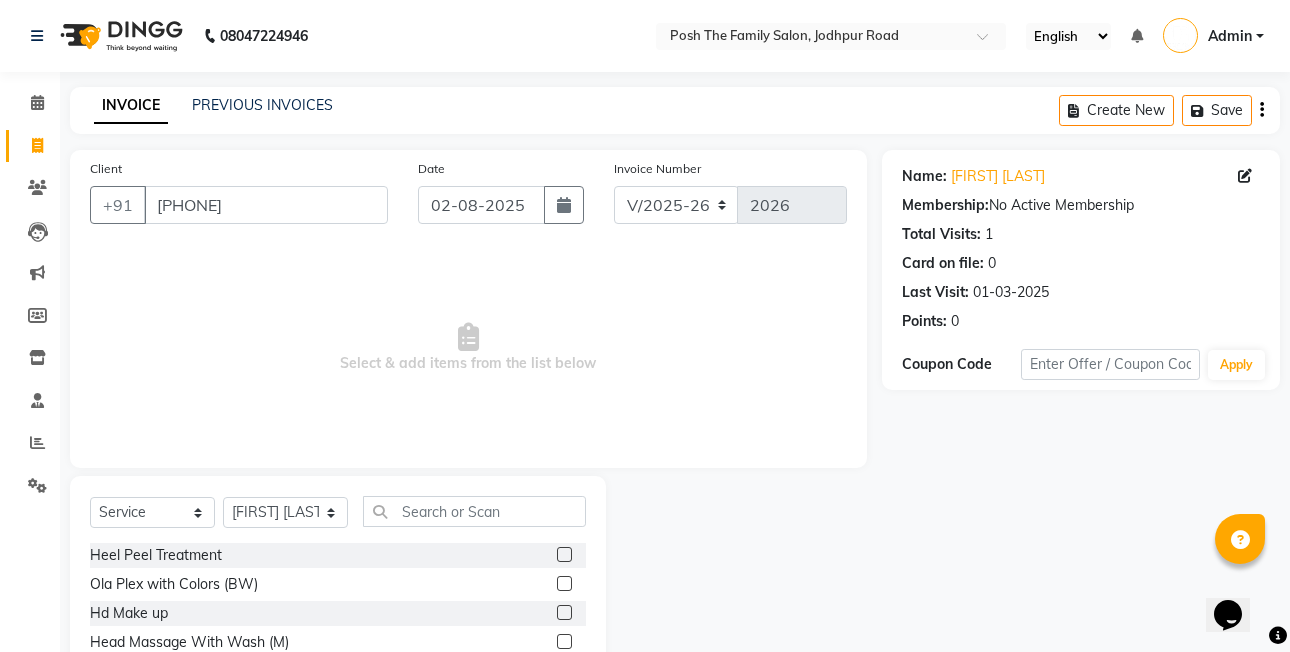 click on "Select & add items from the list below" at bounding box center [468, 348] 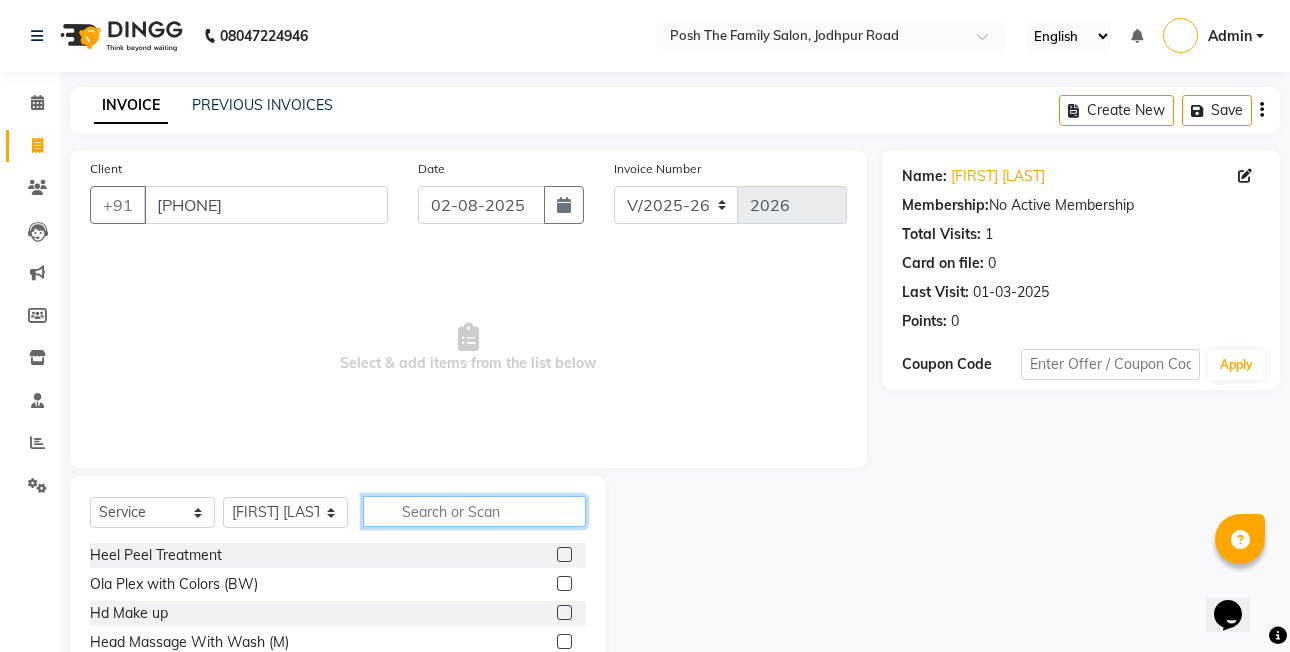click 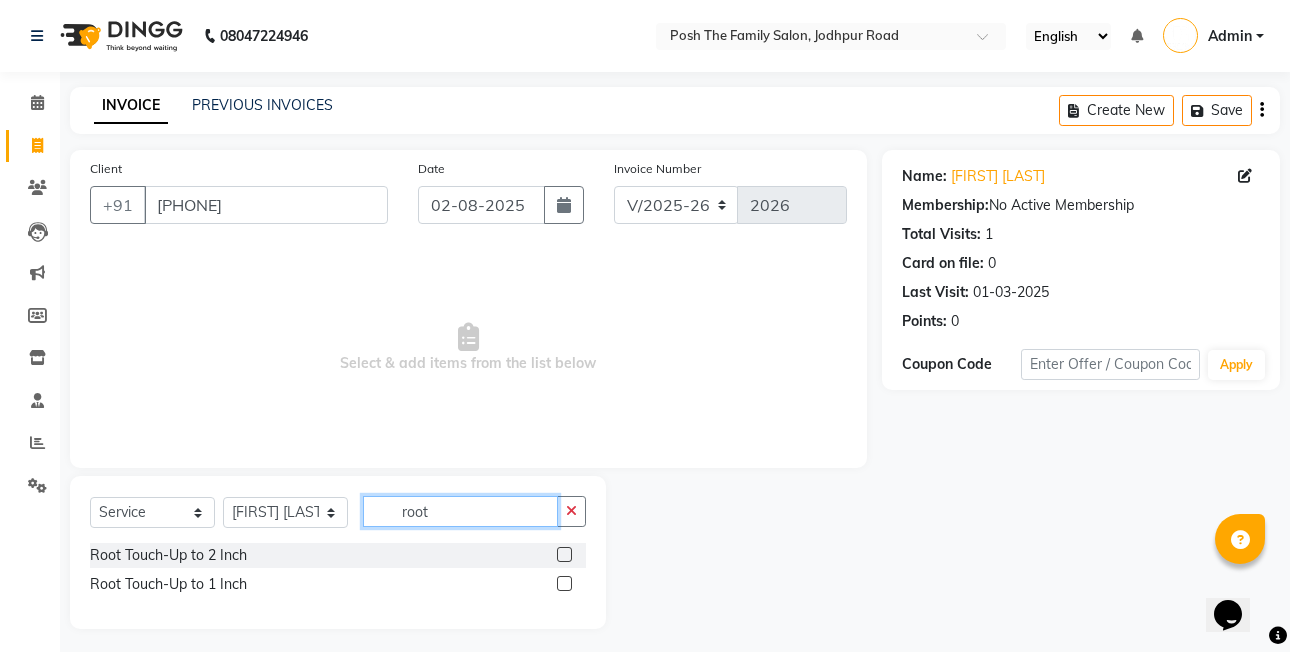 type on "root" 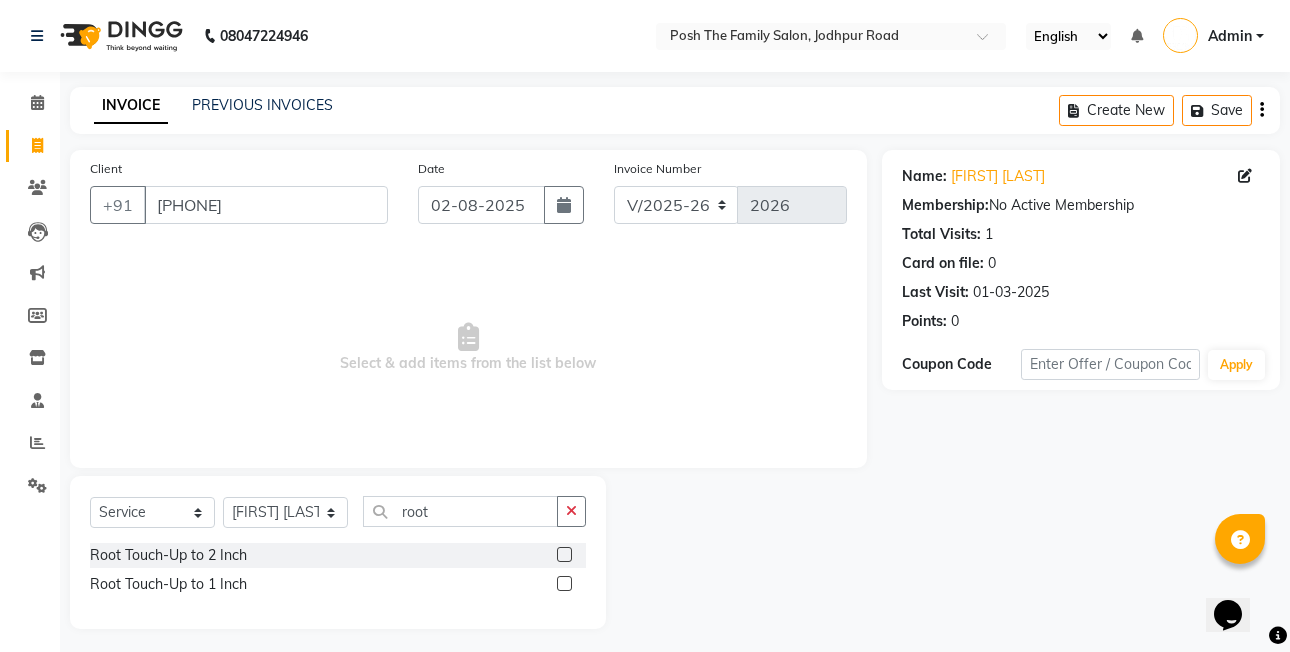 click 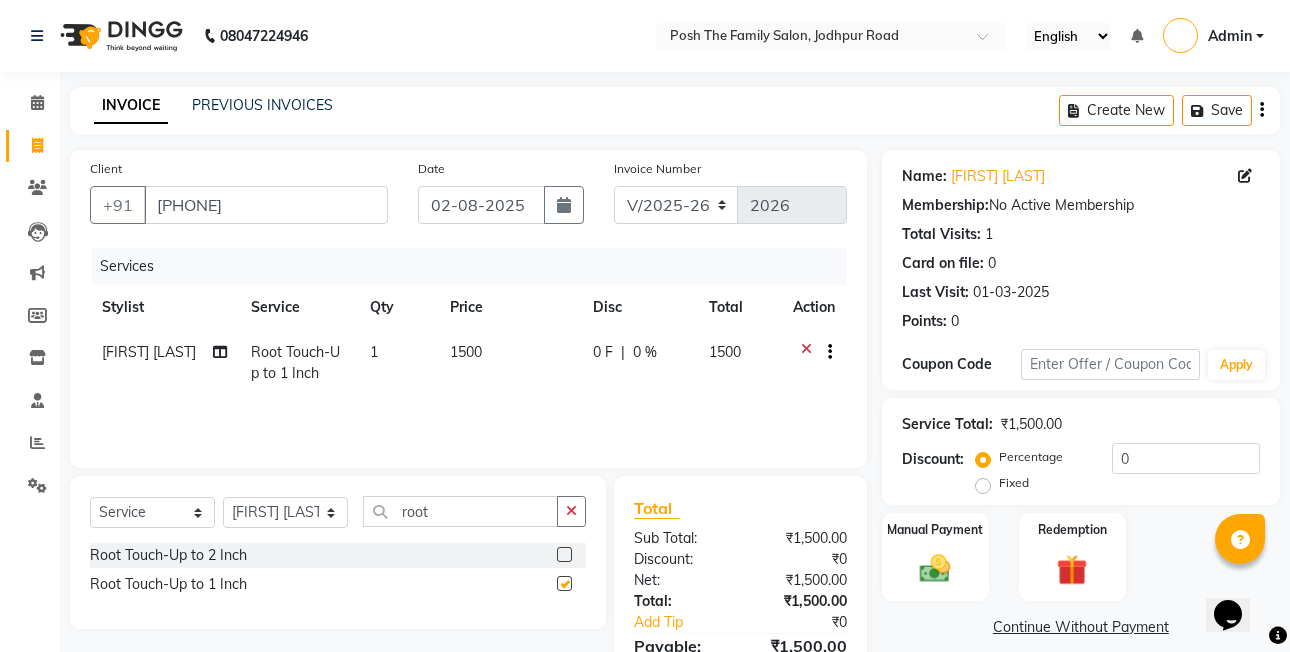 checkbox on "false" 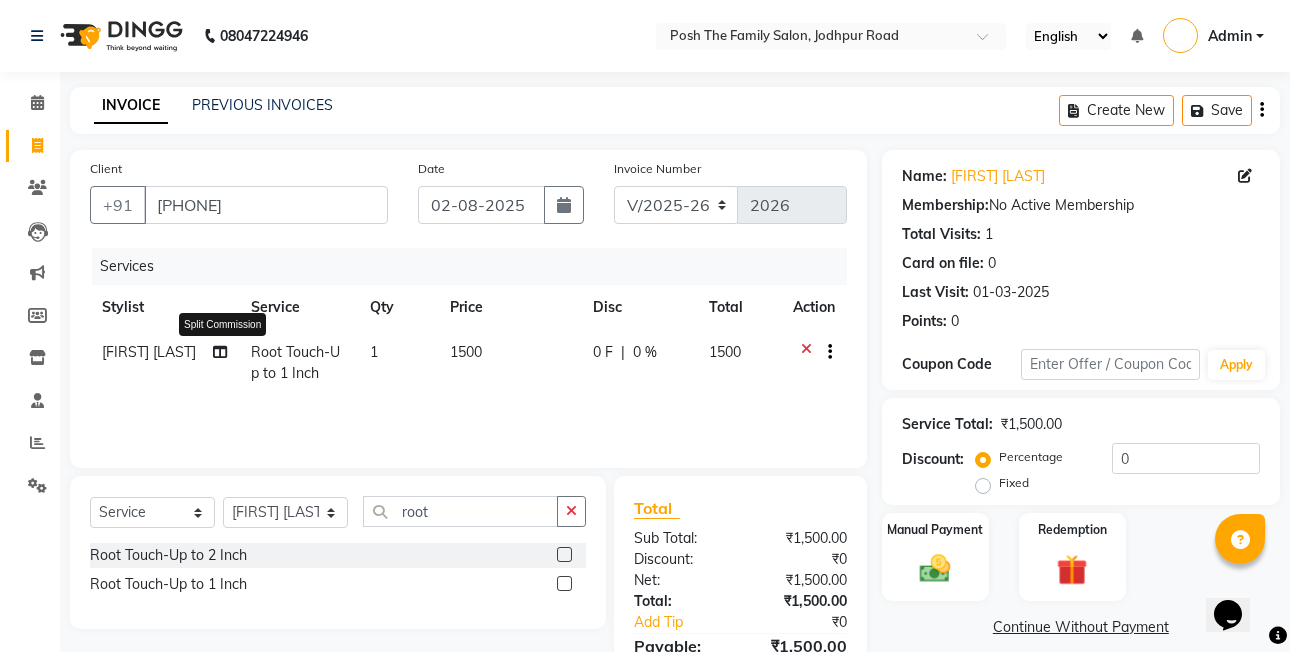 click 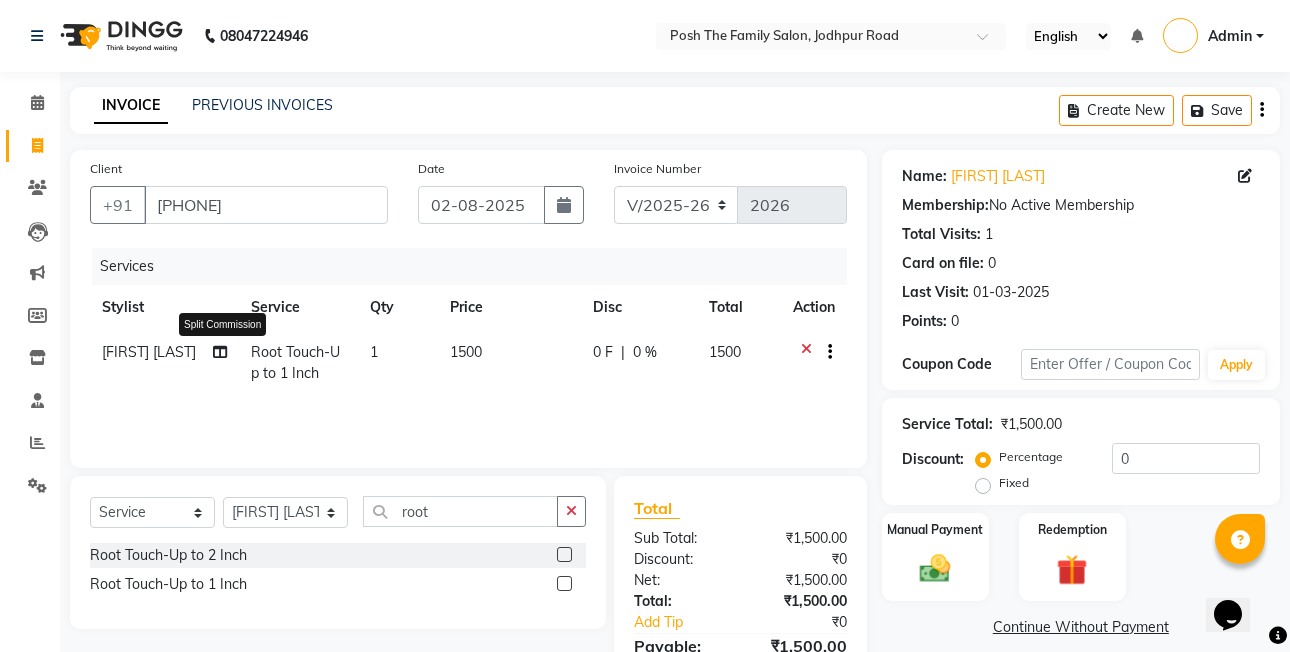 select on "53736" 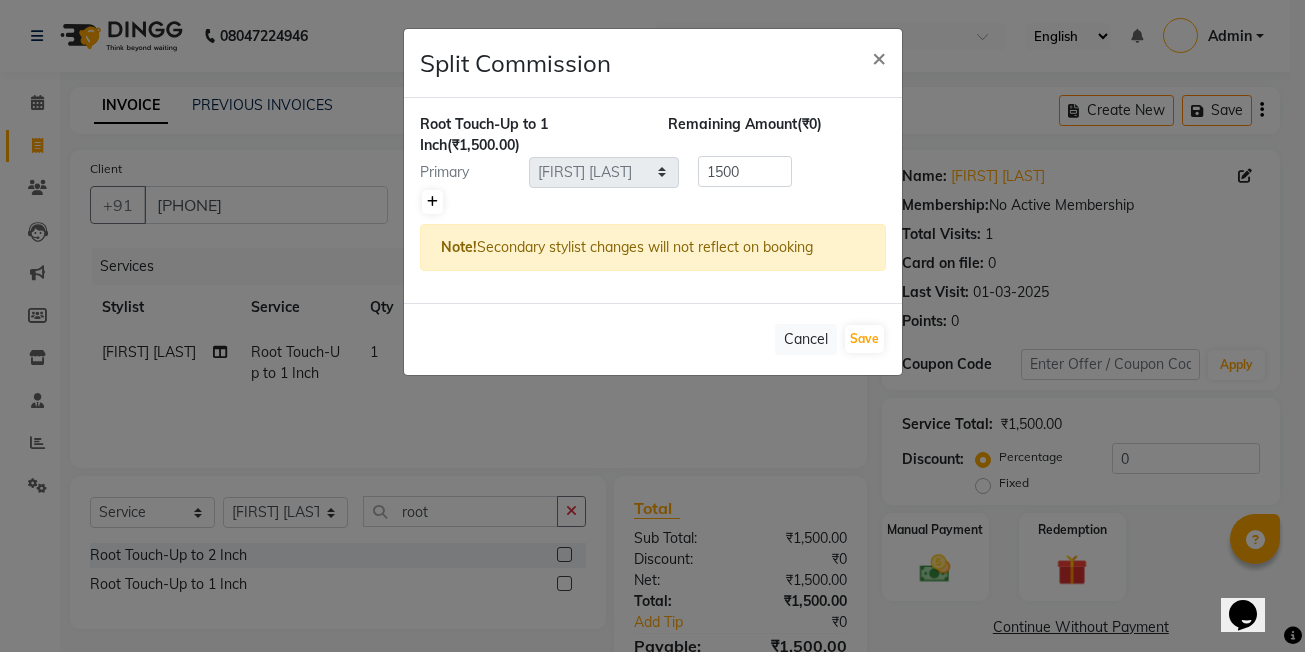 click 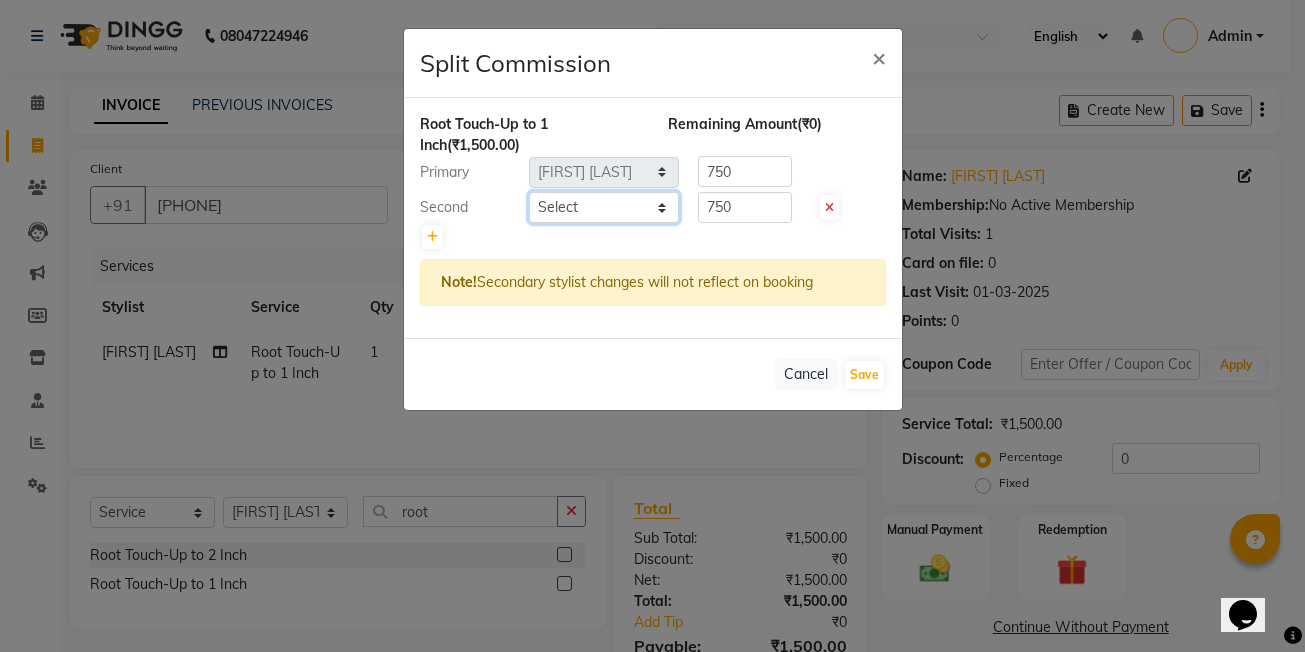 click on "Select  [FIRST] [LAST]    [FIRST] [LAST]    [FIRST] [LAST]   [FIRST] [LAST]    [FIRST] [LAST]   [FIRST] [LAST]   [FIRST] [LAST]   [FIRST] [LAST] (OWNER)   POSH   [FIRST] [LAST]   [FIRST] [LAST]   [FIRST] [LAST]    [FIRST] [LAST]   [FIRST] [LAST]   [FIRST] [LAST]   [FIRST] [LAST]" 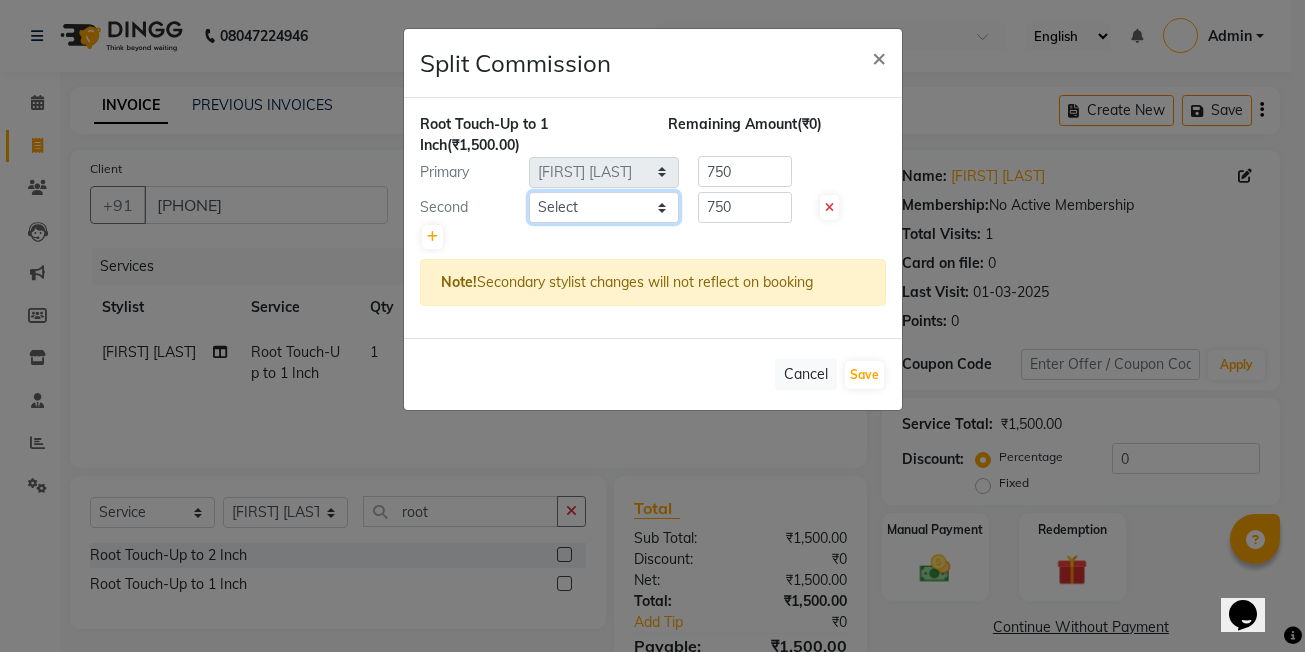 select on "71170" 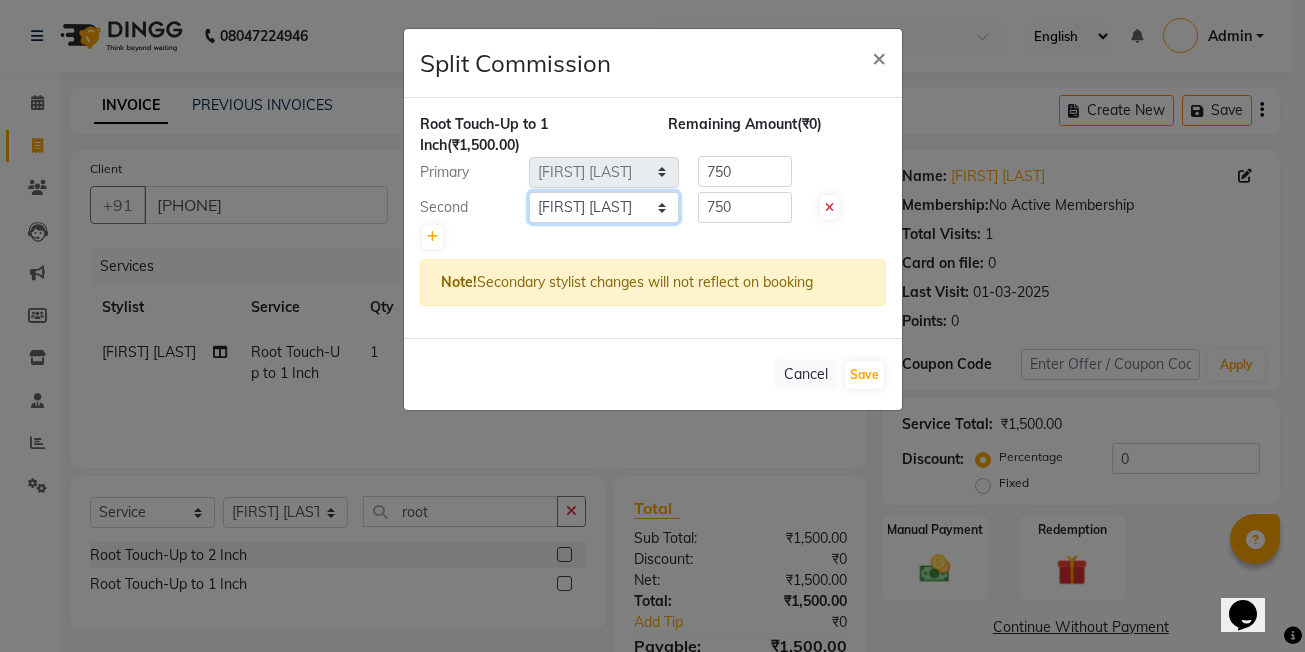 click on "Select  [FIRST] [LAST]    [FIRST] [LAST]    [FIRST] [LAST]   [FIRST] [LAST]    [FIRST] [LAST]   [FIRST] [LAST]   [FIRST] [LAST]   [FIRST] [LAST] (OWNER)   POSH   [FIRST] [LAST]   [FIRST] [LAST]   [FIRST] [LAST]    [FIRST] [LAST]   [FIRST] [LAST]   [FIRST] [LAST]   [FIRST] [LAST]" 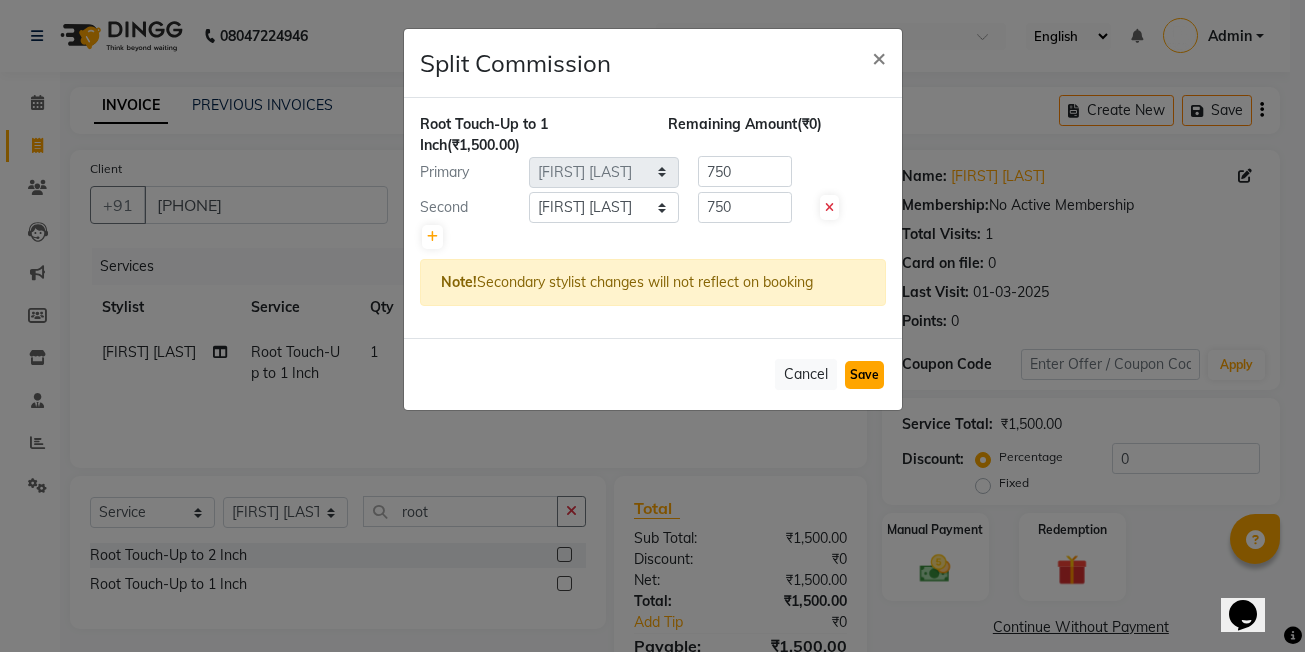 click on "Save" 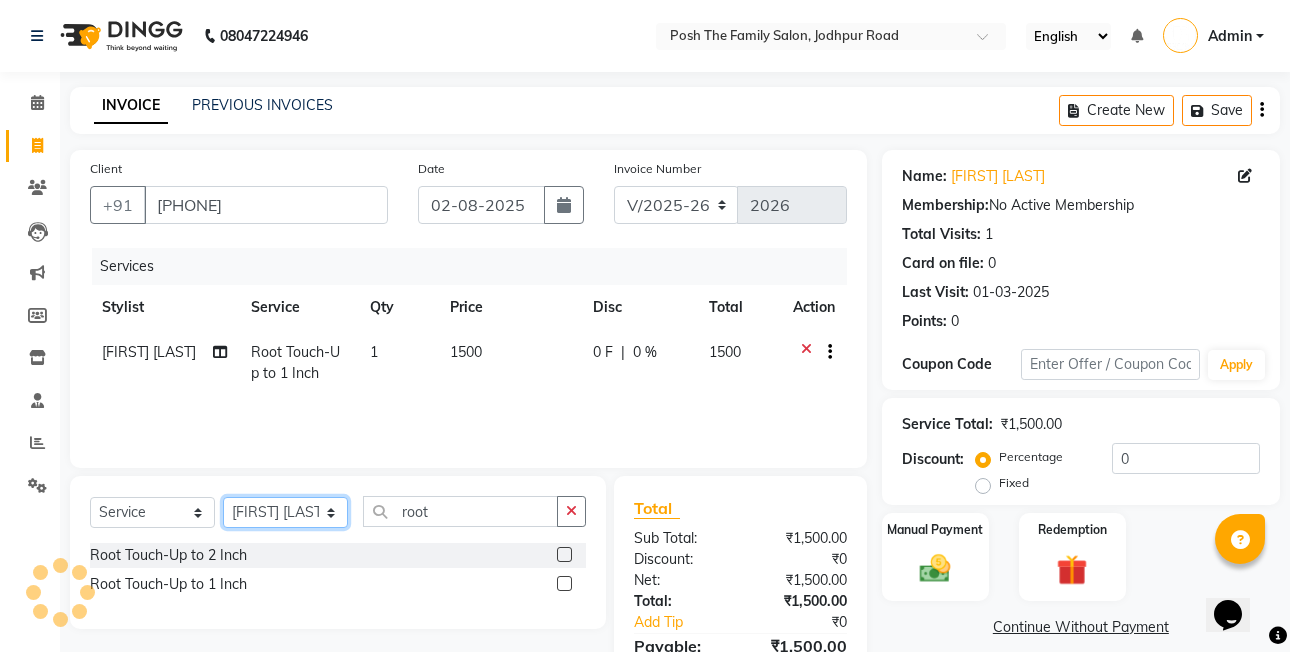 click on "Select Stylist [FIRST] [LAST] [FIRST] [LAST]  [FIRST] [LAST] [FIRST] [LAST]  [FIRST] [LAST]   [FIRST] [LAST]   [FIRST] [LAST] [FIRST] [LAST] (OWNER) POSH [FIRST] [LAST] [FIRST] [LAST] [FIRST] [LAST]    [FIRST] [LAST]   [FIRST] [LAST]   [FIRST] [LAST]   [FIRST] [LAST]" 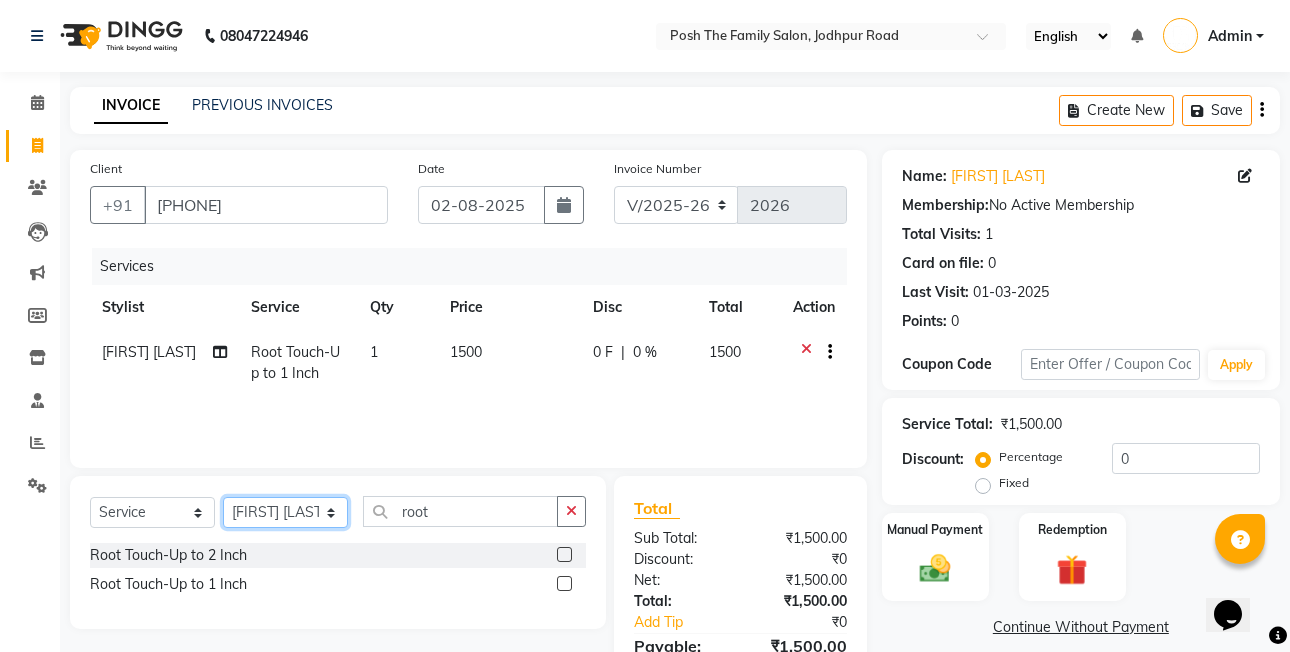 select on "59569" 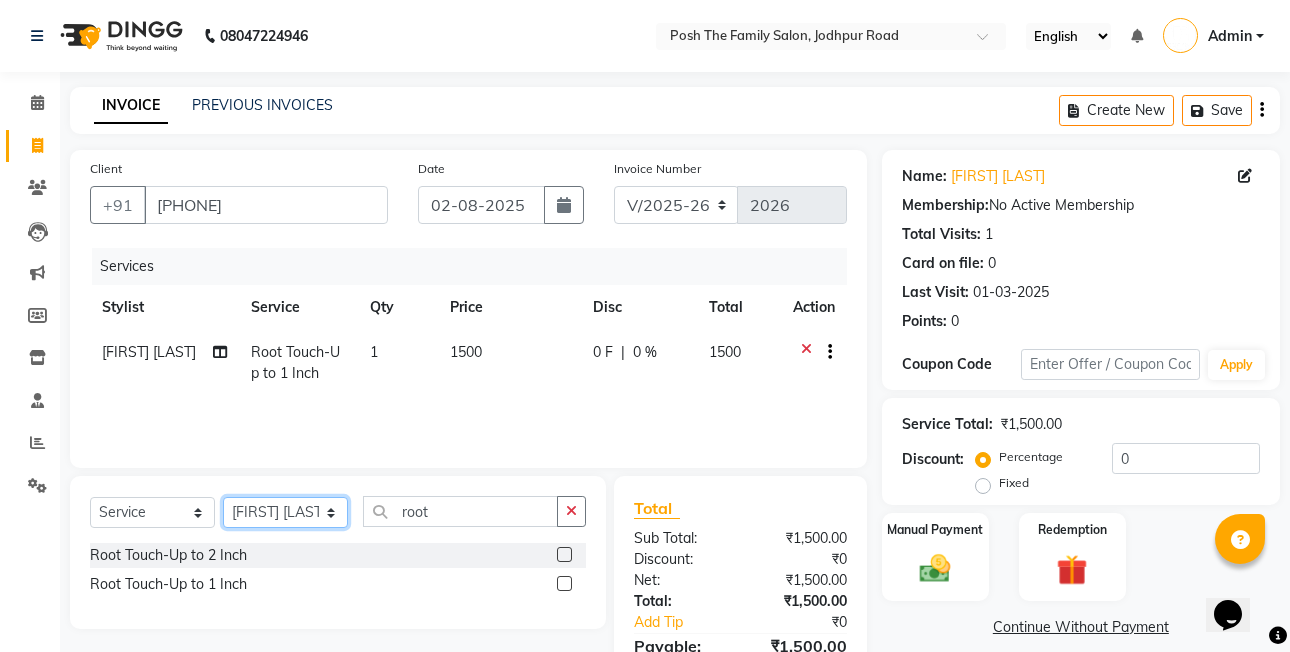 click on "Select Stylist [FIRST] [LAST] [FIRST] [LAST]  [FIRST] [LAST] [FIRST] [LAST]  [FIRST] [LAST]   [FIRST] [LAST]   [FIRST] [LAST] [FIRST] [LAST] (OWNER) POSH [FIRST] [LAST] [FIRST] [LAST] [FIRST] [LAST]    [FIRST] [LAST]   [FIRST] [LAST]   [FIRST] [LAST]   [FIRST] [LAST]" 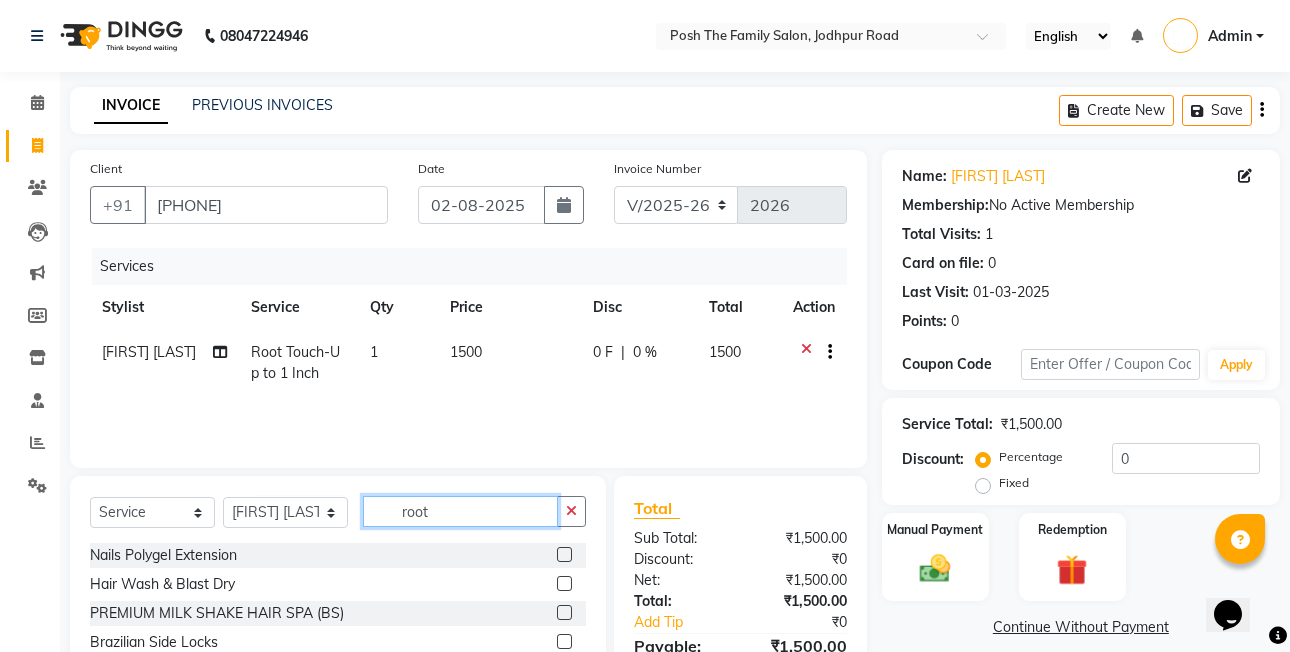 click on "root" 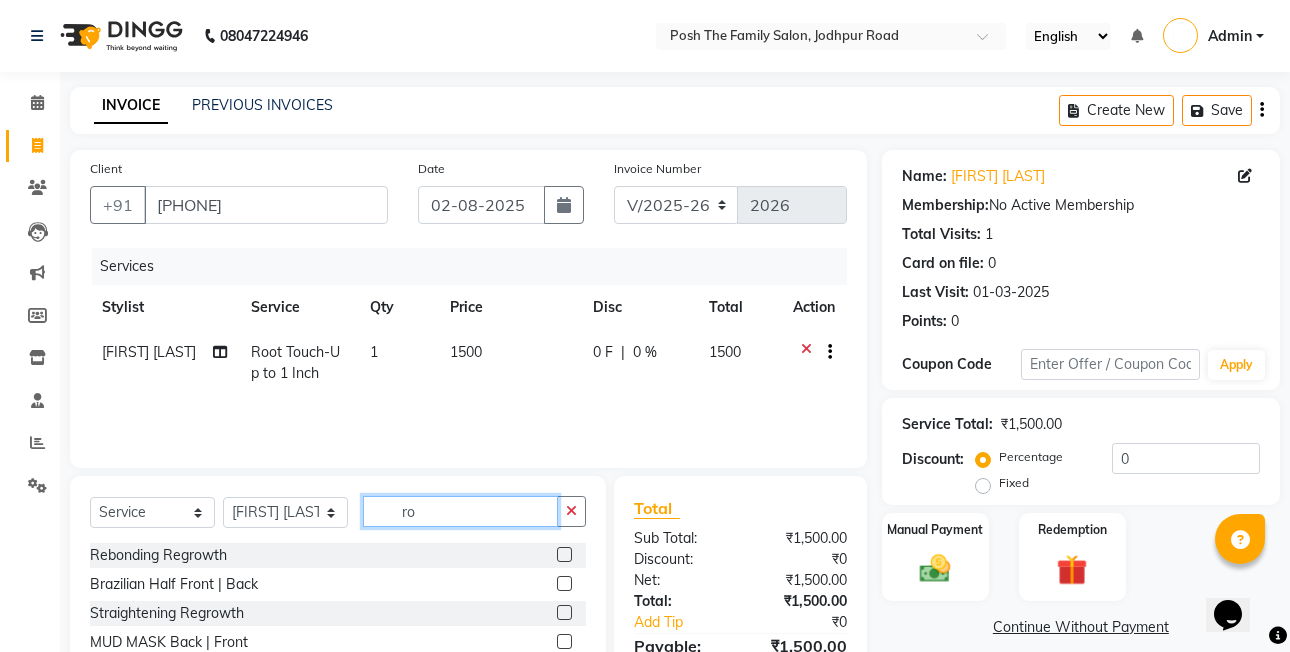 type on "r" 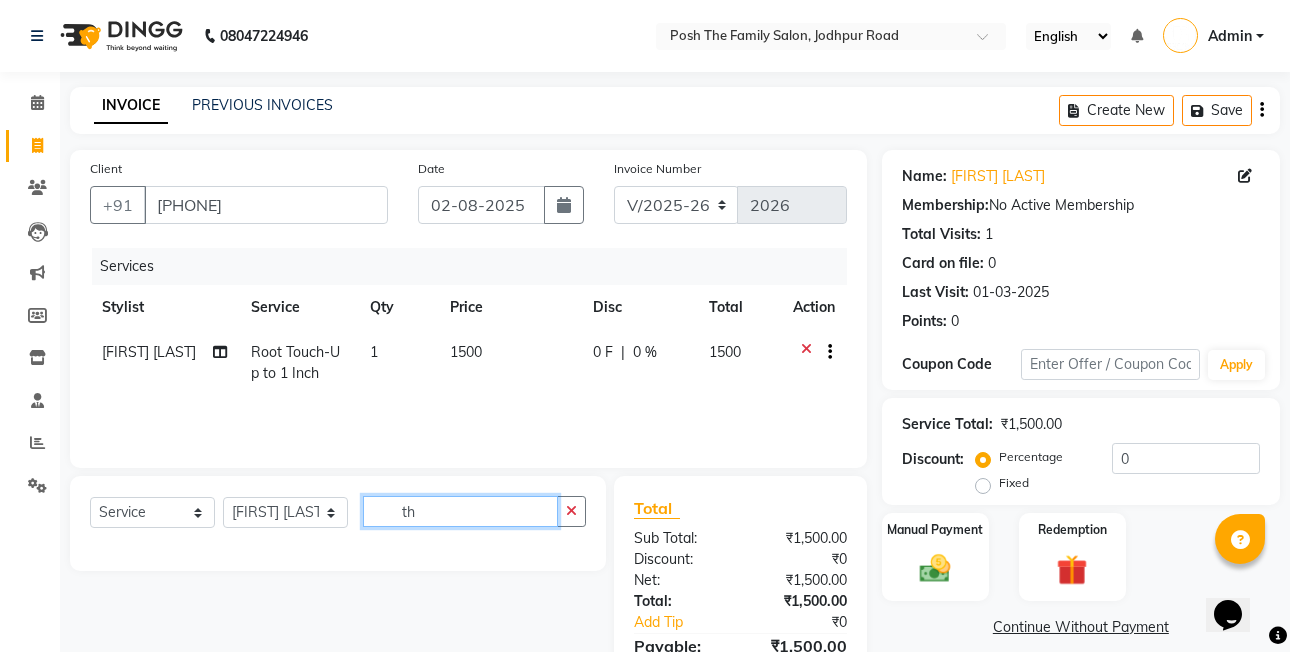type on "t" 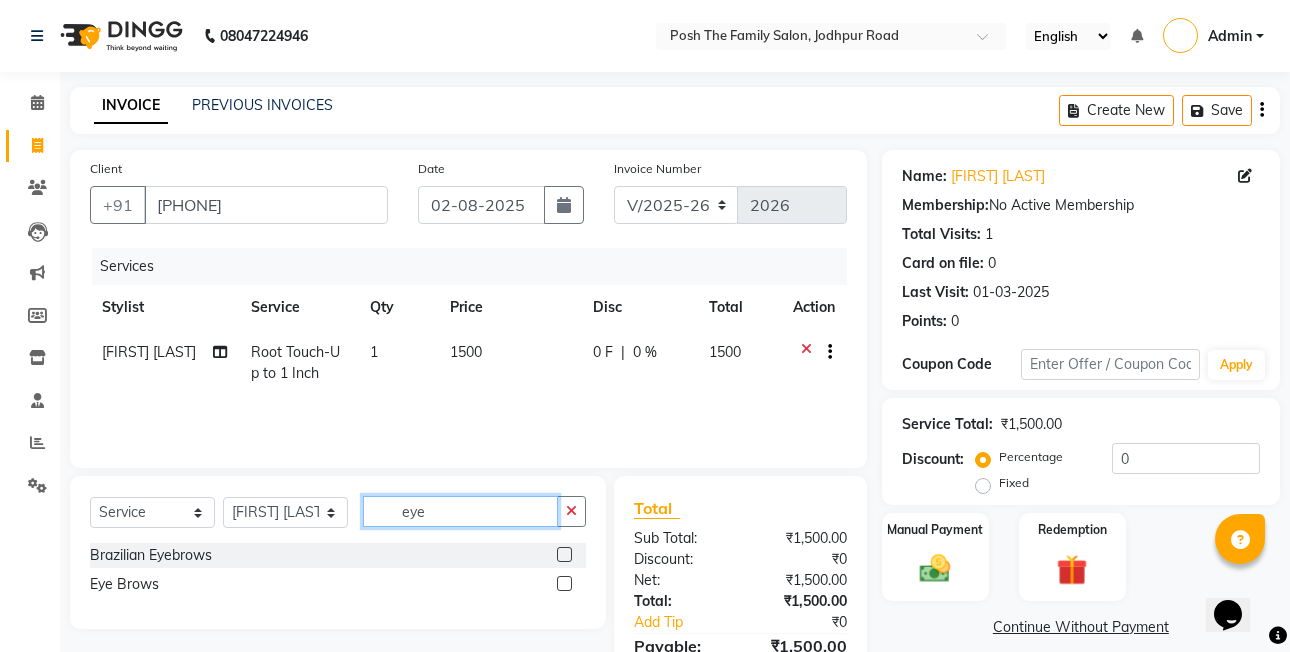type on "eye" 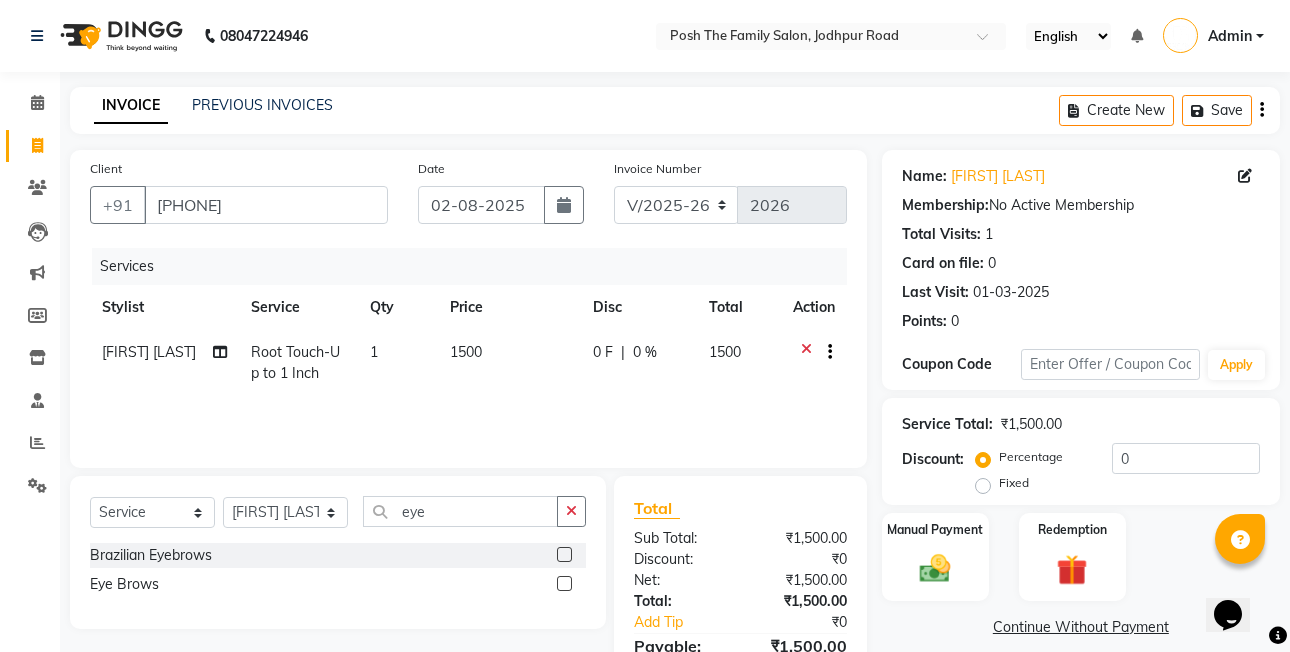 click 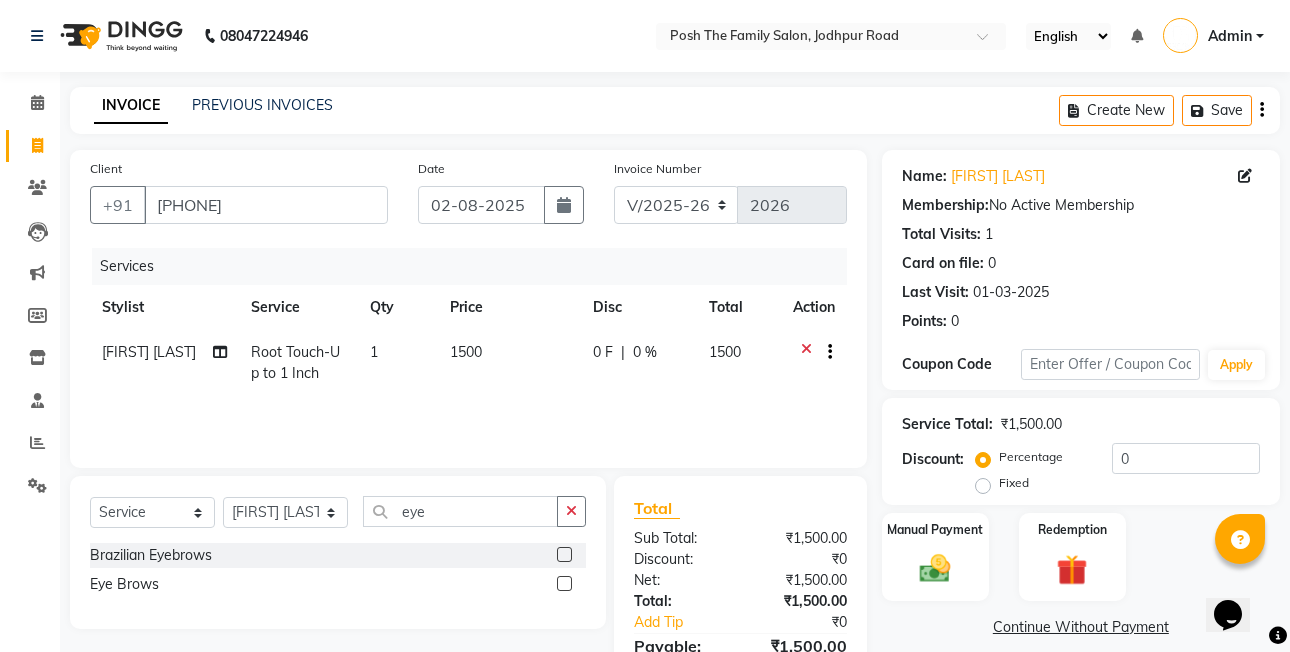 click at bounding box center [563, 584] 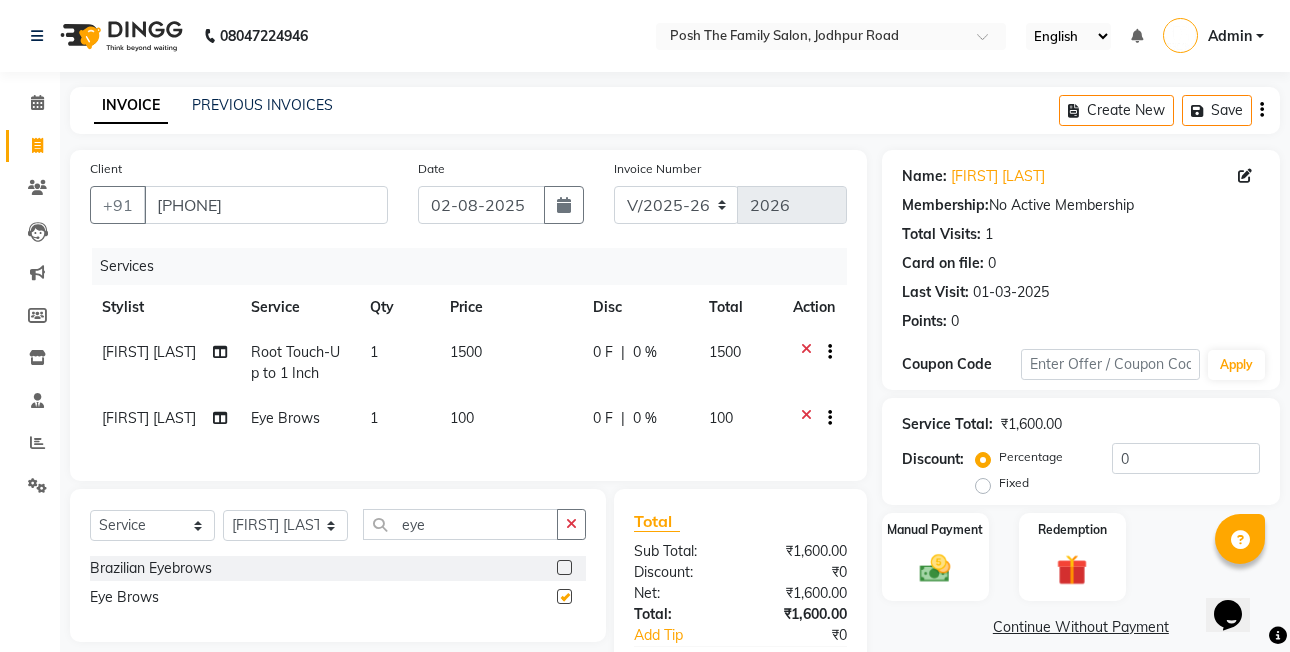 checkbox on "false" 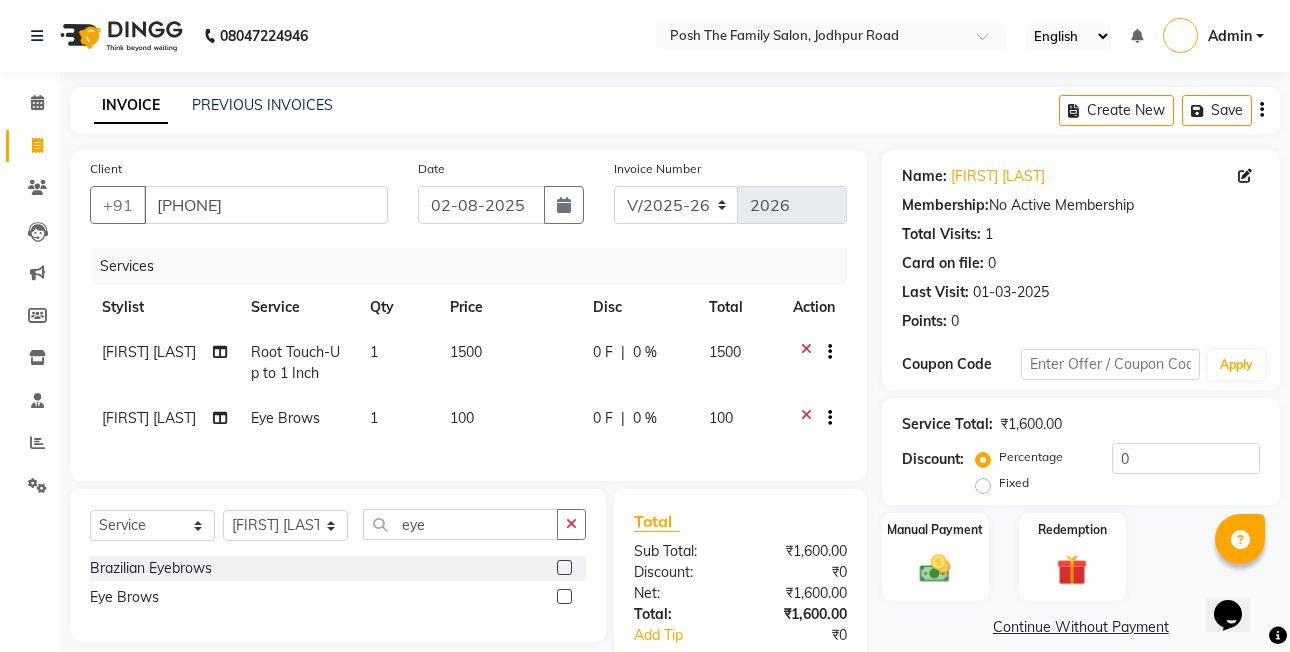 click on "1500" 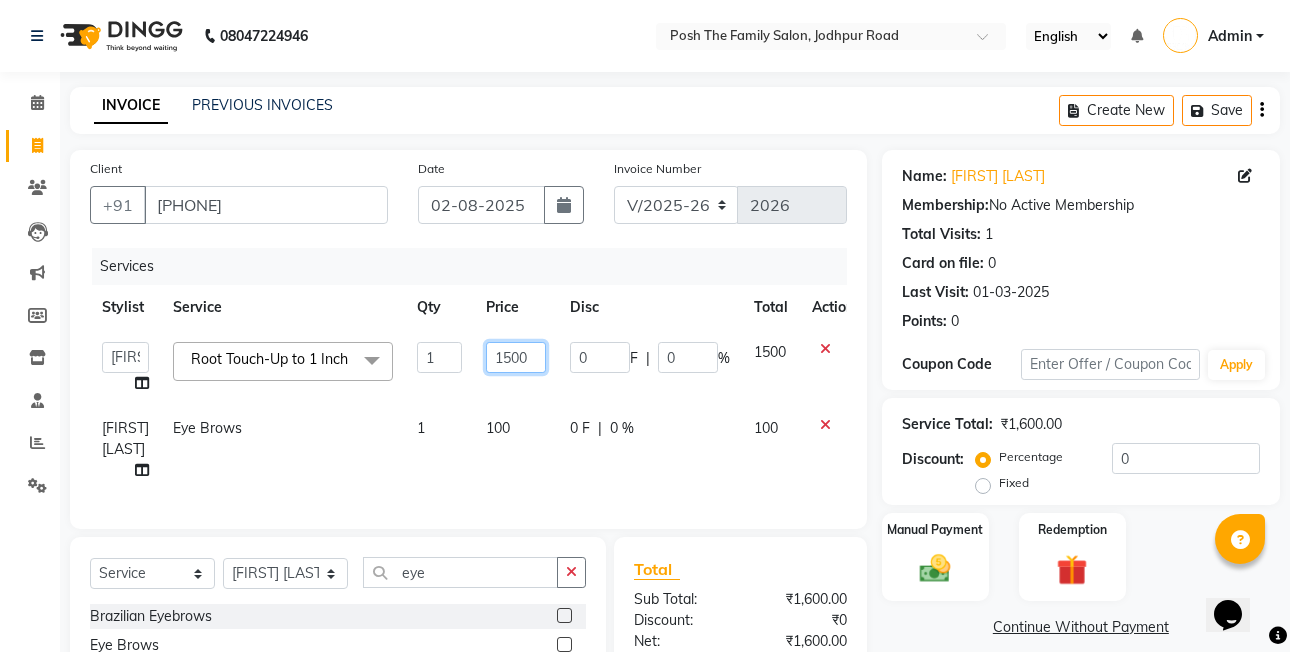 drag, startPoint x: 528, startPoint y: 355, endPoint x: 562, endPoint y: 346, distance: 35.17101 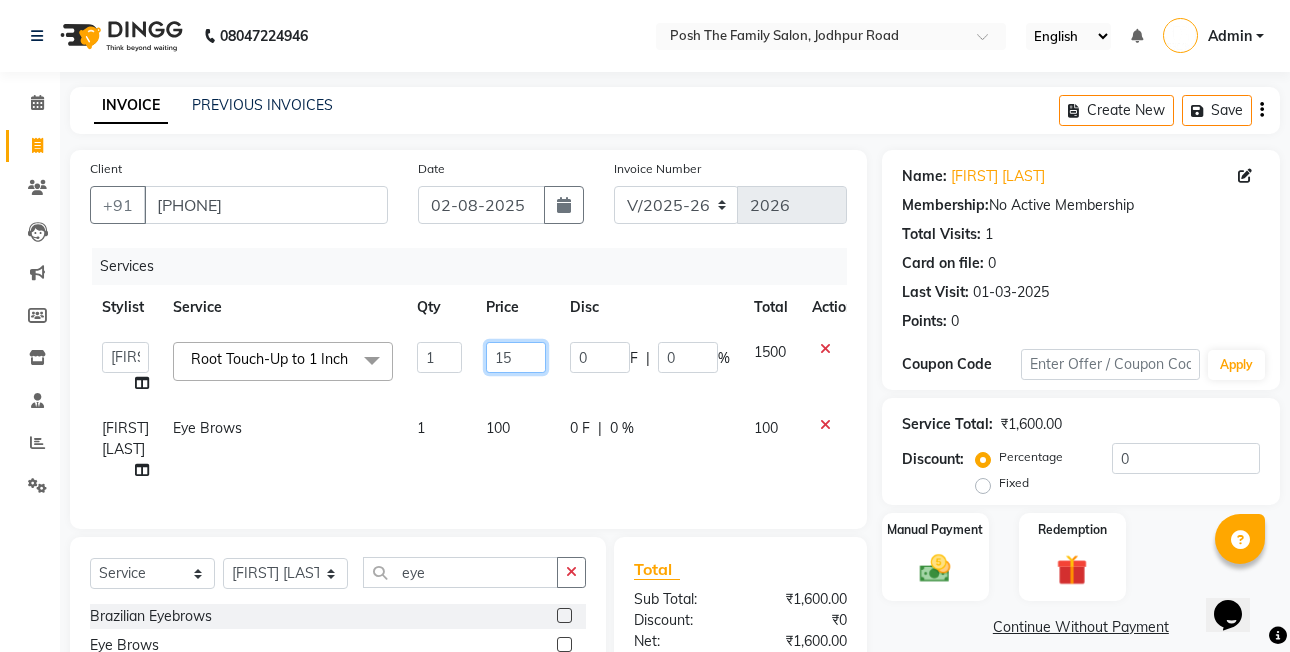 type on "1" 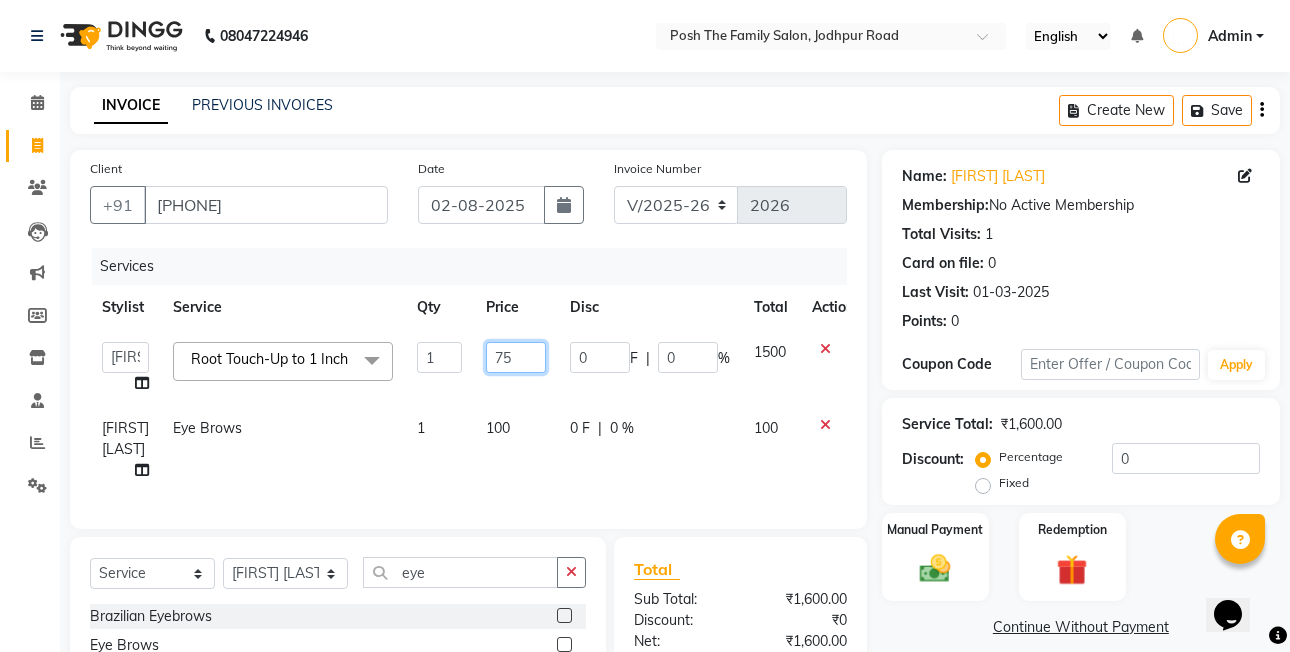 type on "750" 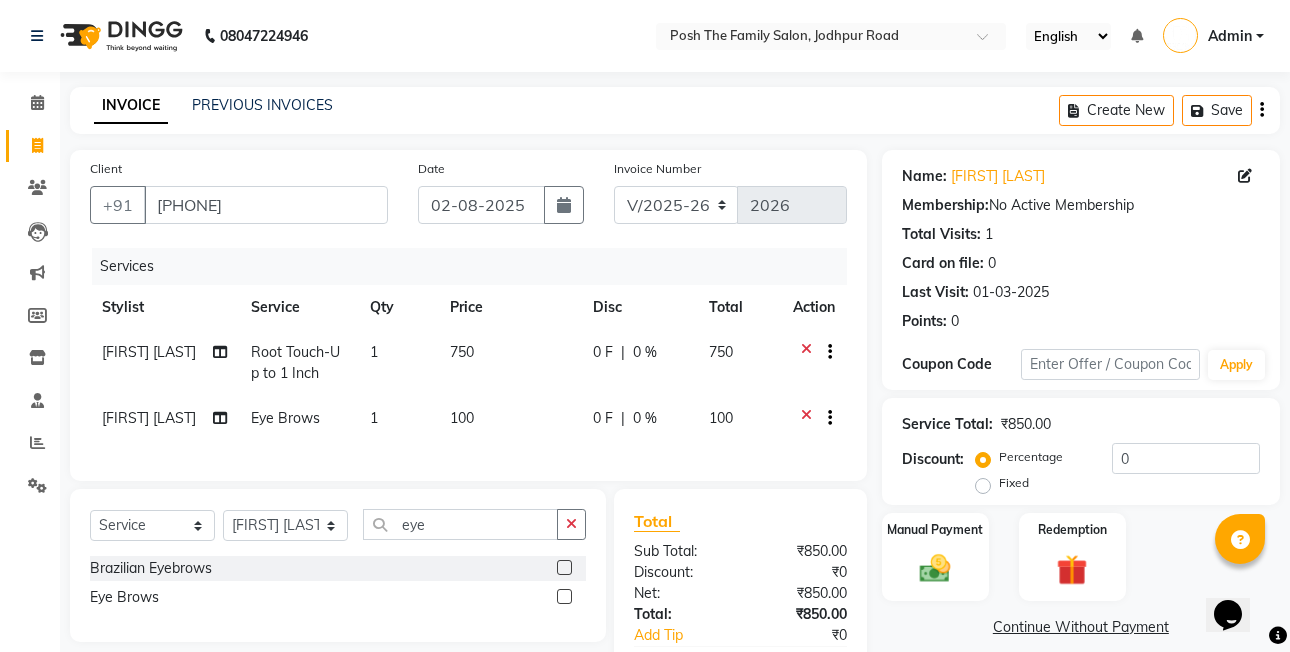 drag, startPoint x: 584, startPoint y: 400, endPoint x: 495, endPoint y: 422, distance: 91.67879 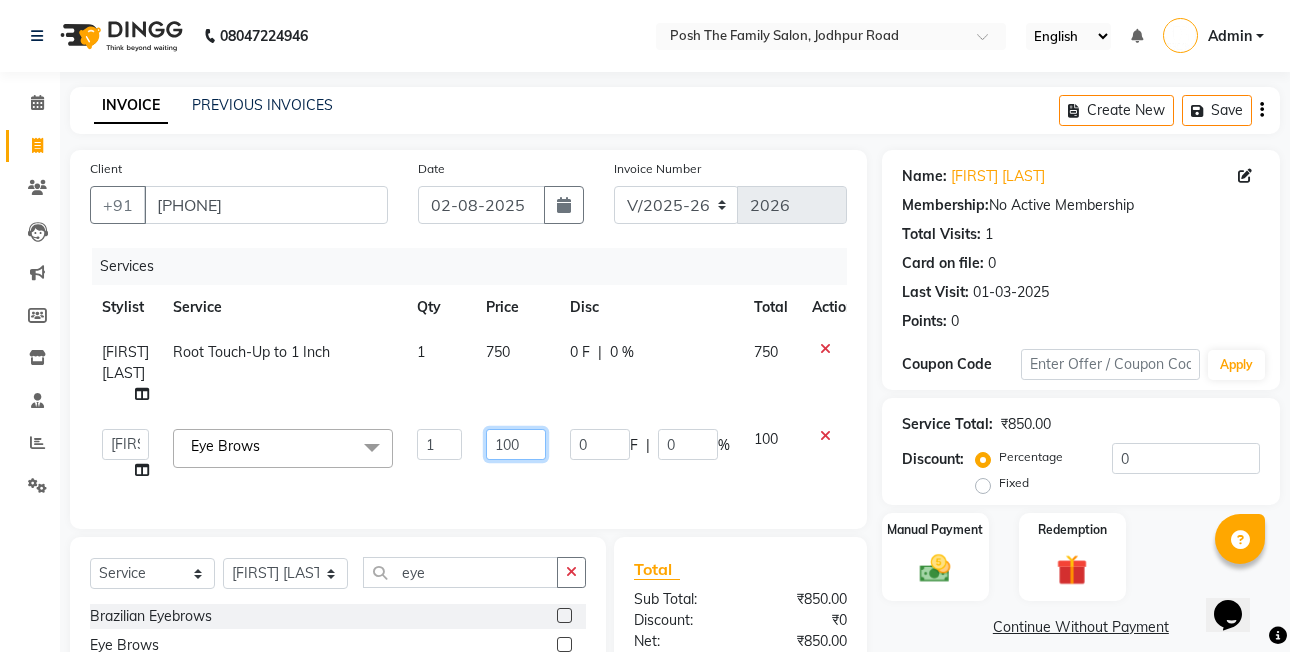 click on "100" 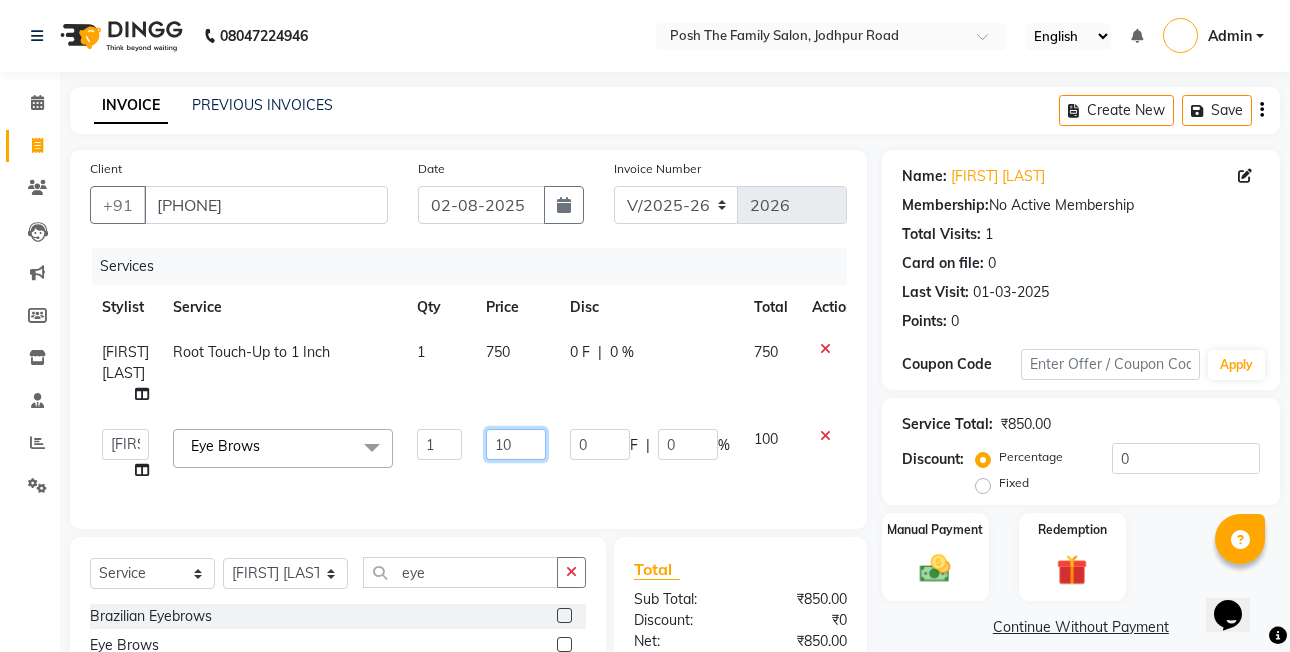 type on "1" 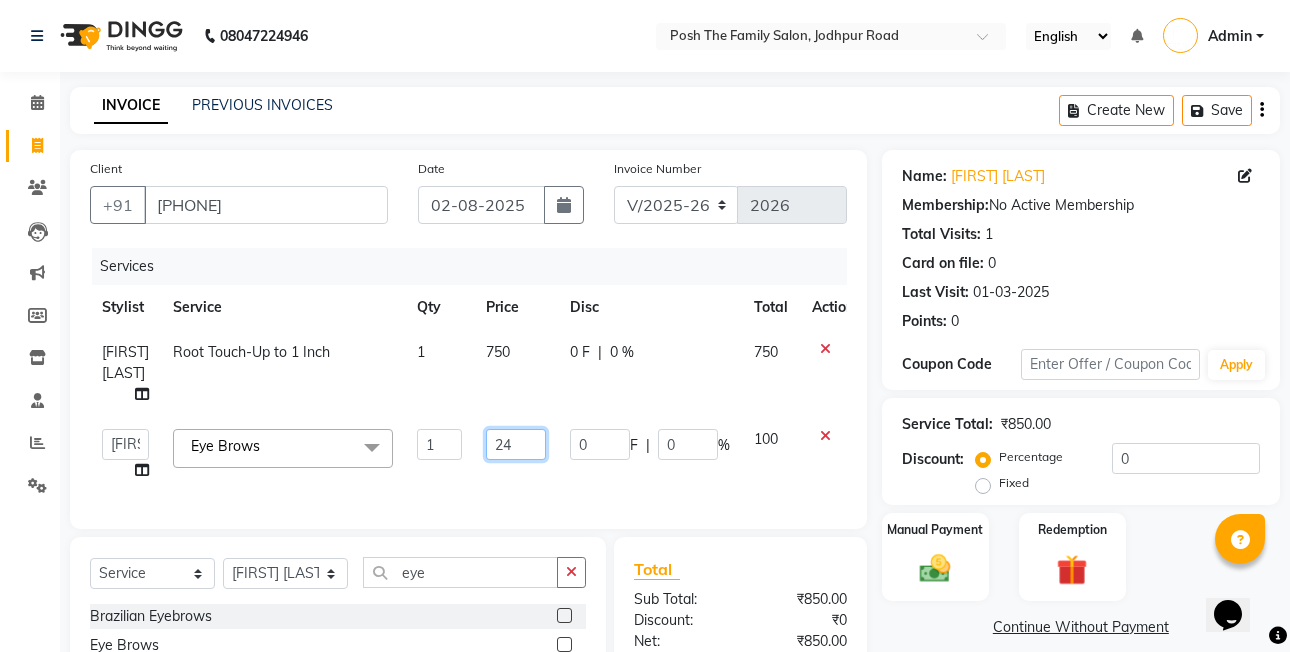 type on "240" 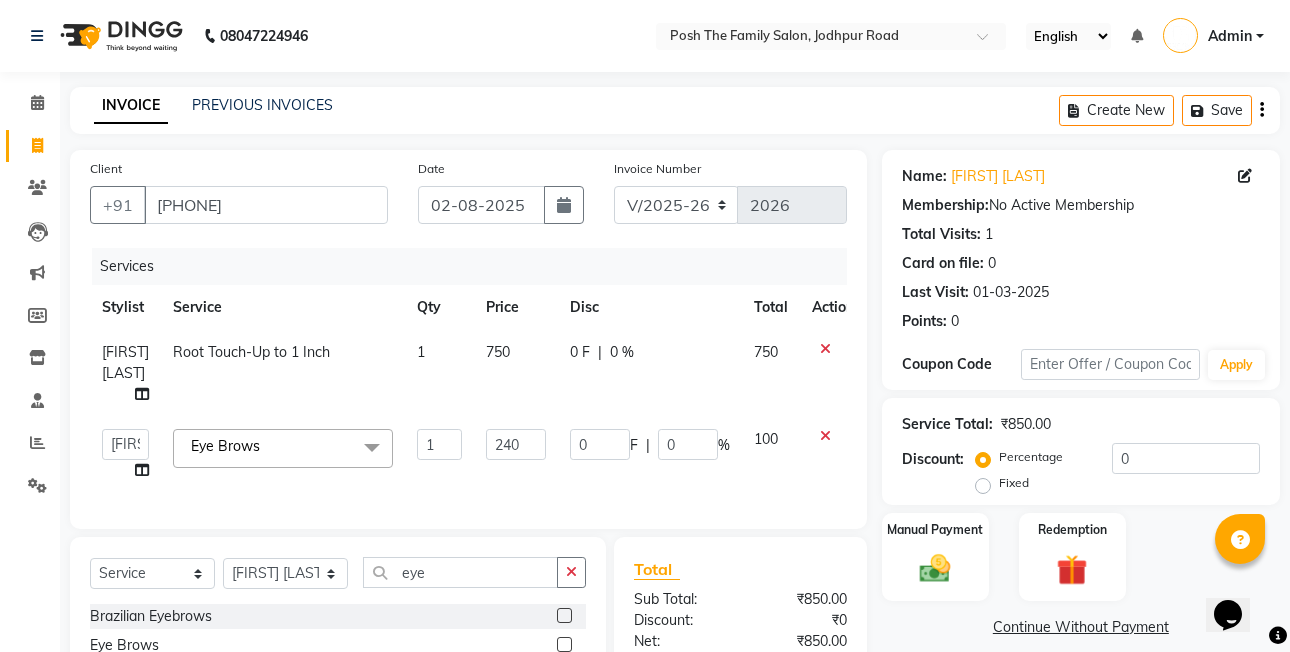 click on "1" 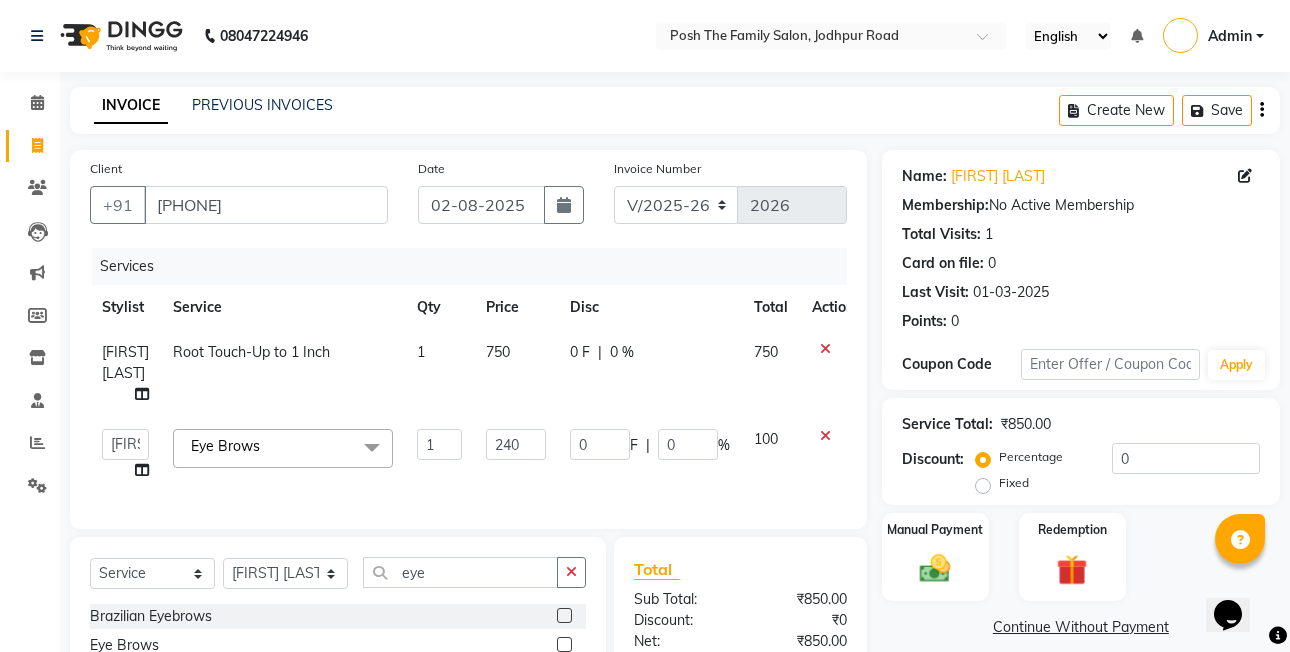 select on "53736" 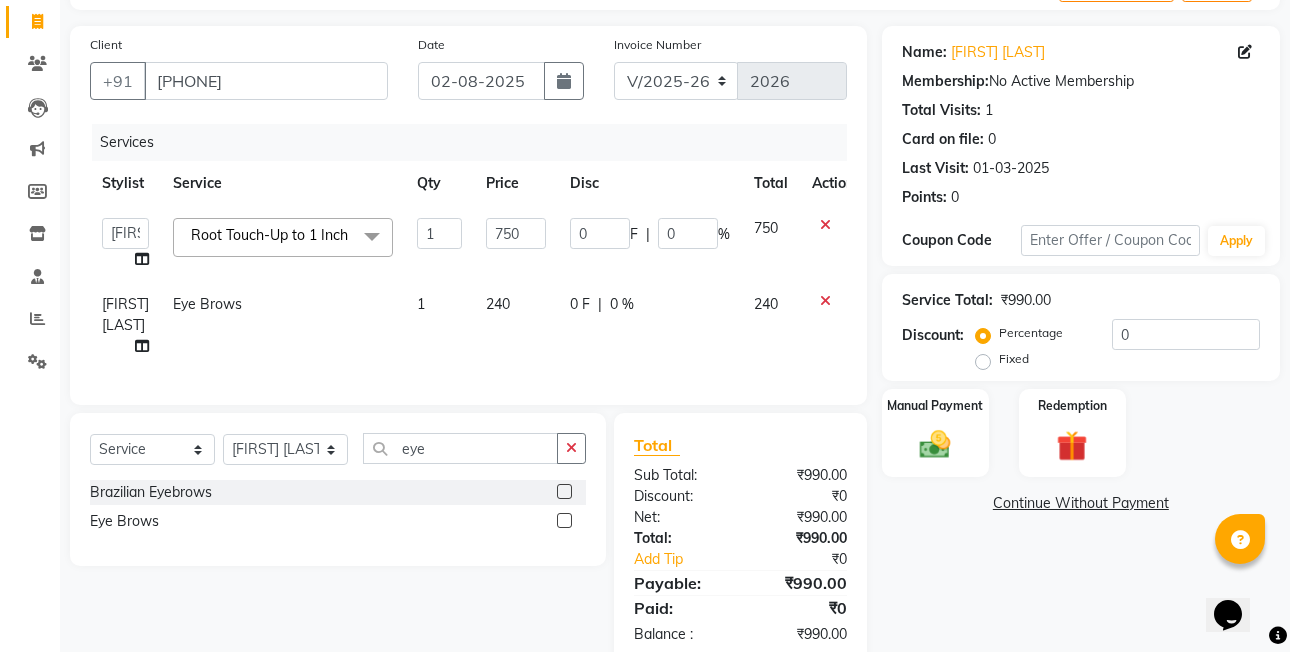 scroll, scrollTop: 191, scrollLeft: 0, axis: vertical 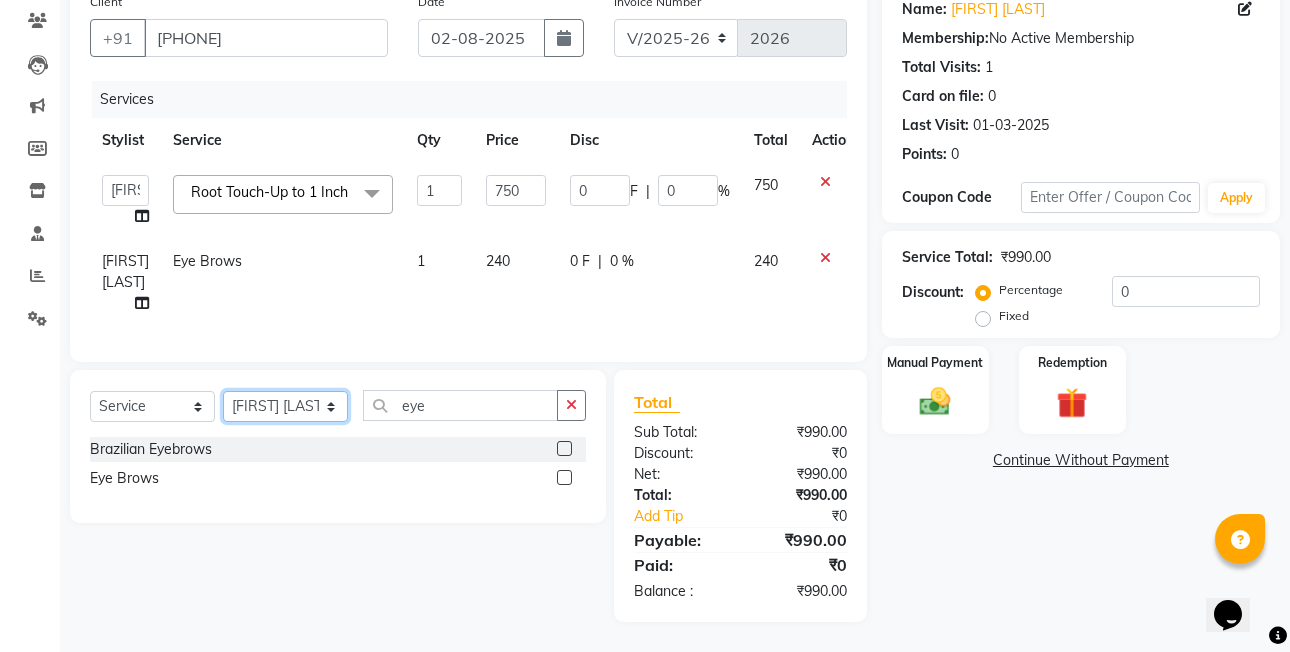 click on "Select Stylist [FIRST] [LAST] [FIRST] [LAST]  [FIRST] [LAST] [FIRST] [LAST]  [FIRST] [LAST]   [FIRST] [LAST]   [FIRST] [LAST] [FIRST] [LAST] (OWNER) POSH [FIRST] [LAST] [FIRST] [LAST] [FIRST] [LAST]    [FIRST] [LAST]   [FIRST] [LAST]   [FIRST] [LAST]   [FIRST] [LAST]" 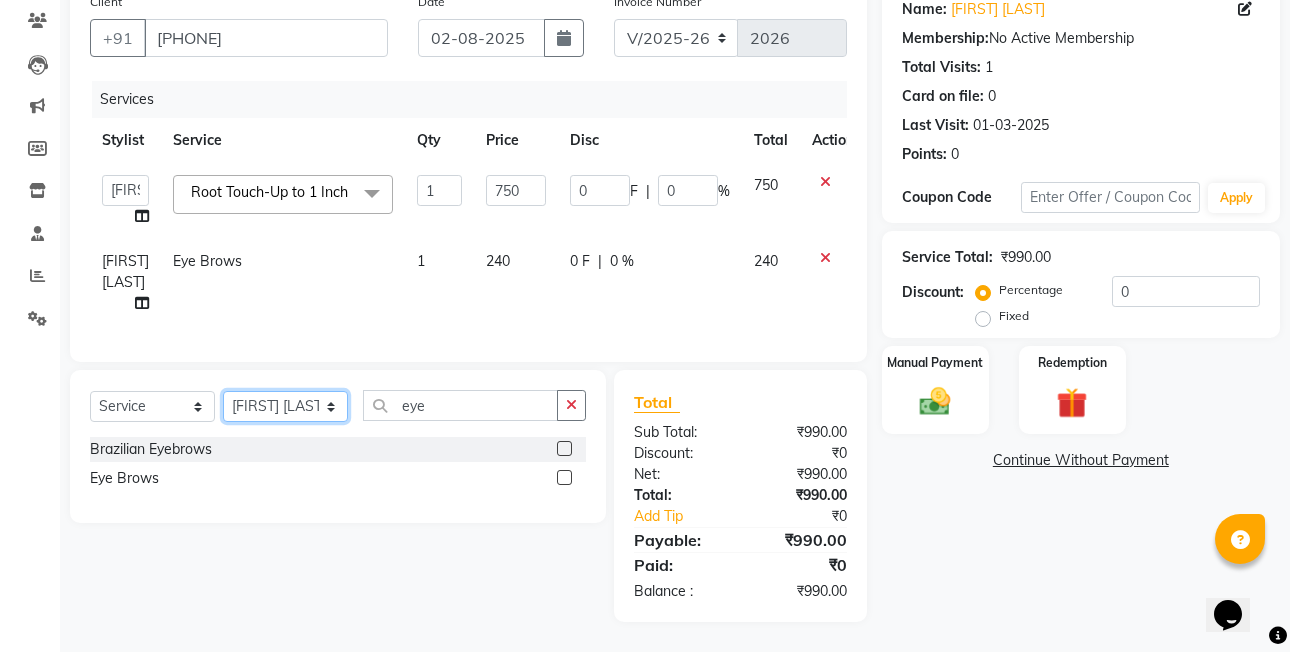 select on "63185" 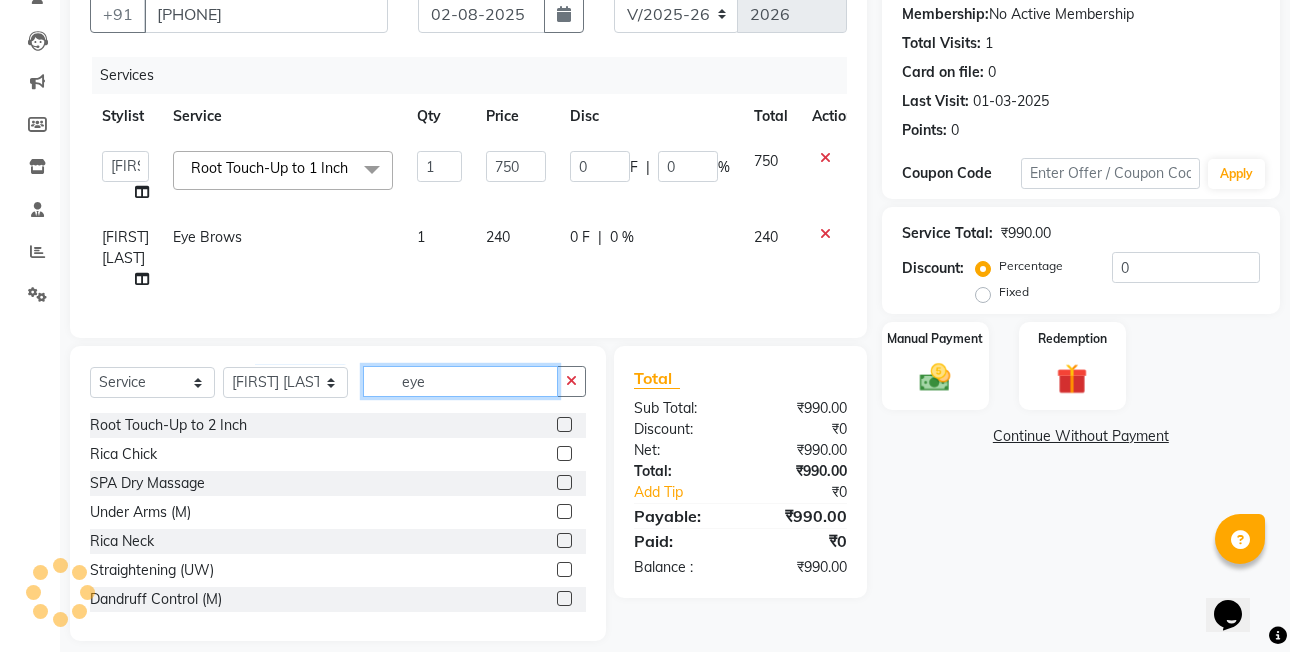click on "eye" 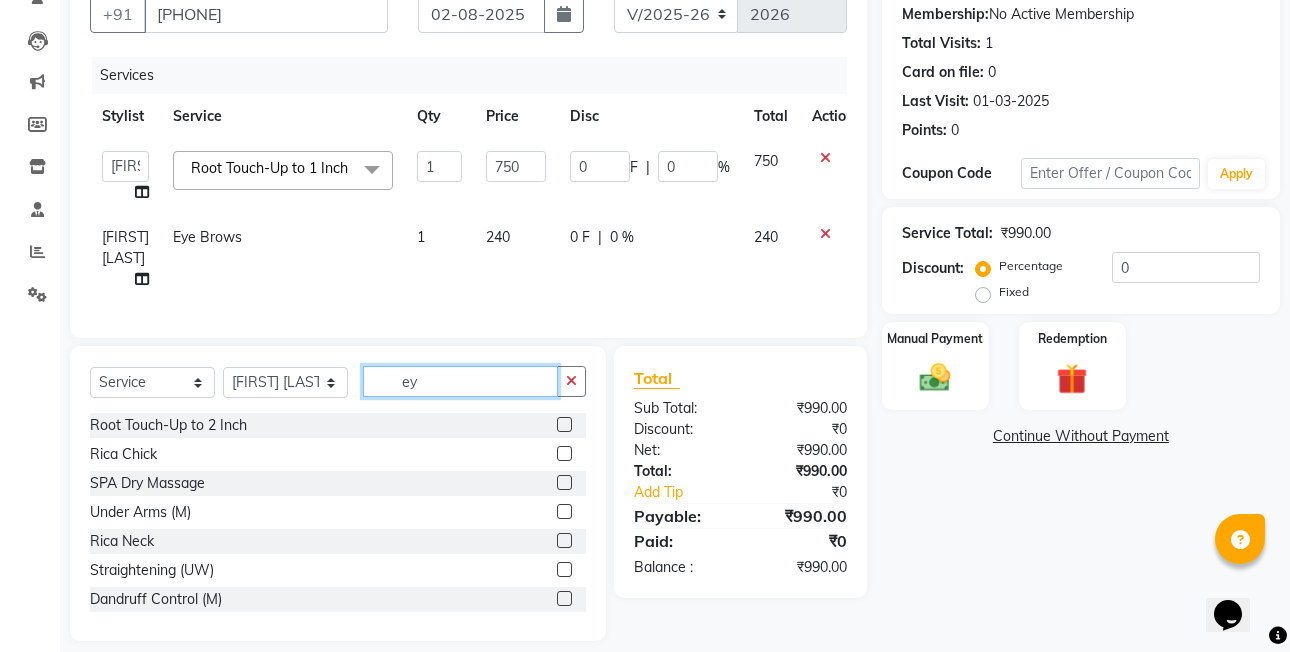 type on "e" 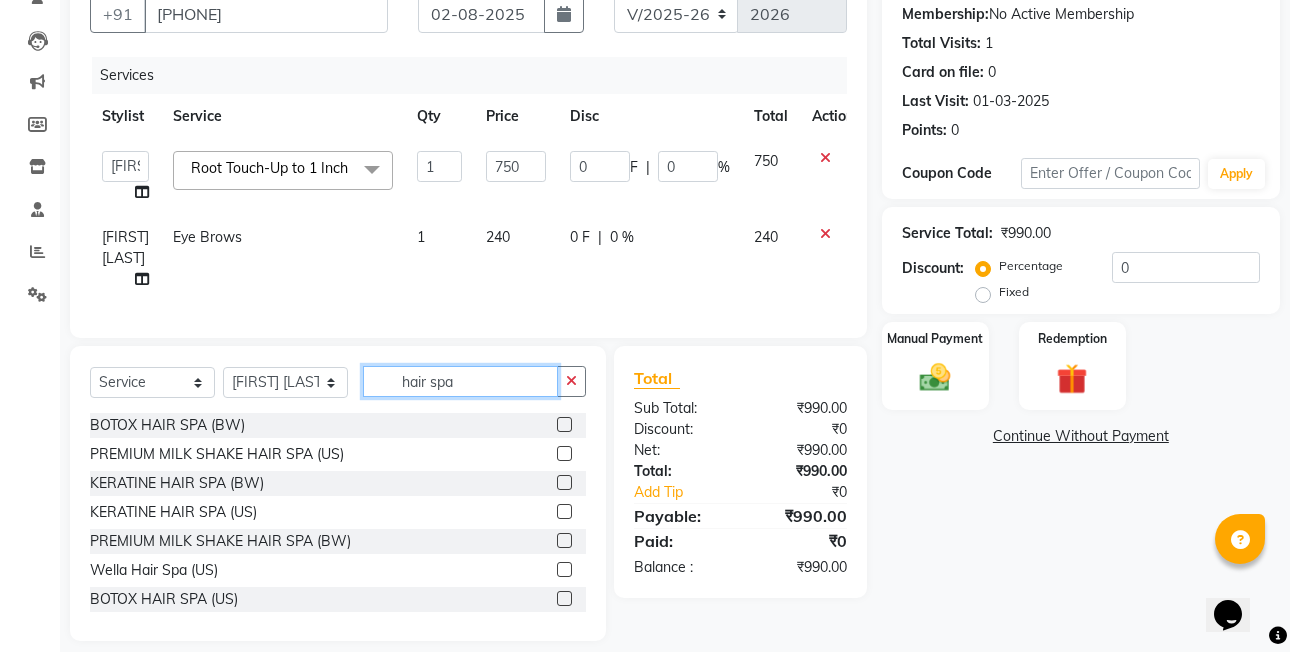 type on "hair spa" 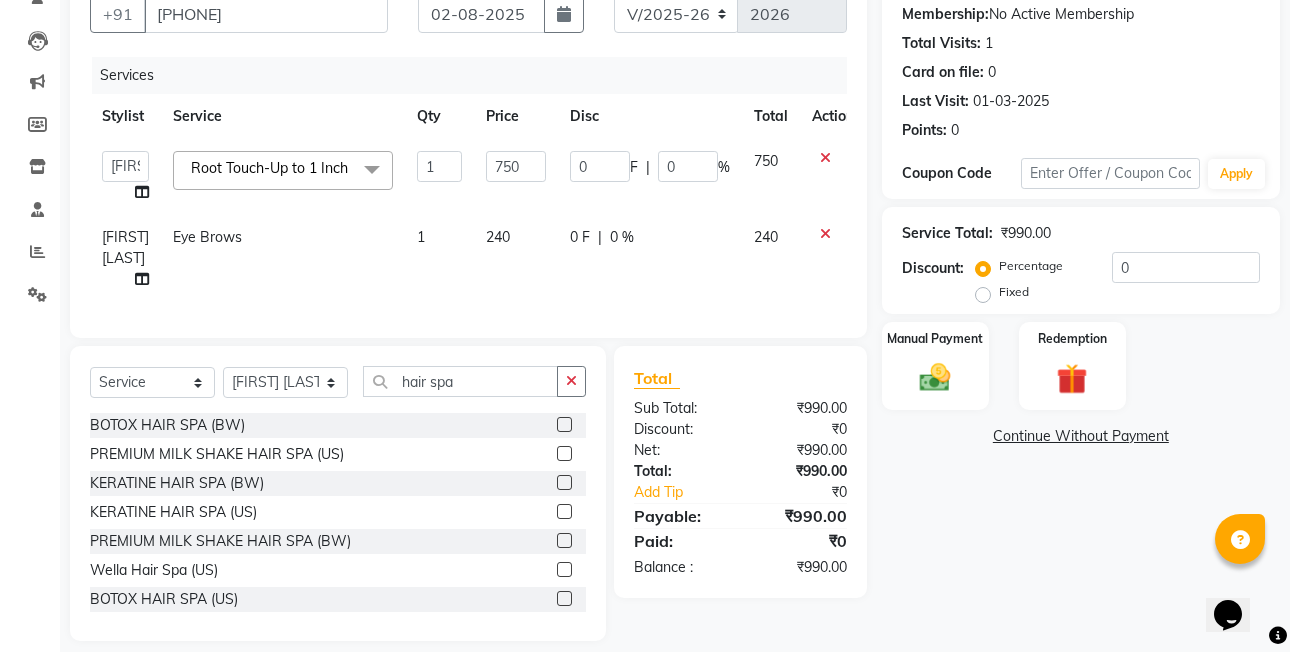 click 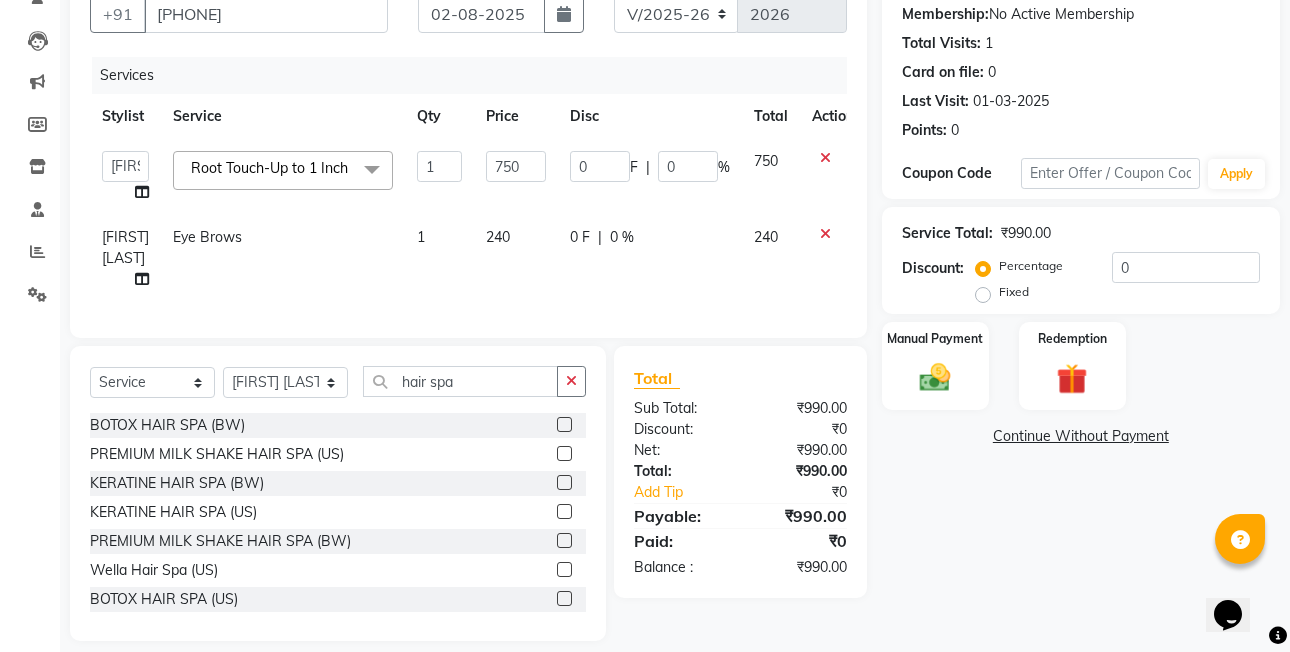 click 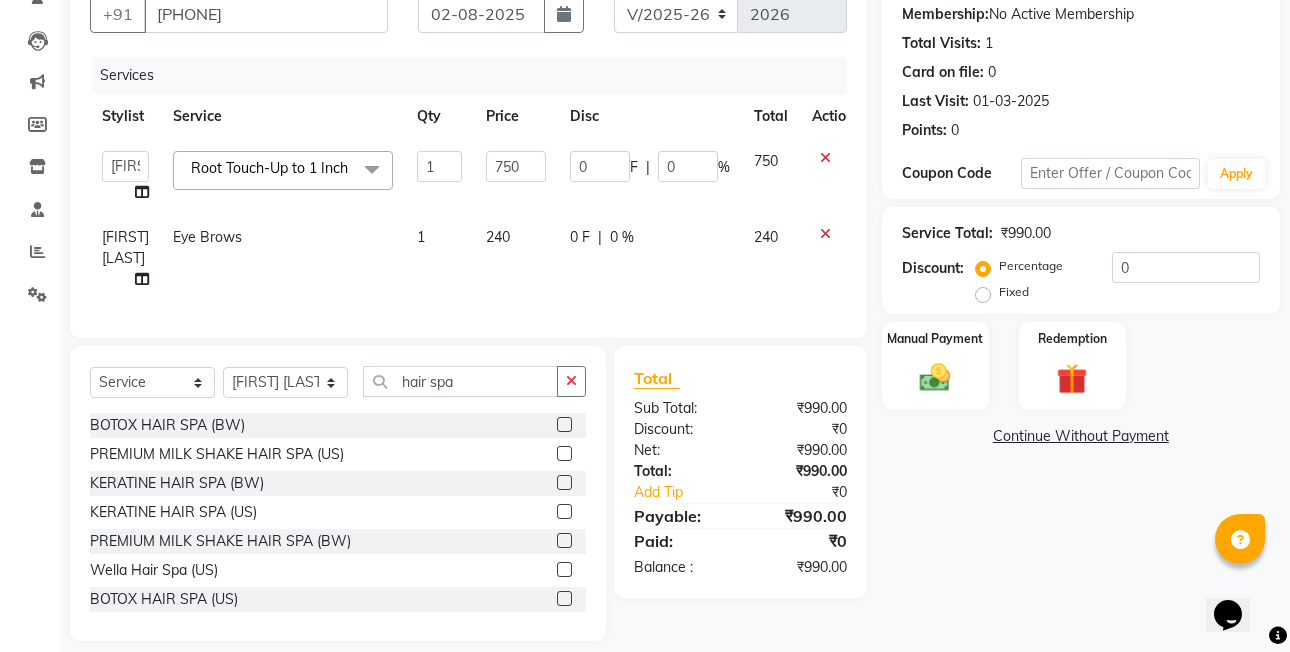 click at bounding box center [563, 454] 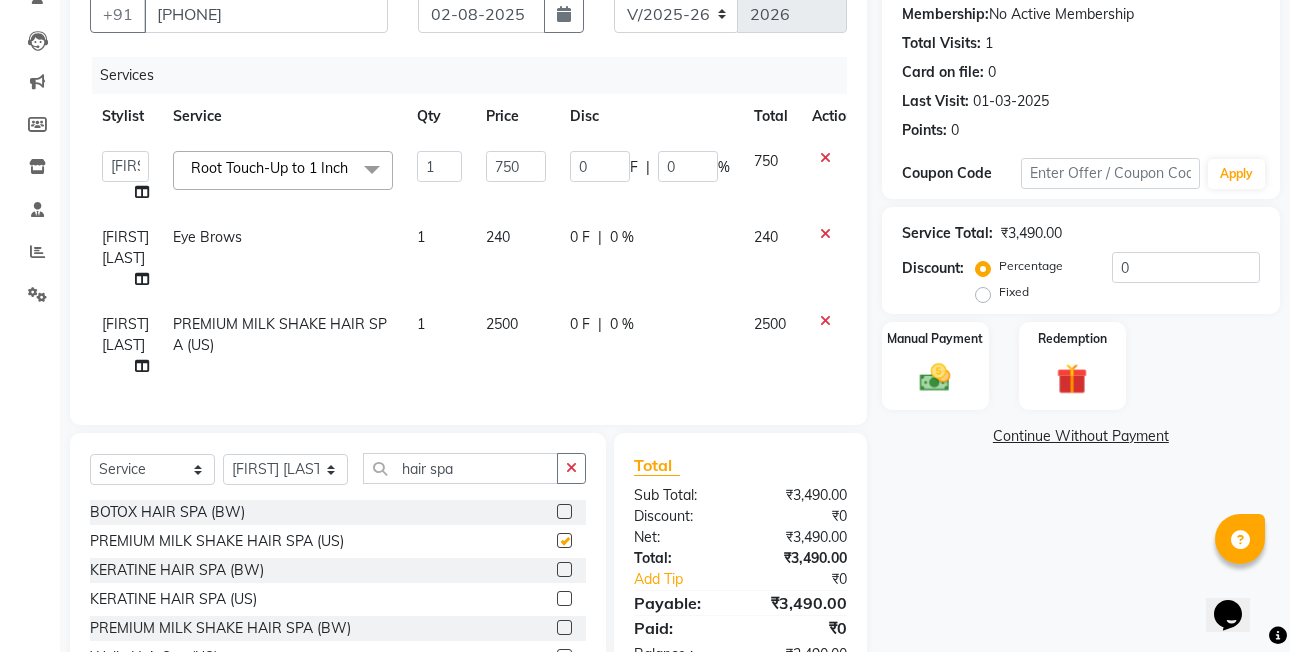 checkbox on "false" 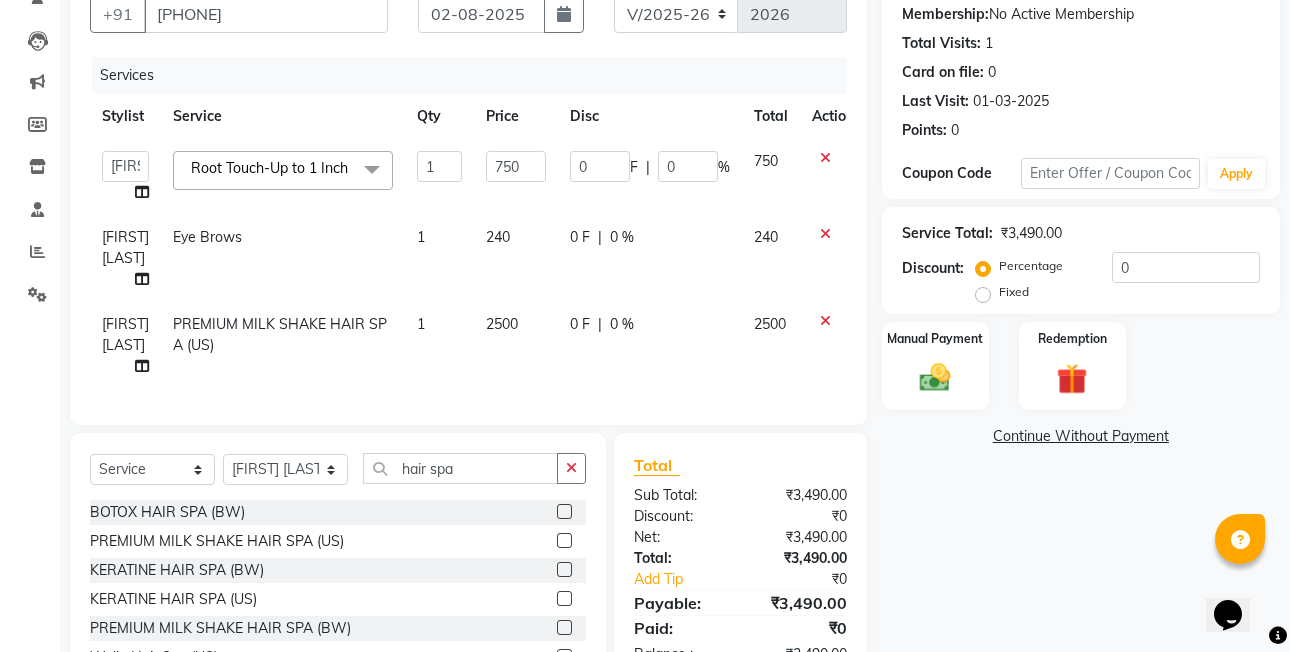 click on "2500" 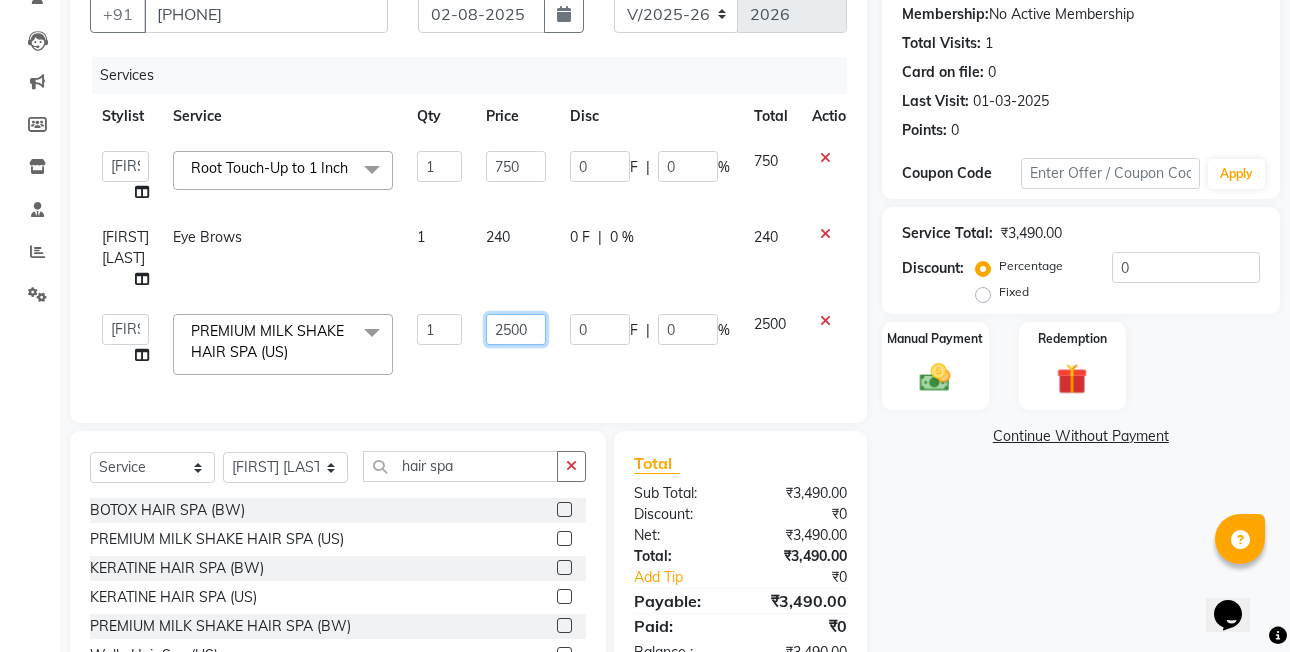 click on "2500" 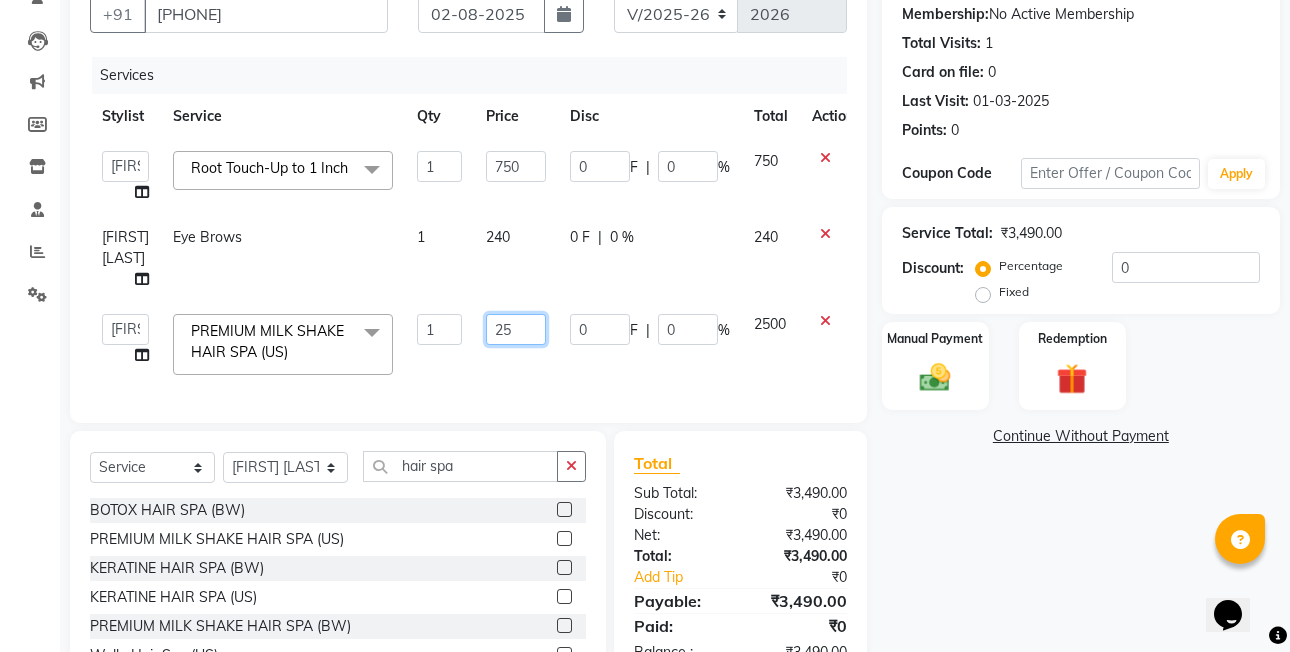 type on "2" 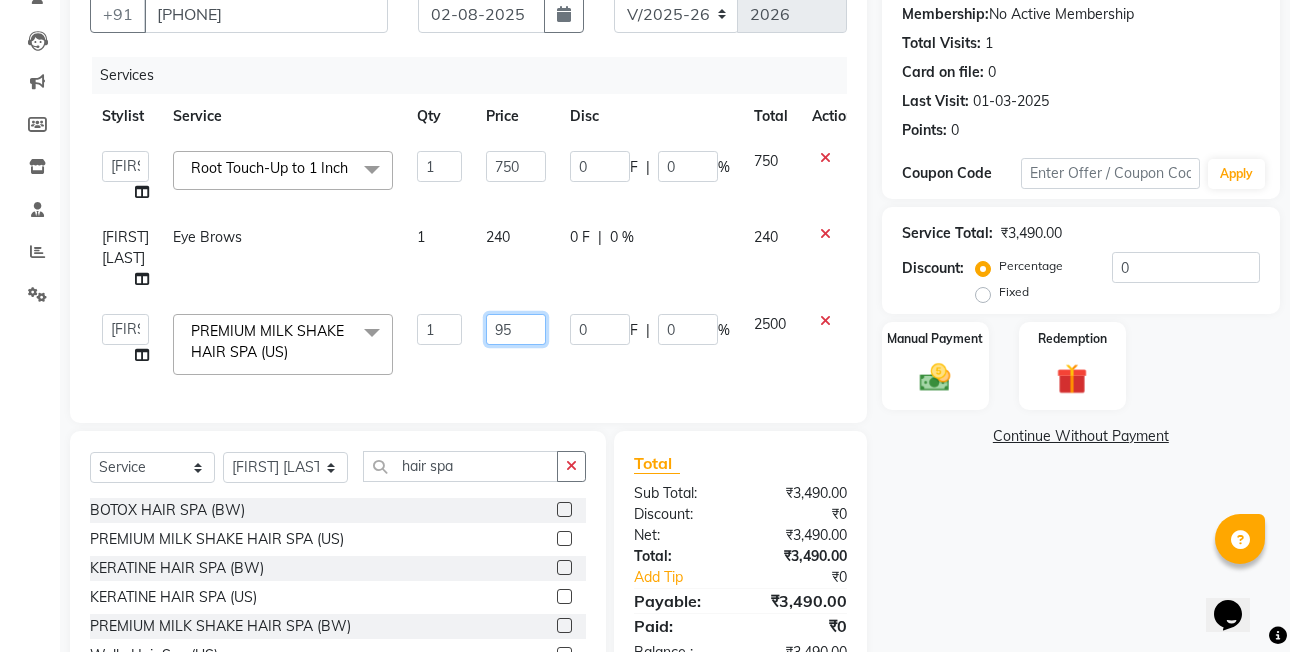 type on "950" 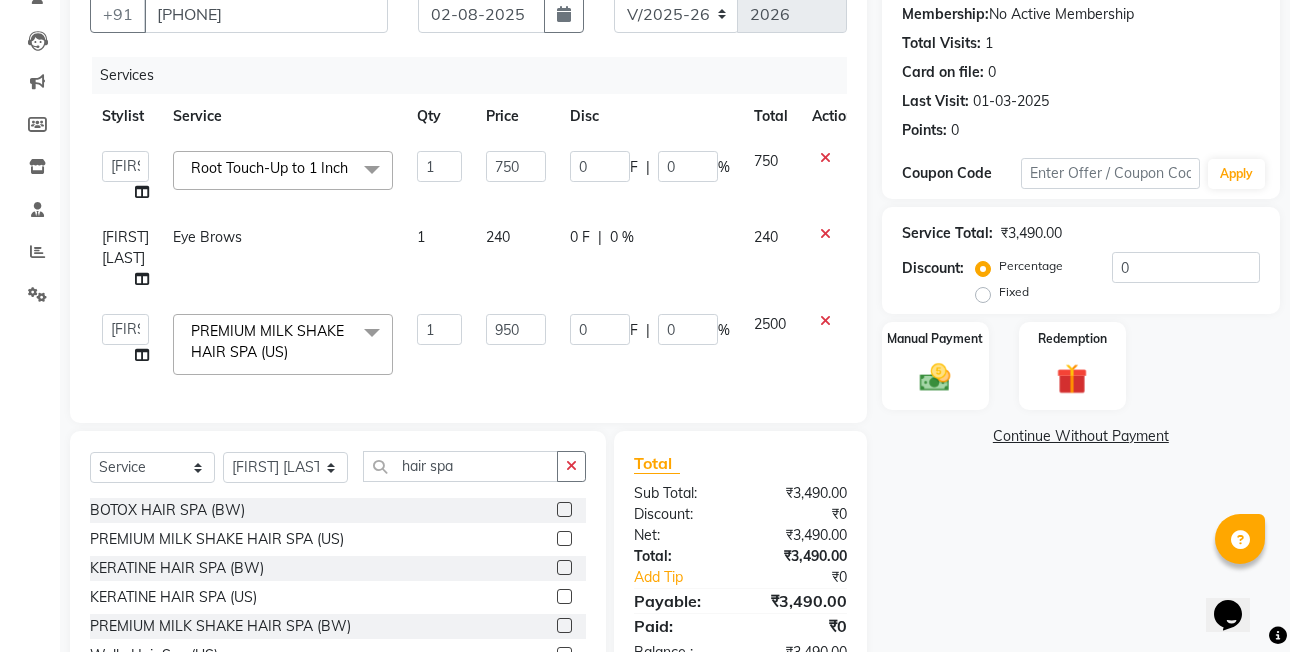 click on "950" 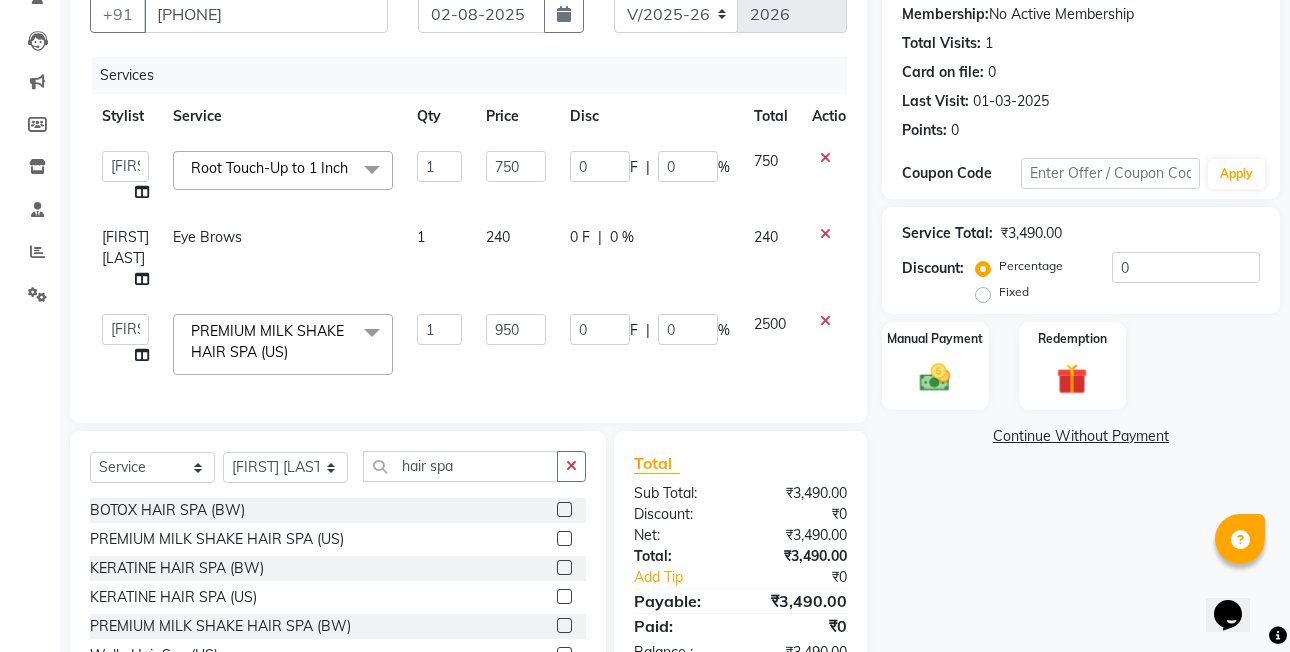select on "63185" 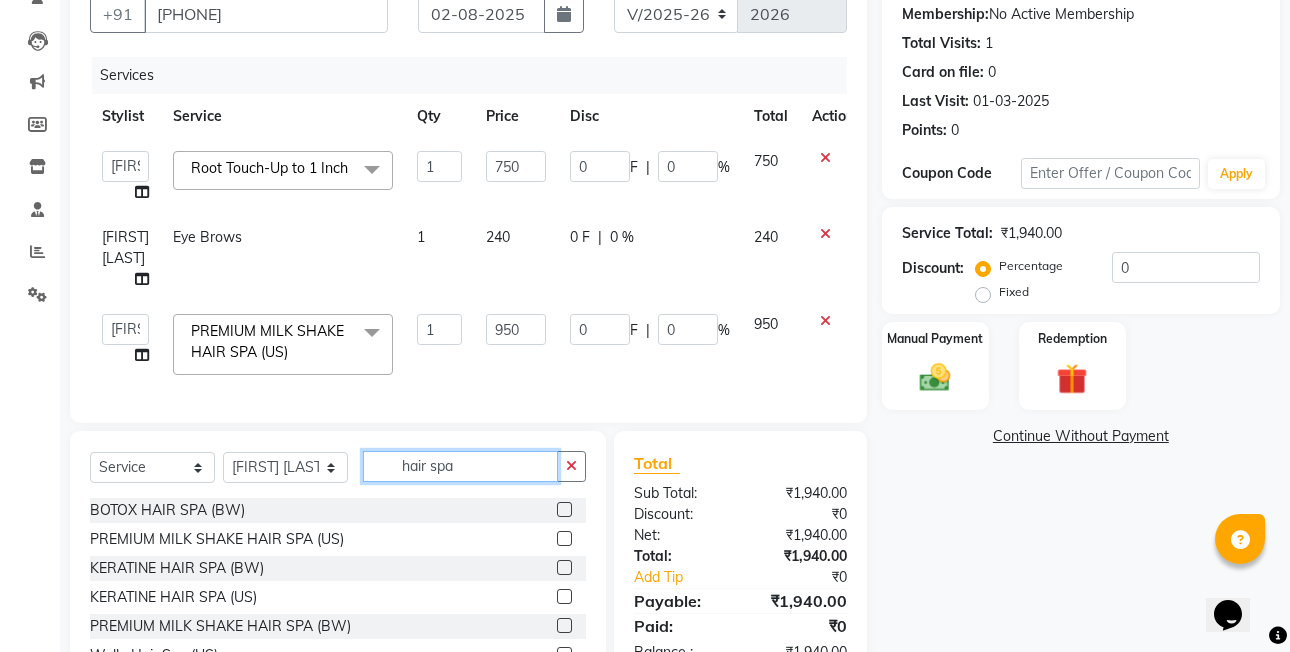 click on "hair spa" 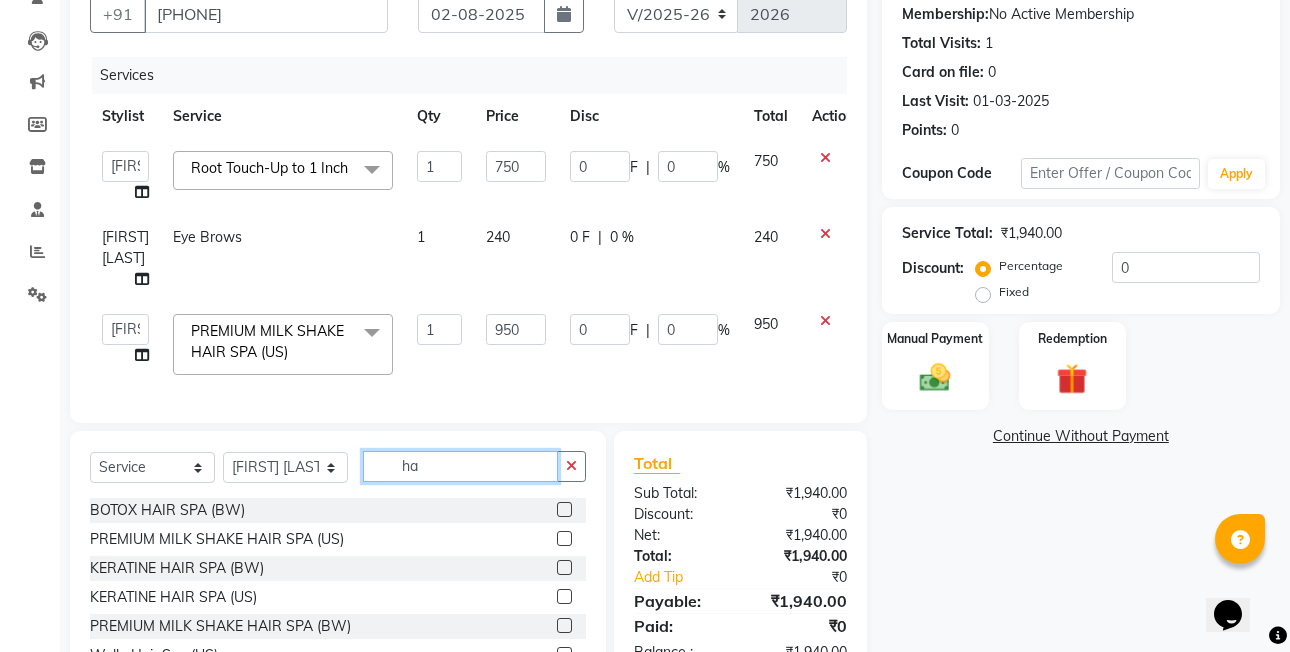 type on "h" 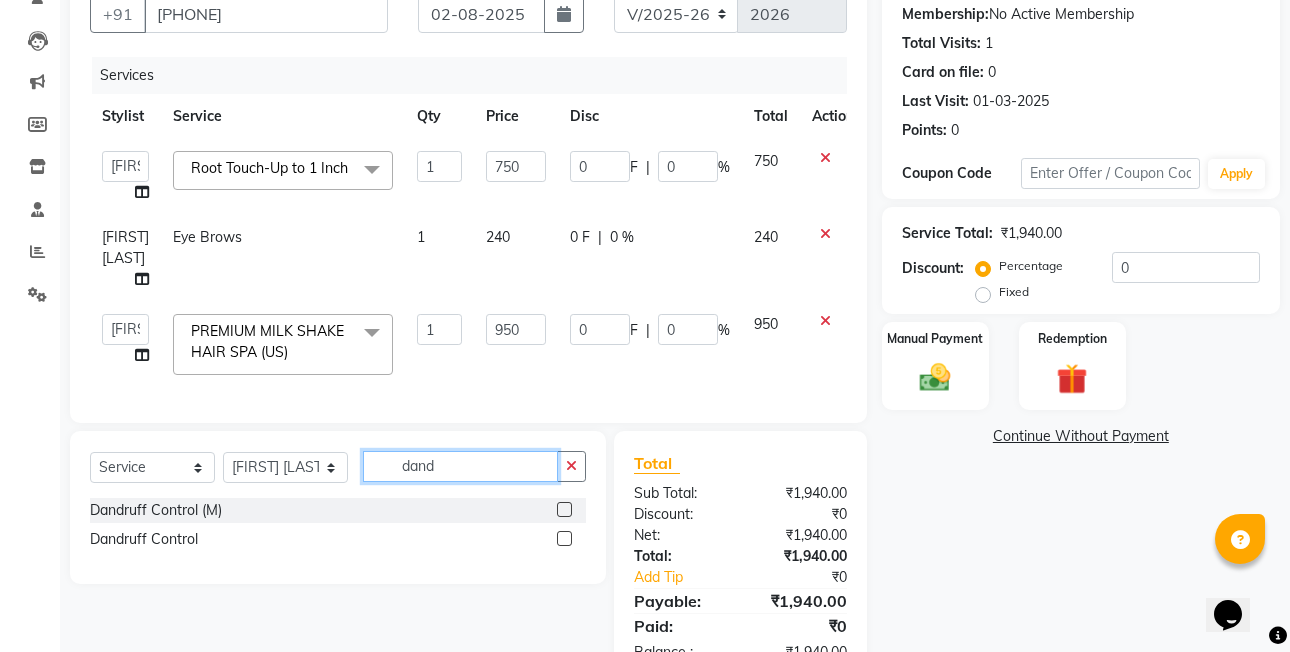 type on "dand" 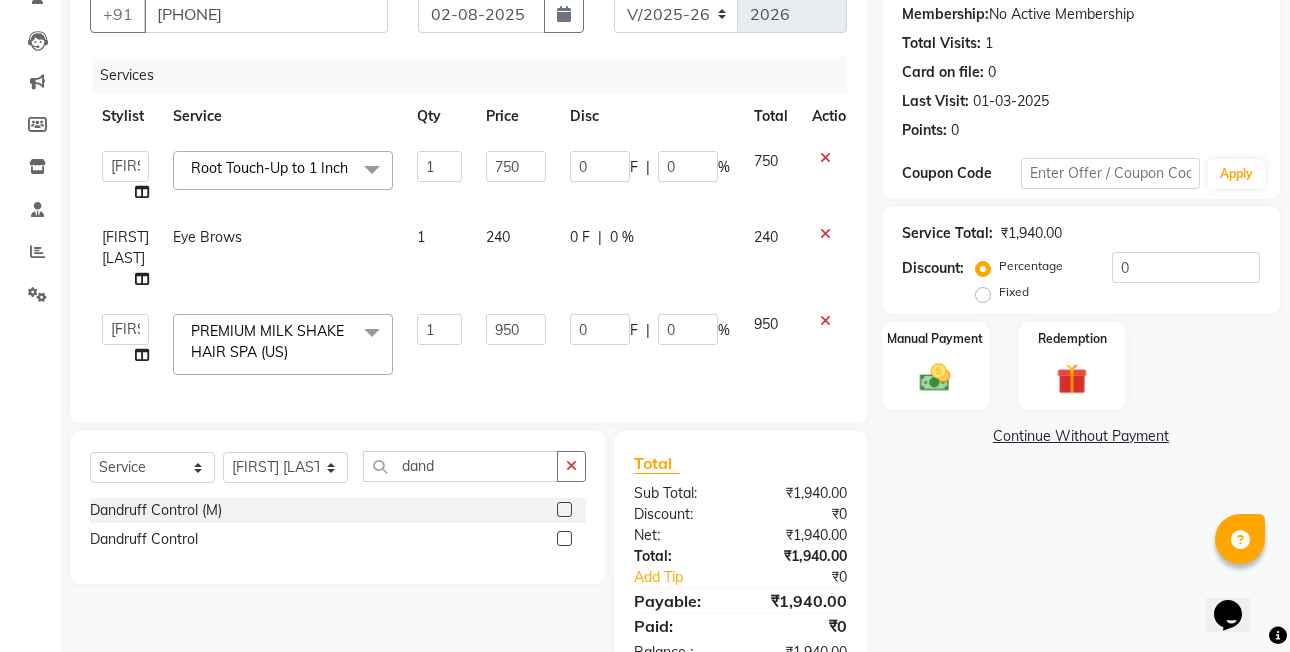 click 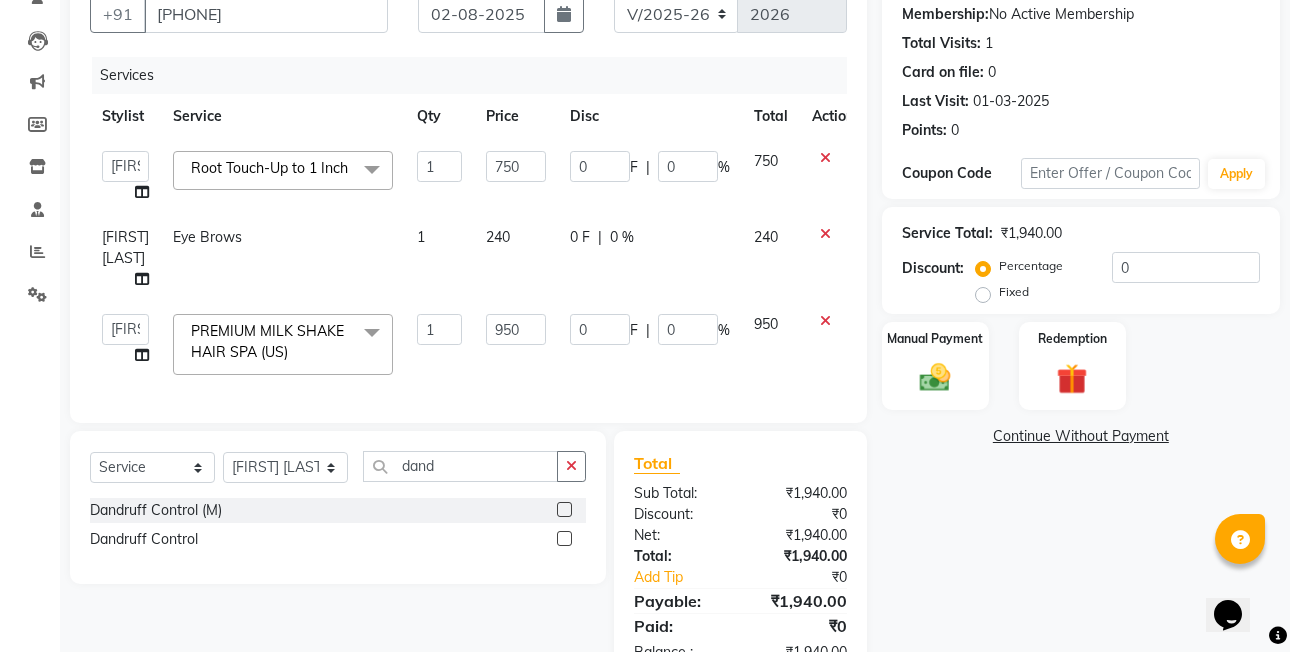 click at bounding box center (563, 539) 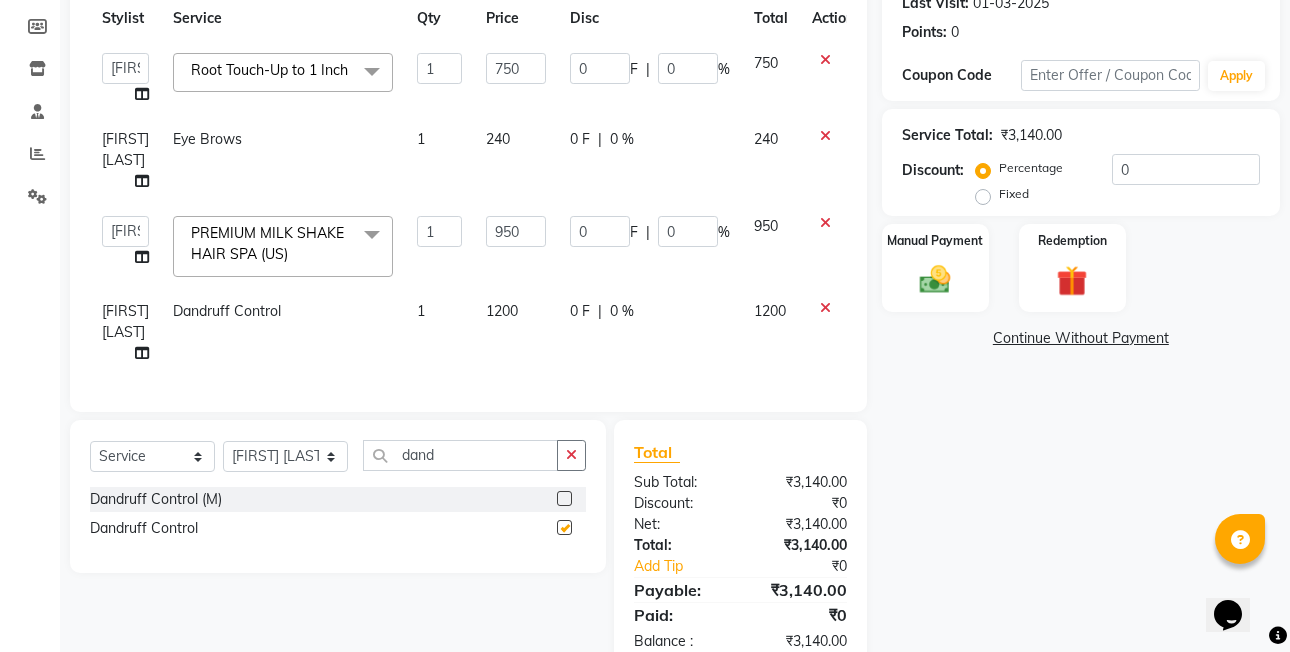 checkbox on "false" 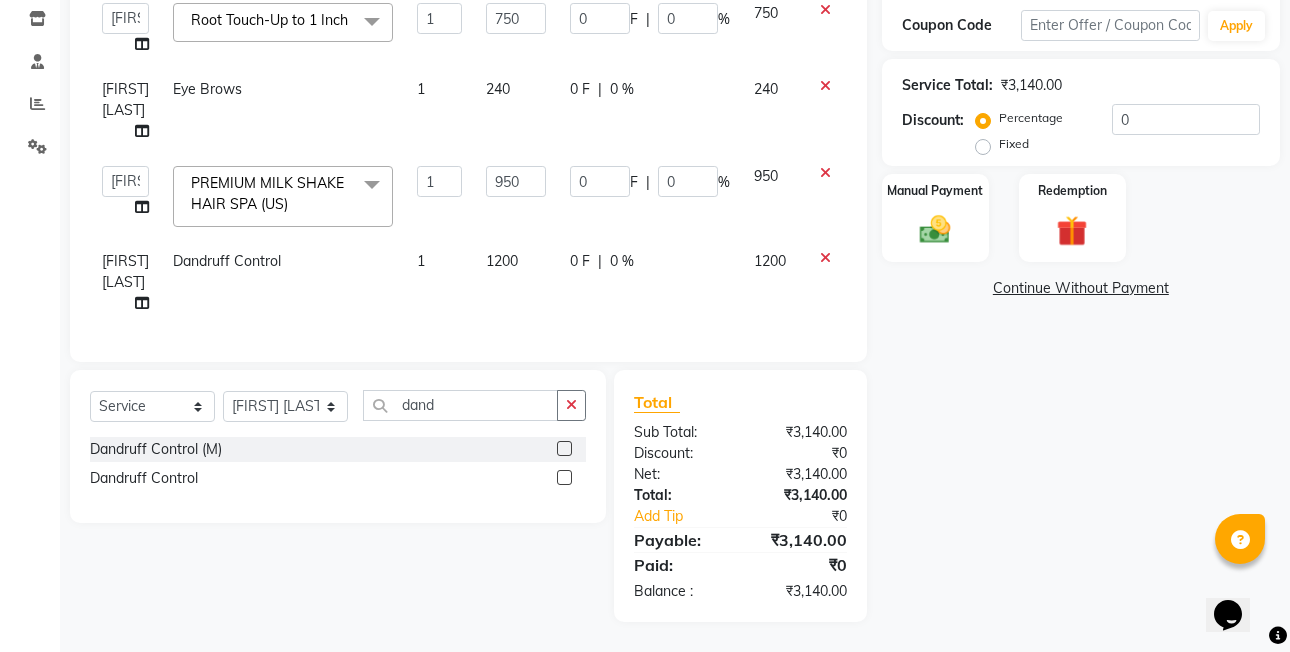 click on "1200" 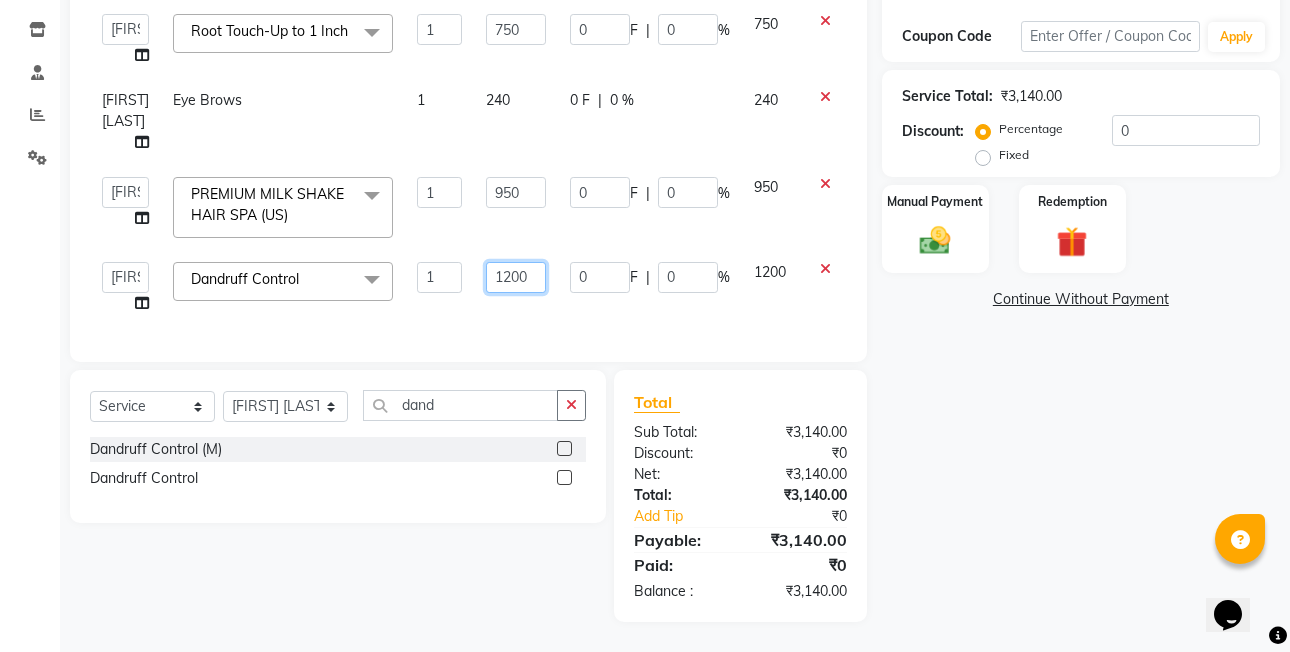 click on "1200" 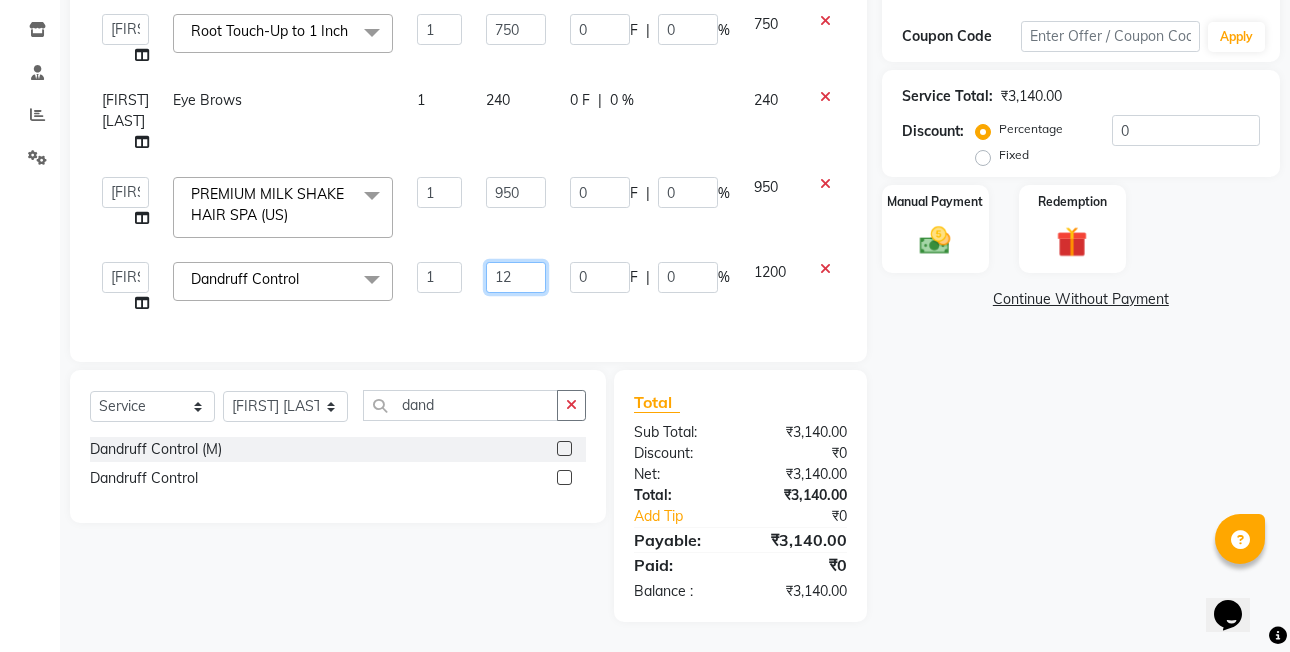type on "1" 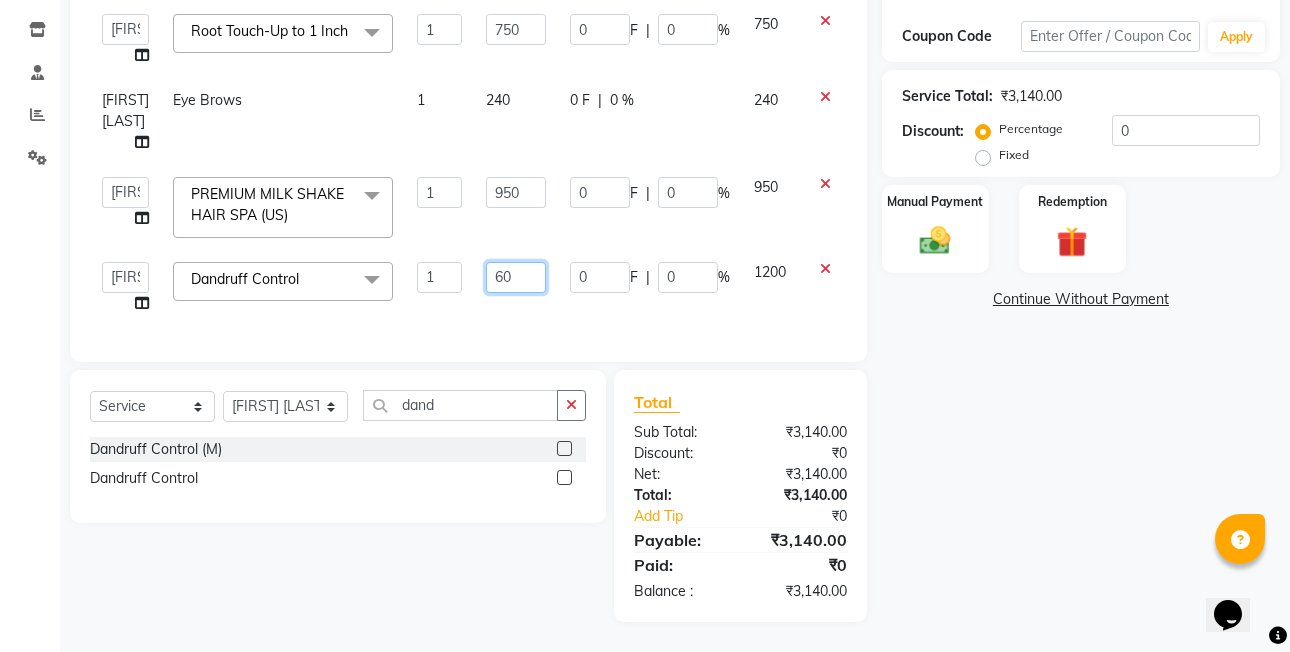 type on "600" 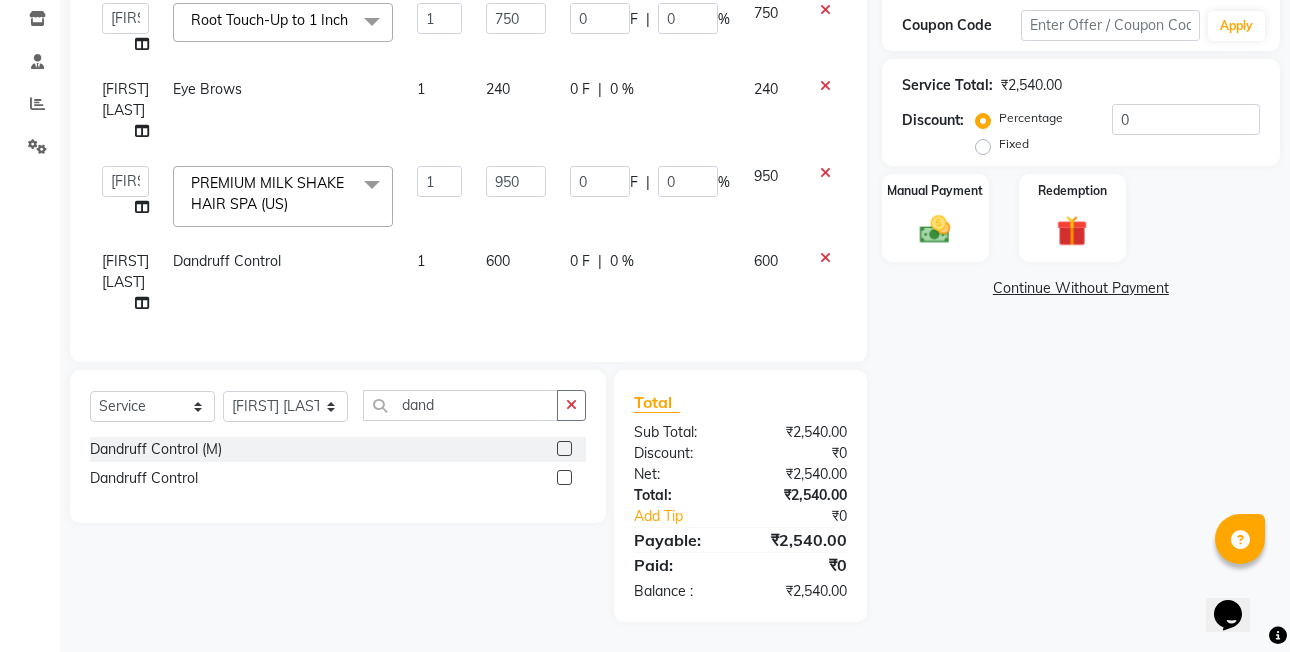 click on "0 F | 0 %" 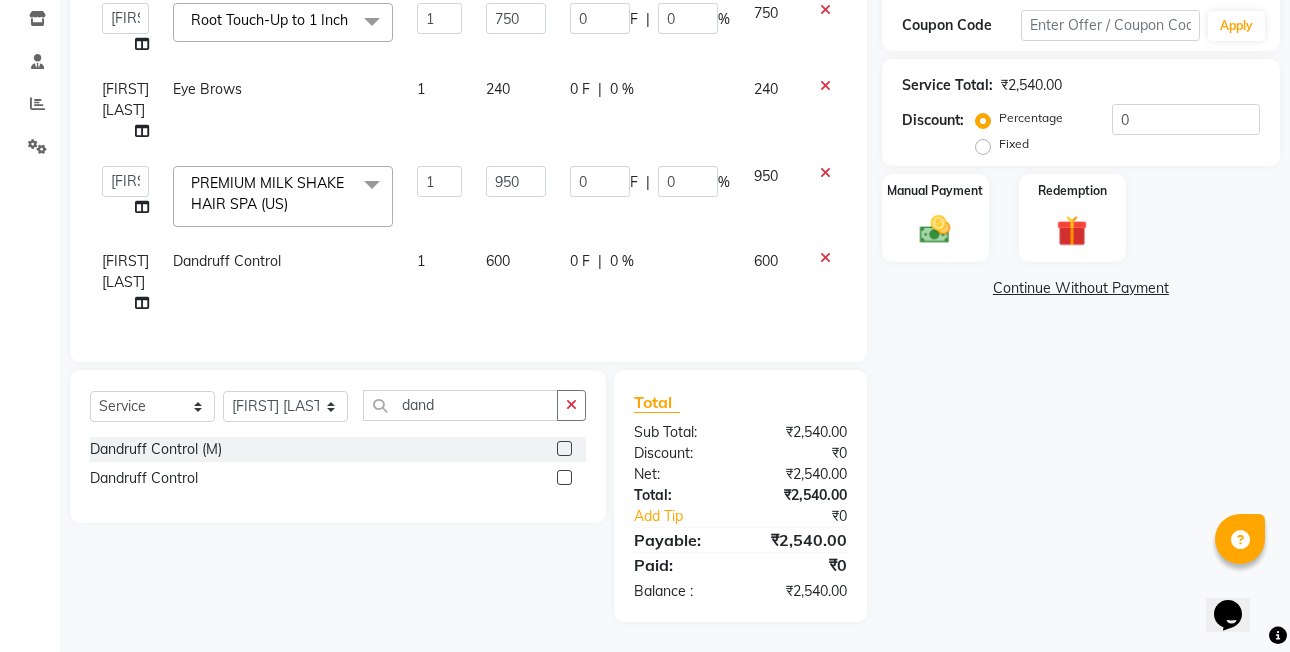 select on "63185" 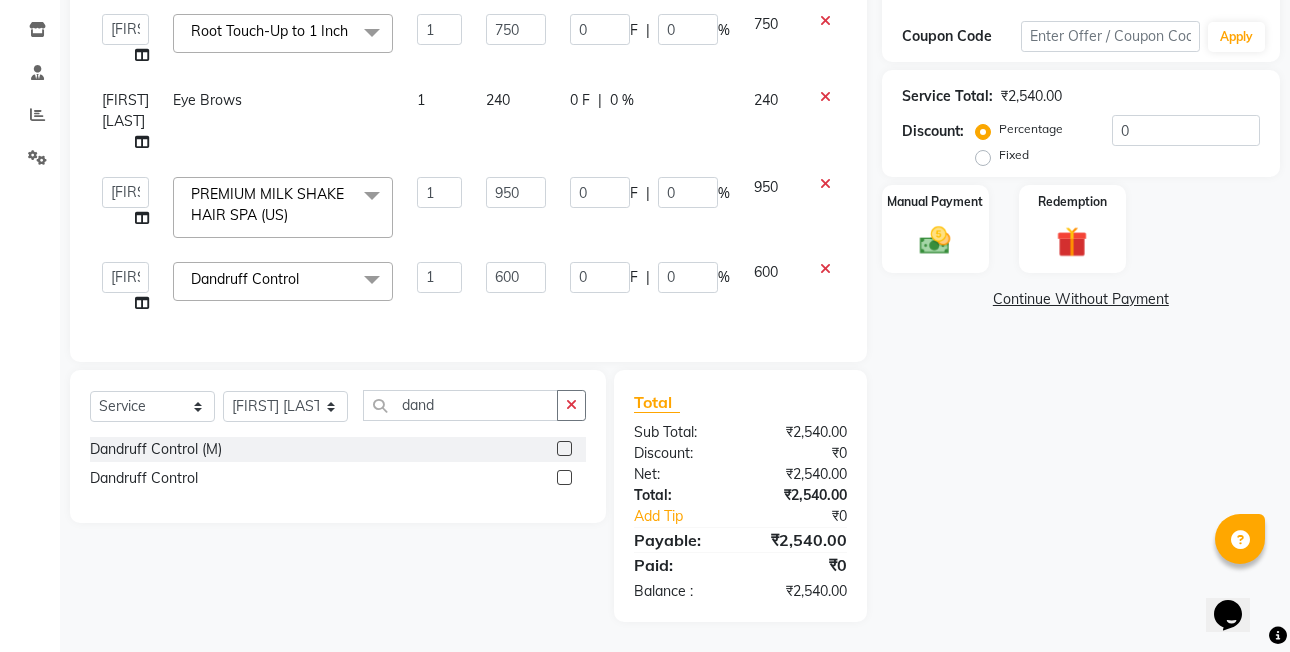 click on "Fixed" 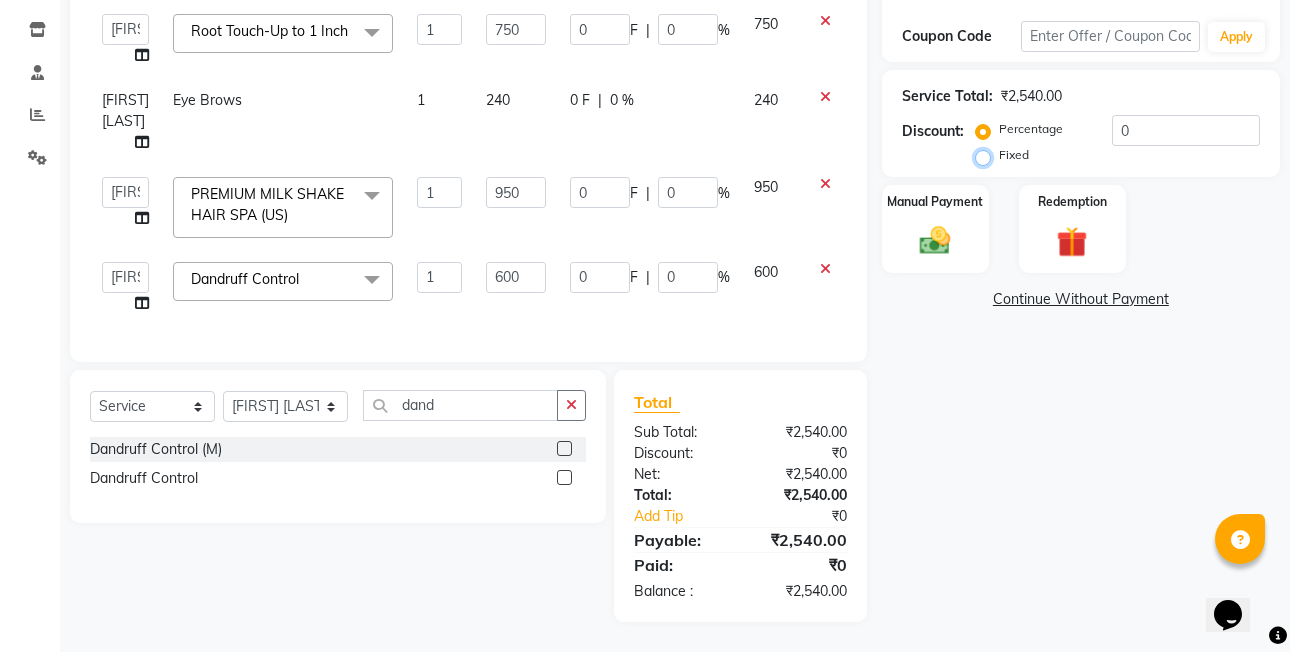 click on "Fixed" at bounding box center [987, 155] 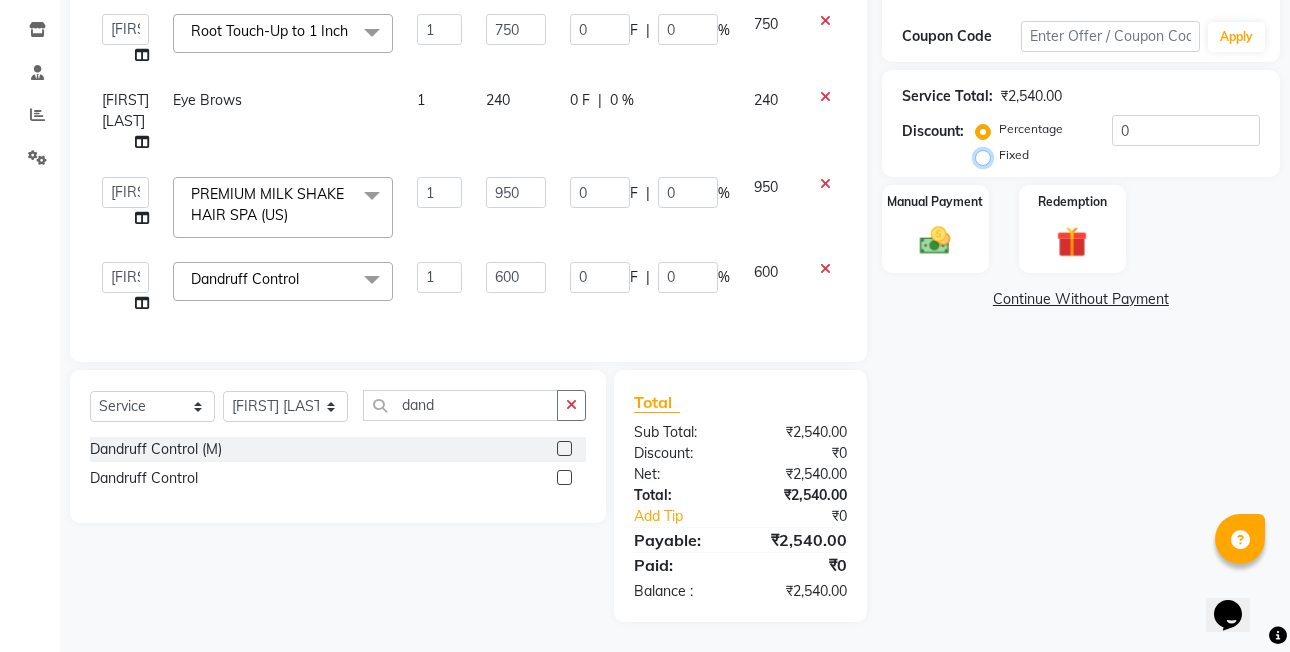 radio on "true" 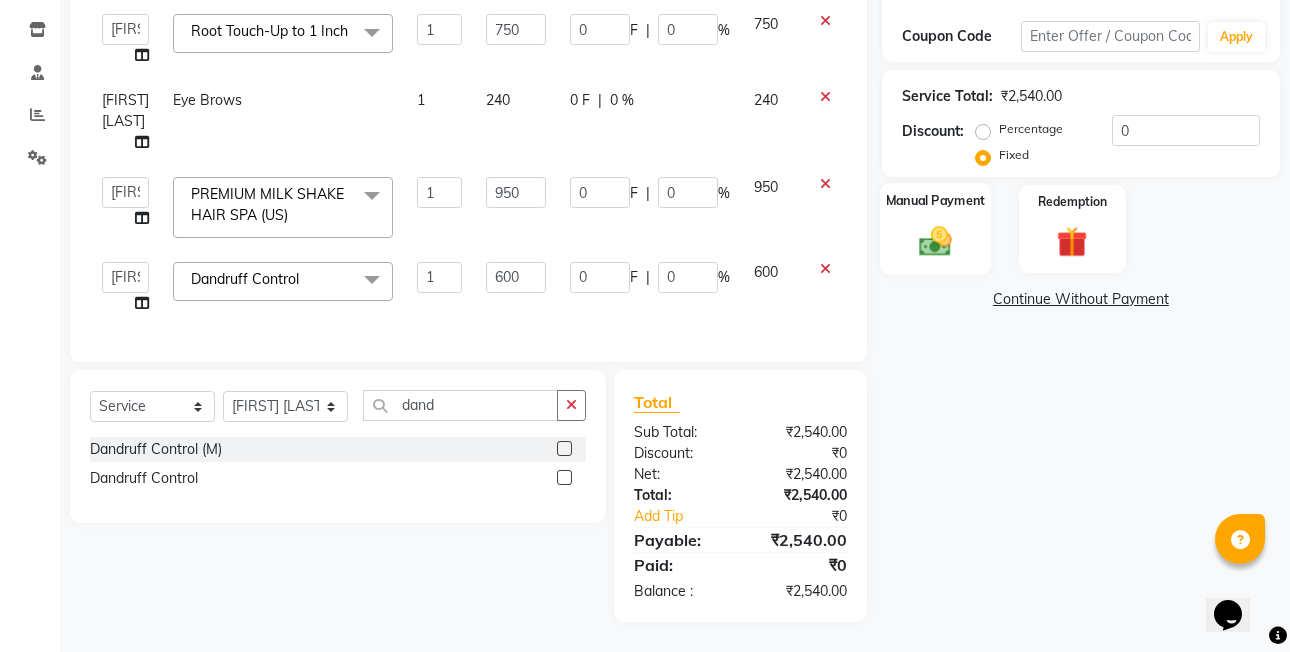 click on "Manual Payment" 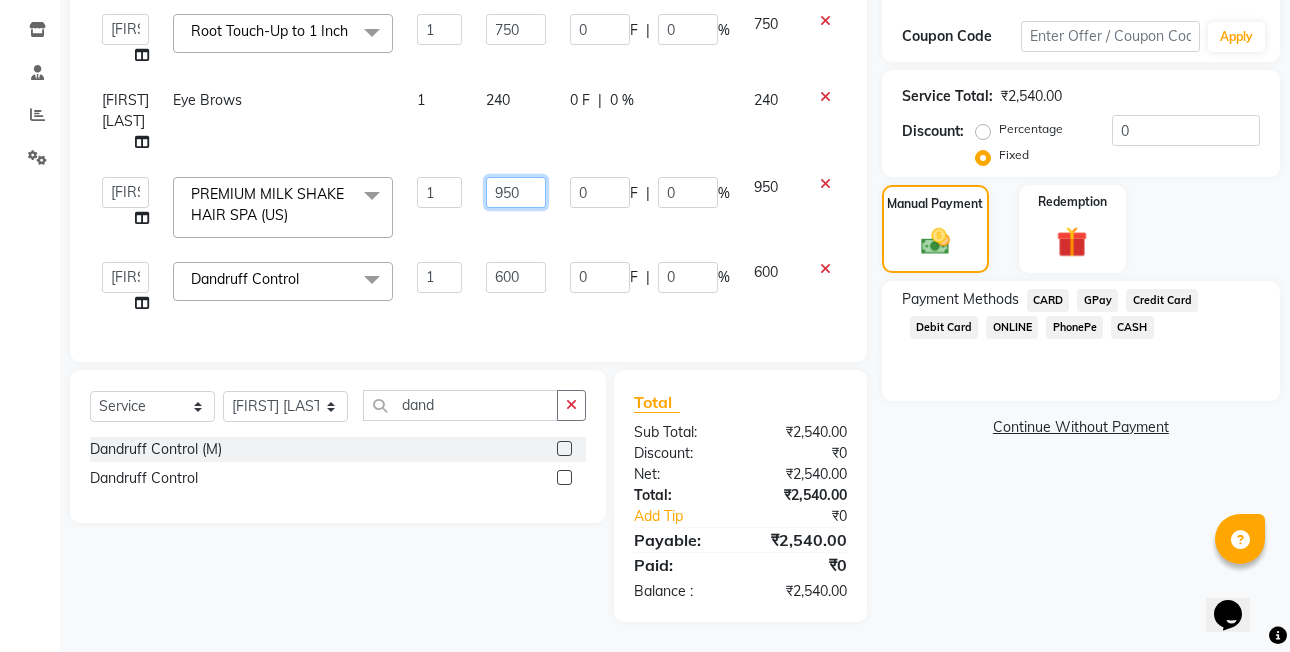 click on "950" 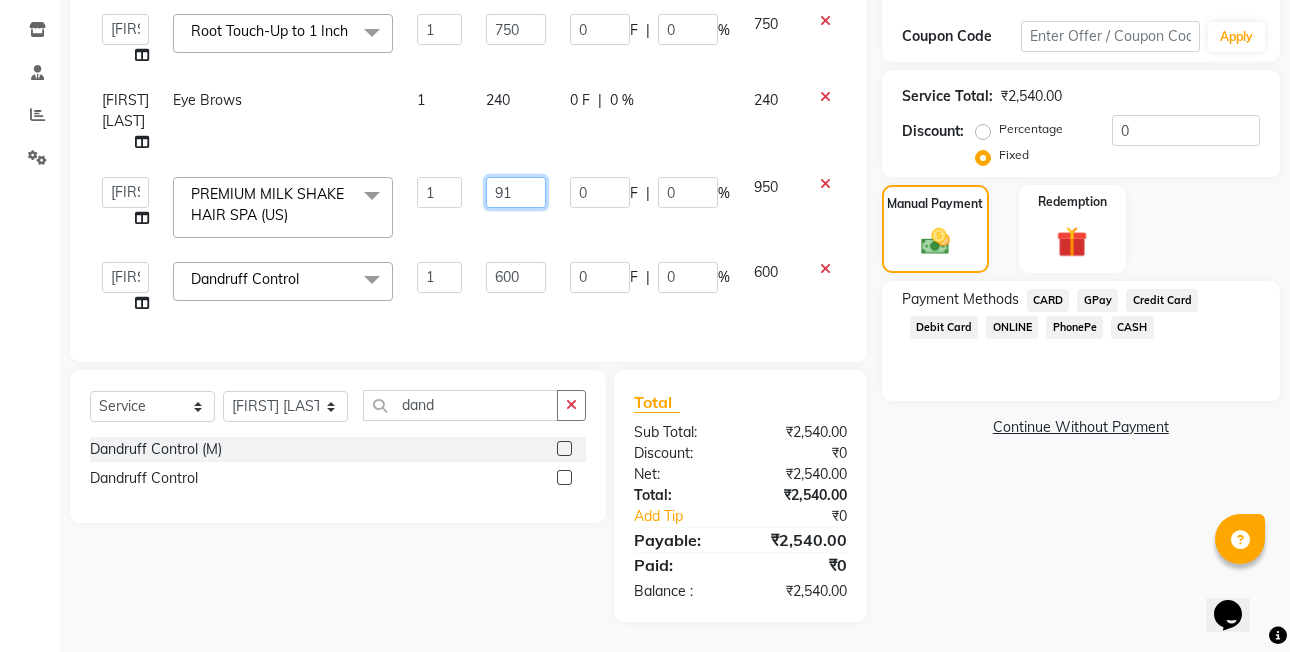 type on "910" 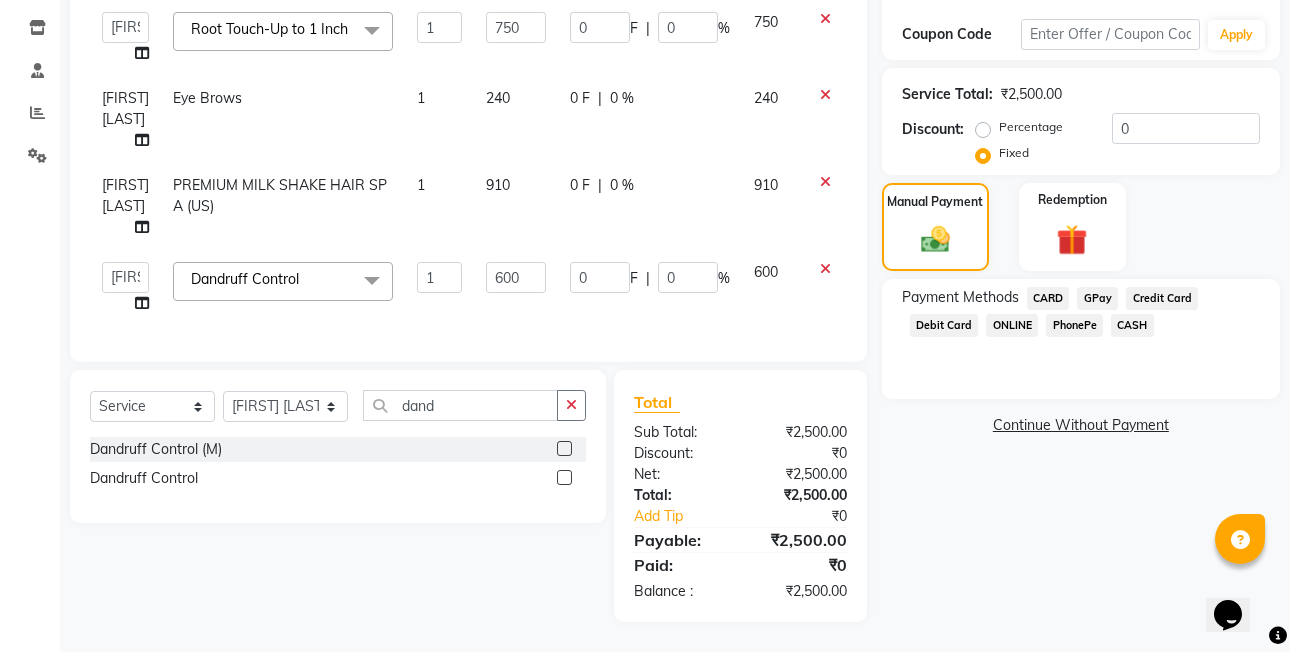 click on "0 F | 0 %" 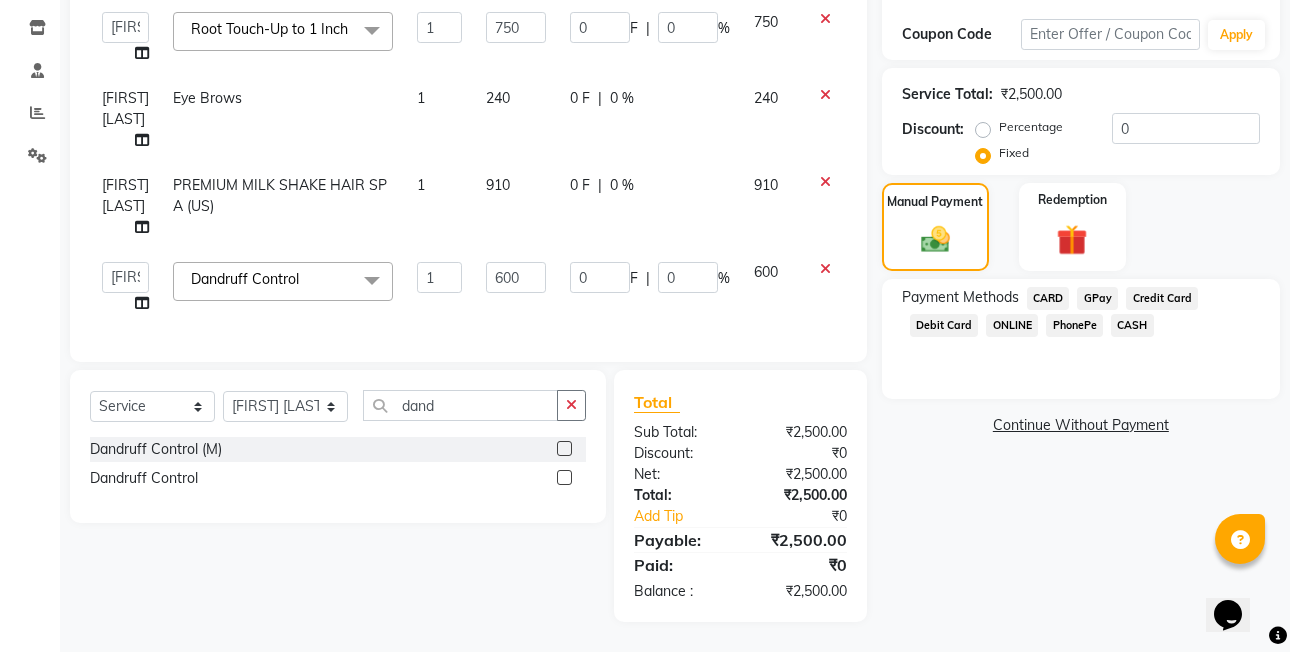 scroll, scrollTop: 343, scrollLeft: 0, axis: vertical 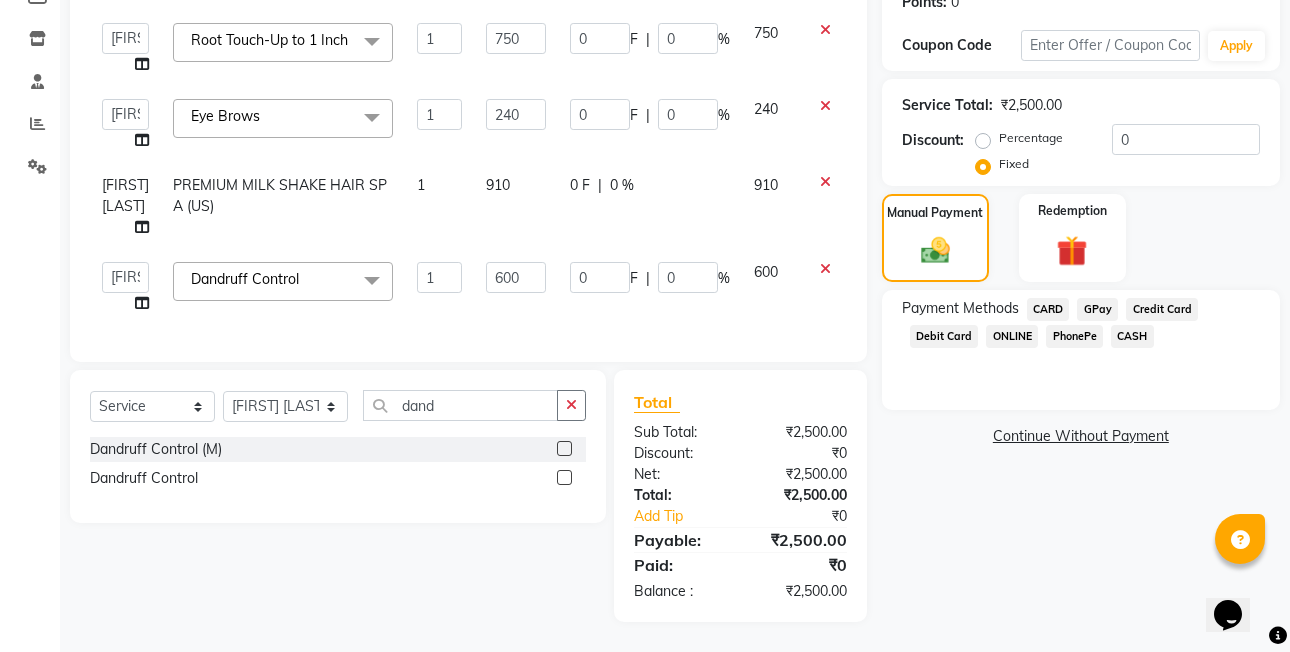 click on "CASH" 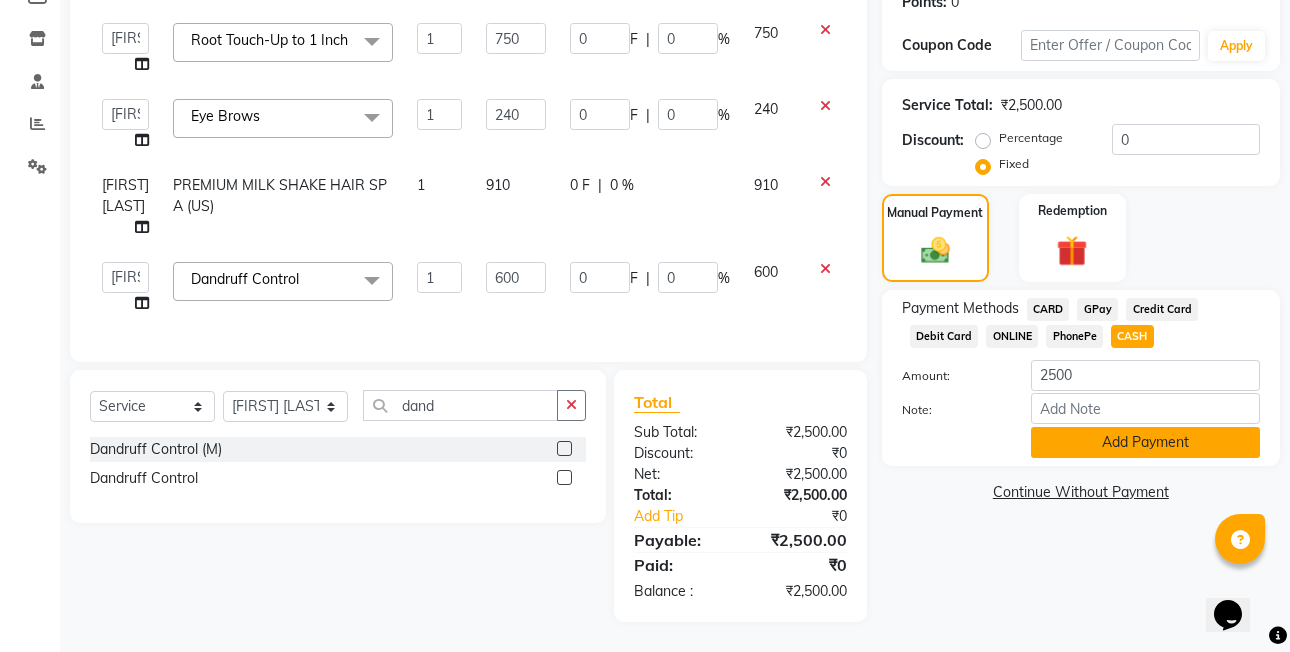 click on "Add Payment" 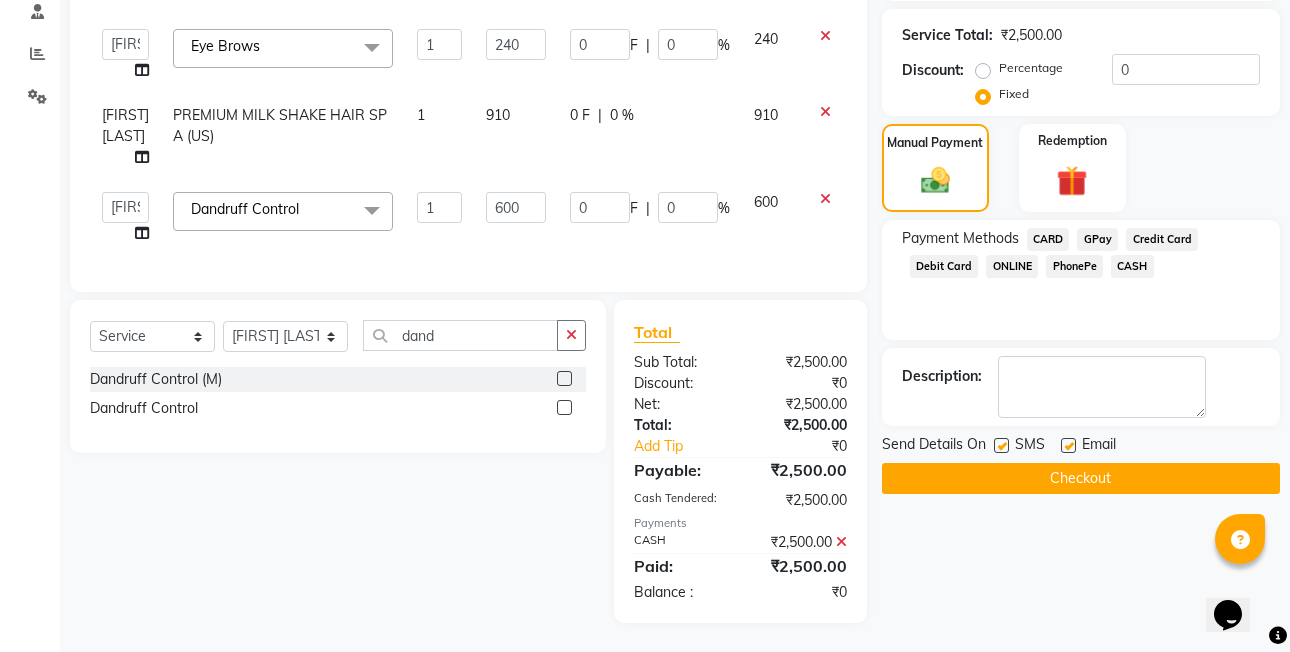scroll, scrollTop: 414, scrollLeft: 0, axis: vertical 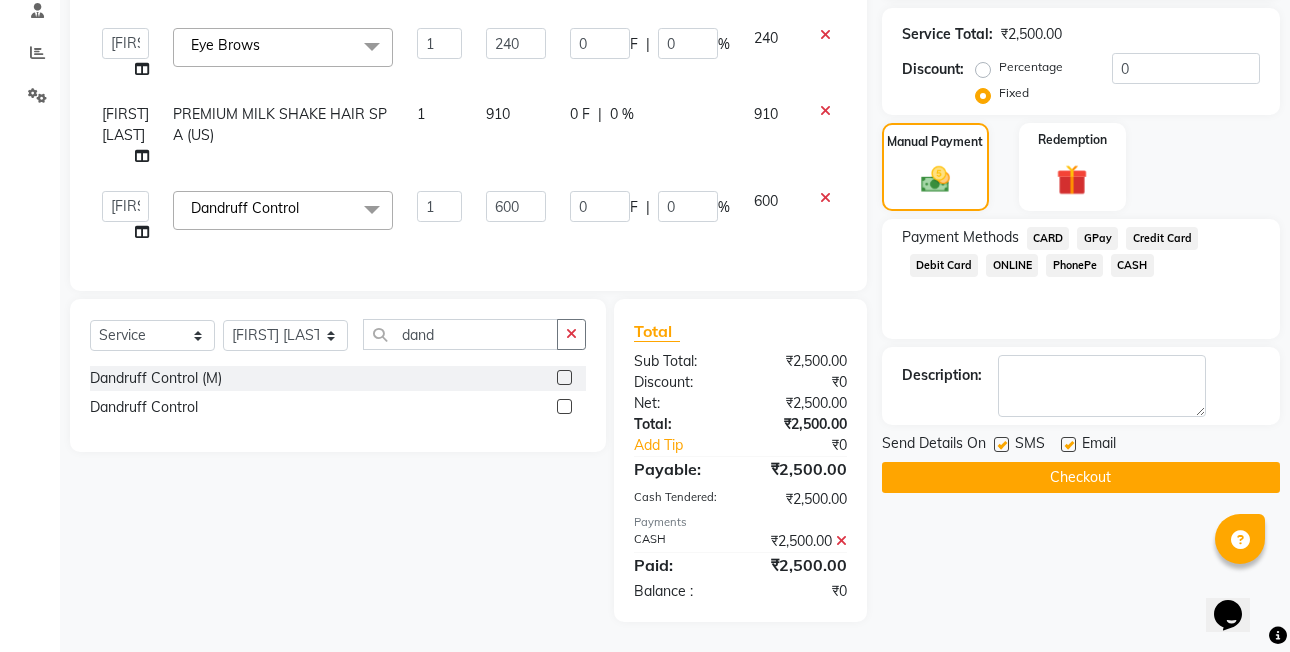 click on "Checkout" 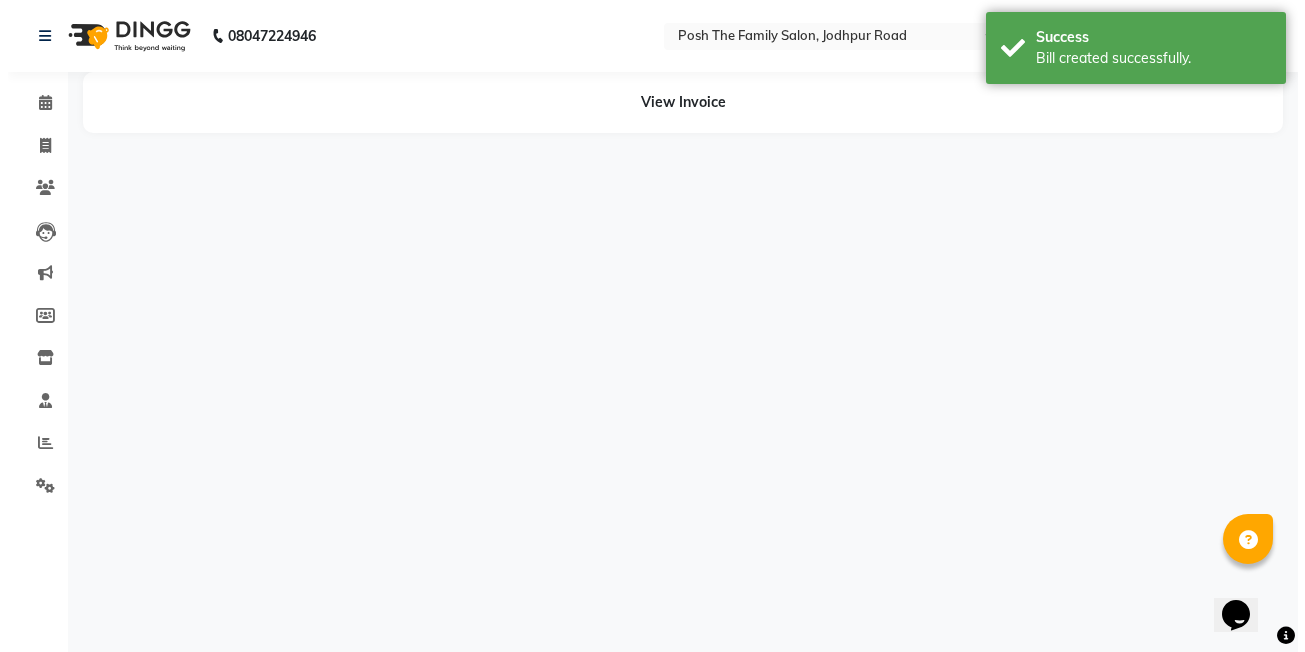 scroll, scrollTop: 0, scrollLeft: 0, axis: both 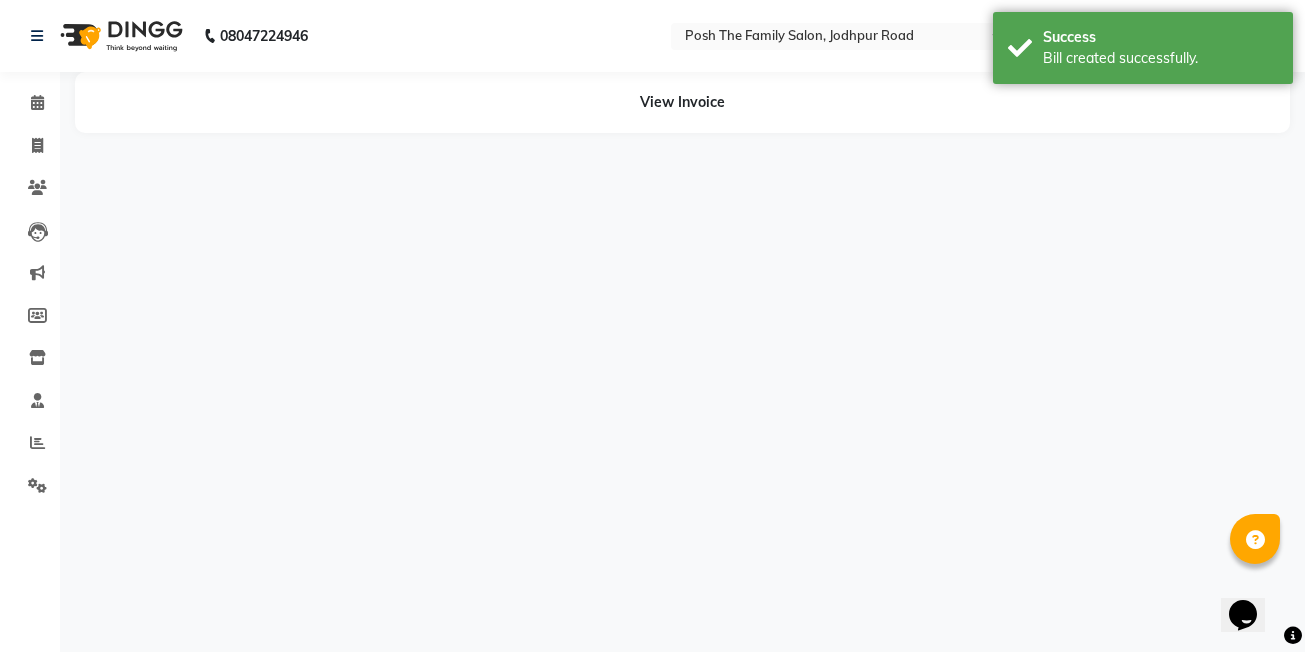 select on "53736" 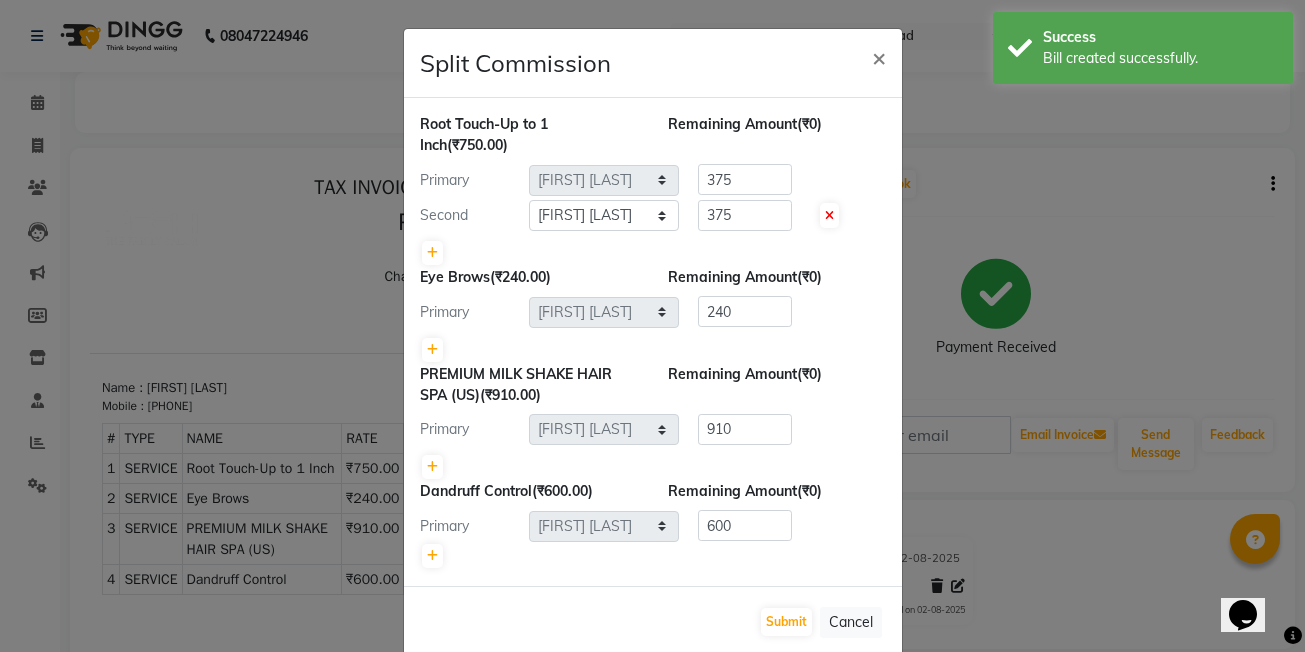 scroll, scrollTop: 0, scrollLeft: 0, axis: both 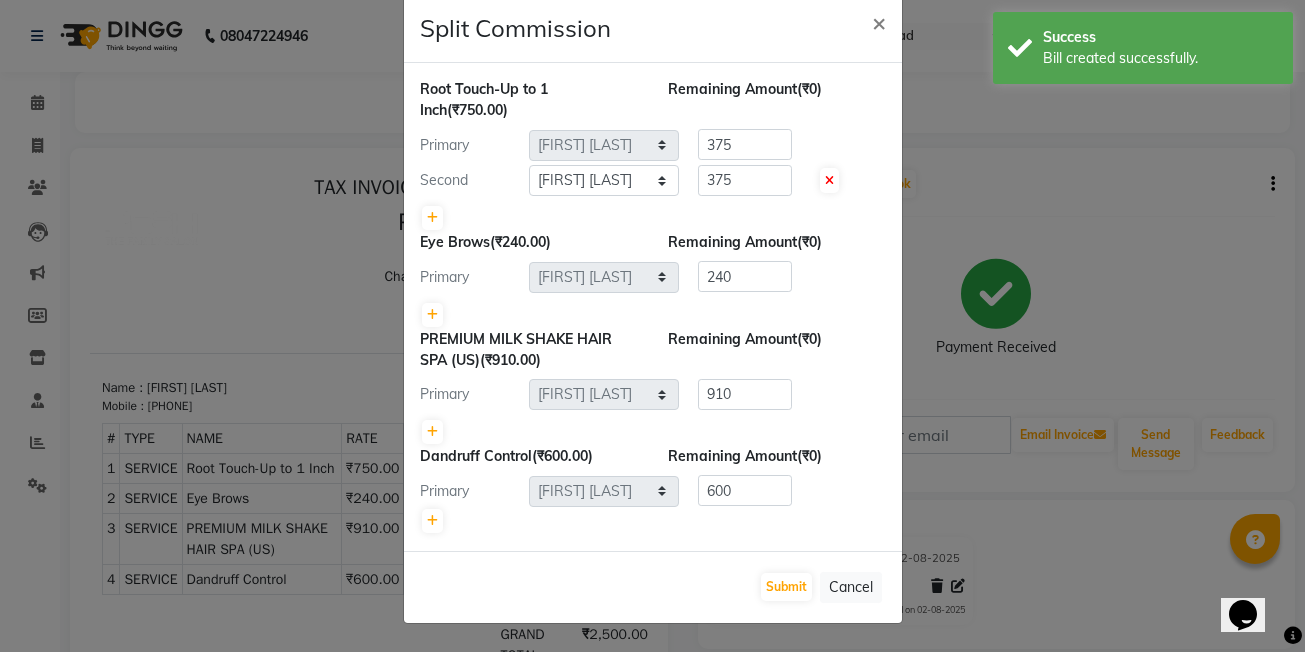 click on "Submit   Cancel" 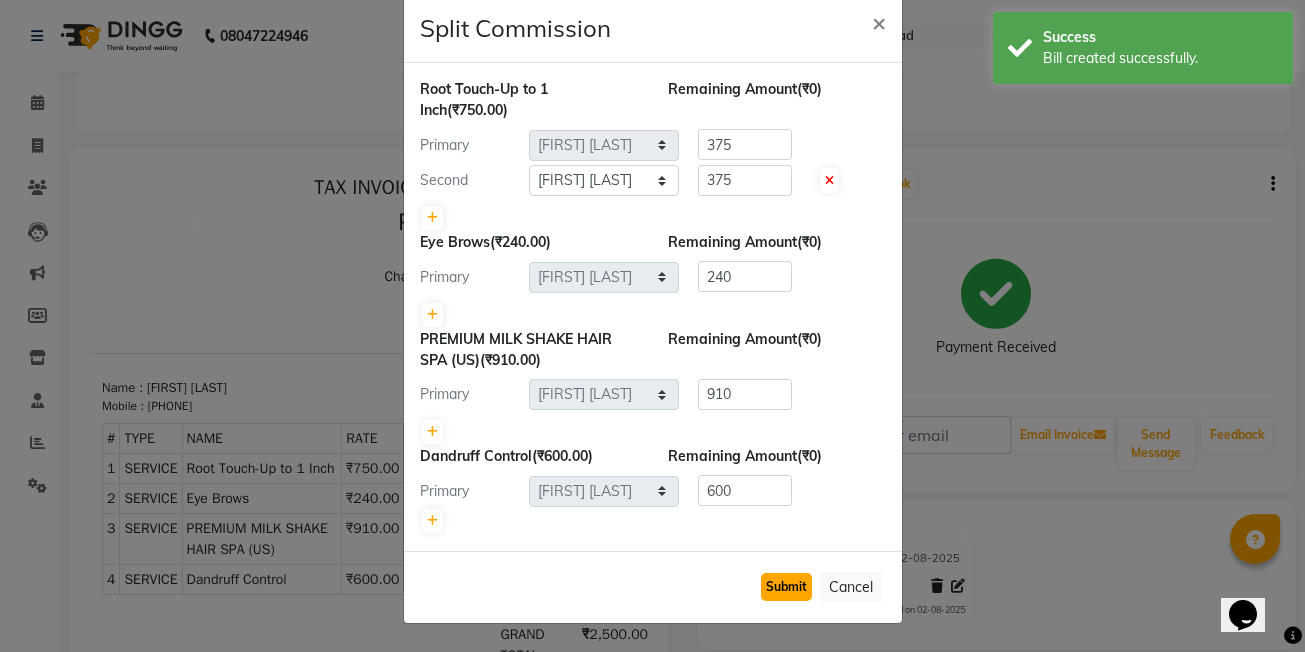 click on "Submit" 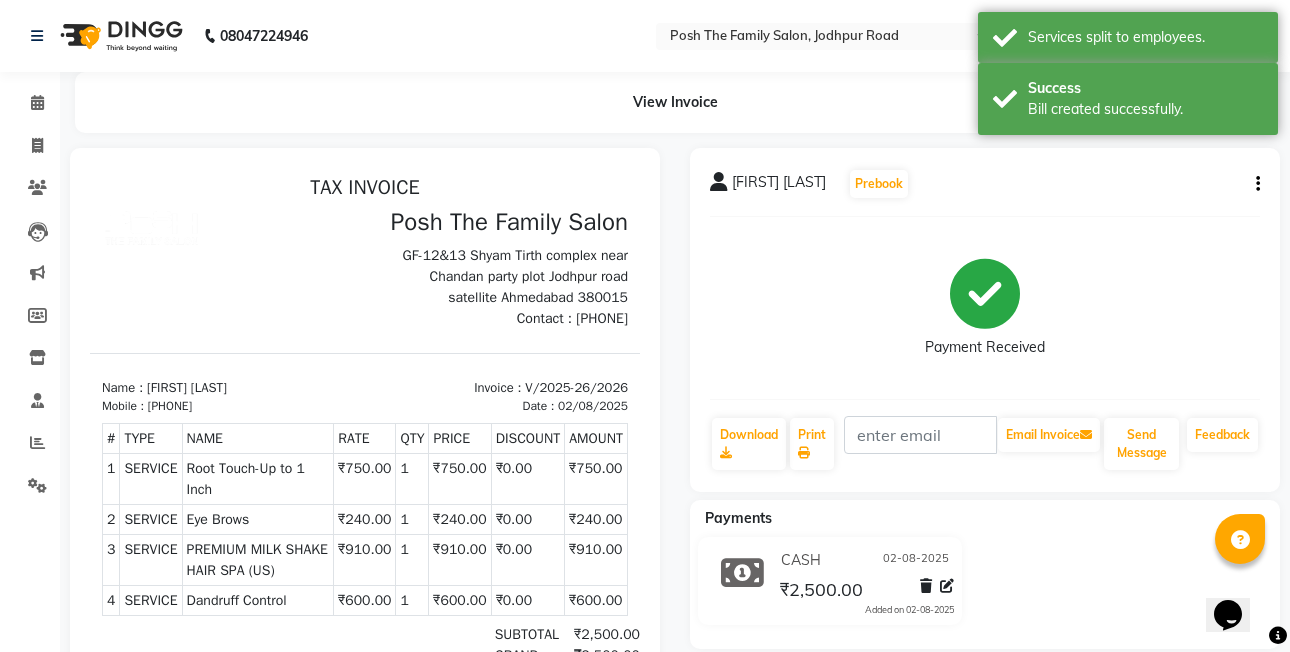 click 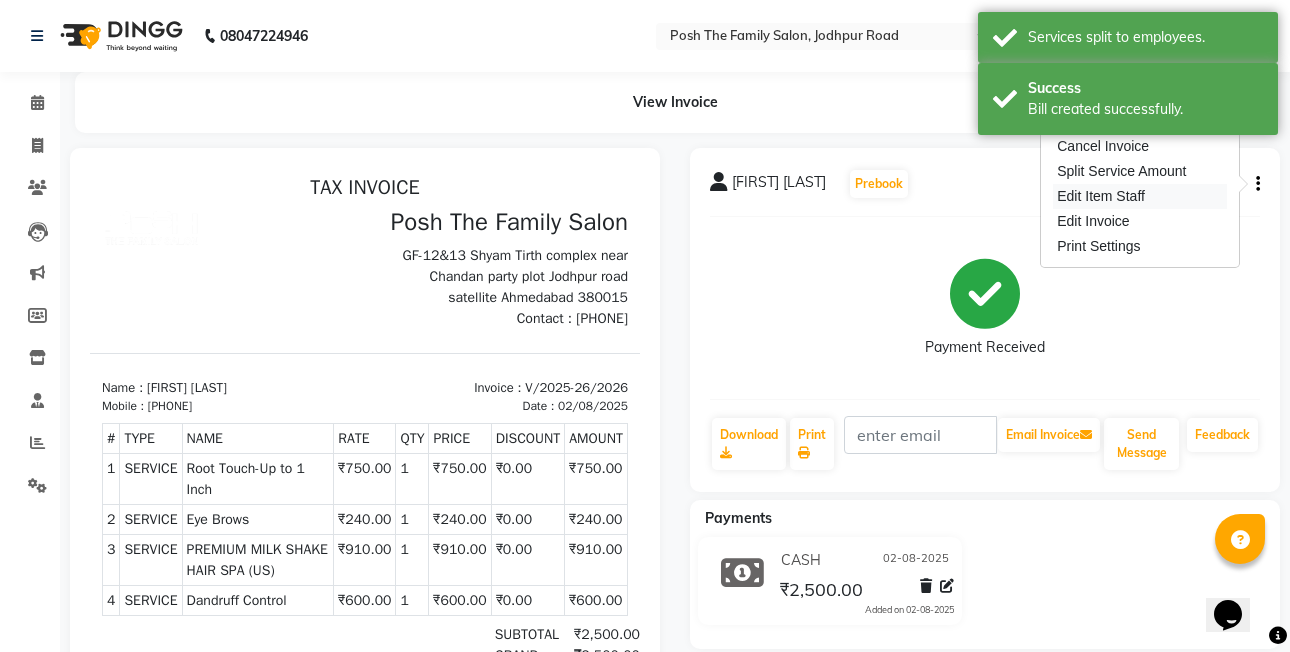 click on "Edit Item Staff" at bounding box center (1140, 196) 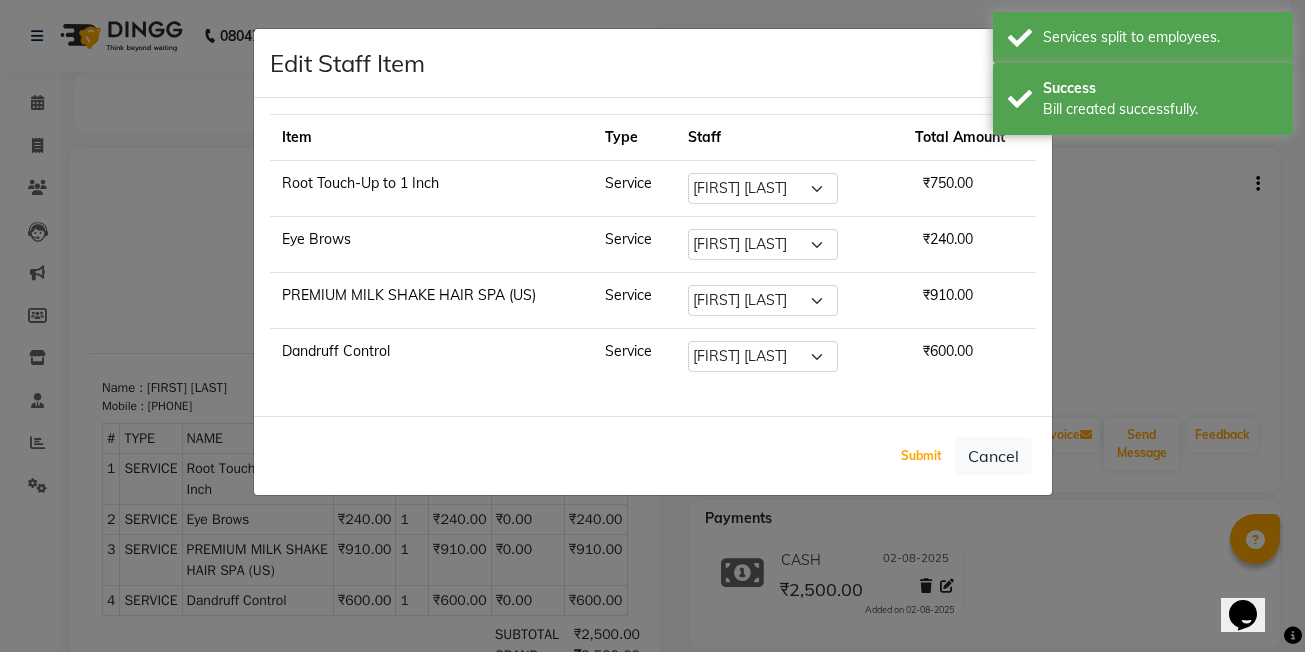 drag, startPoint x: 916, startPoint y: 457, endPoint x: 763, endPoint y: 396, distance: 164.71187 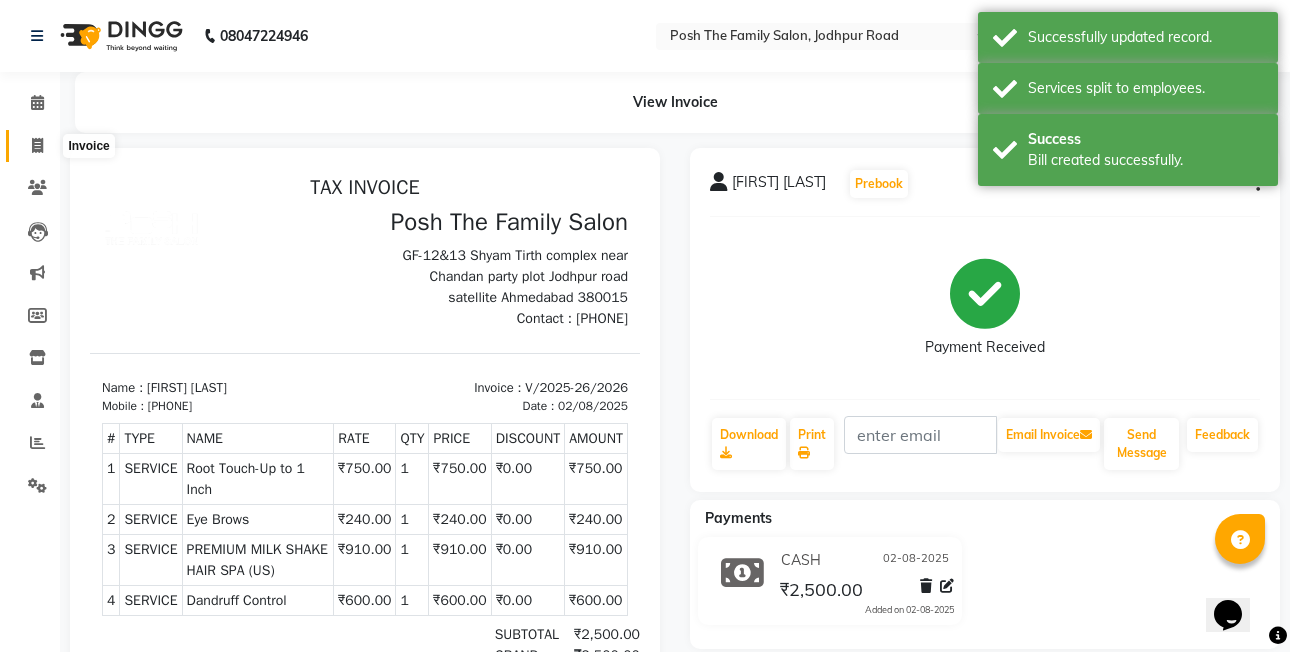 drag, startPoint x: 34, startPoint y: 140, endPoint x: 95, endPoint y: 145, distance: 61.204575 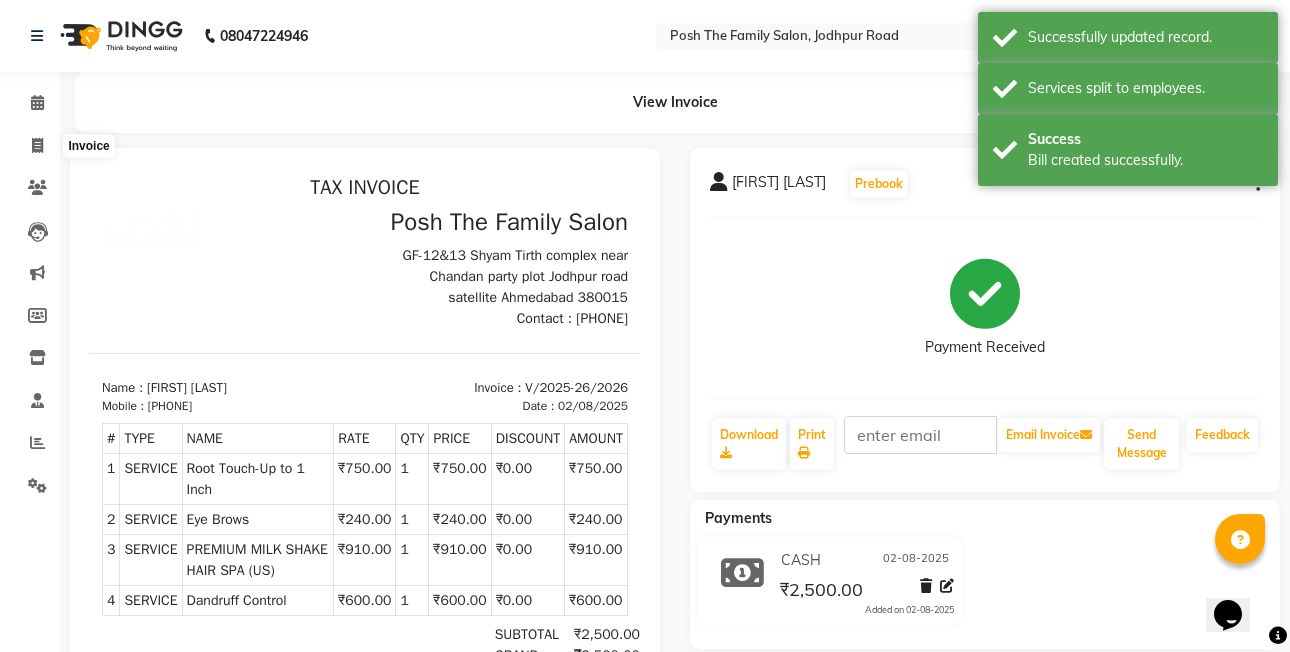 select on "service" 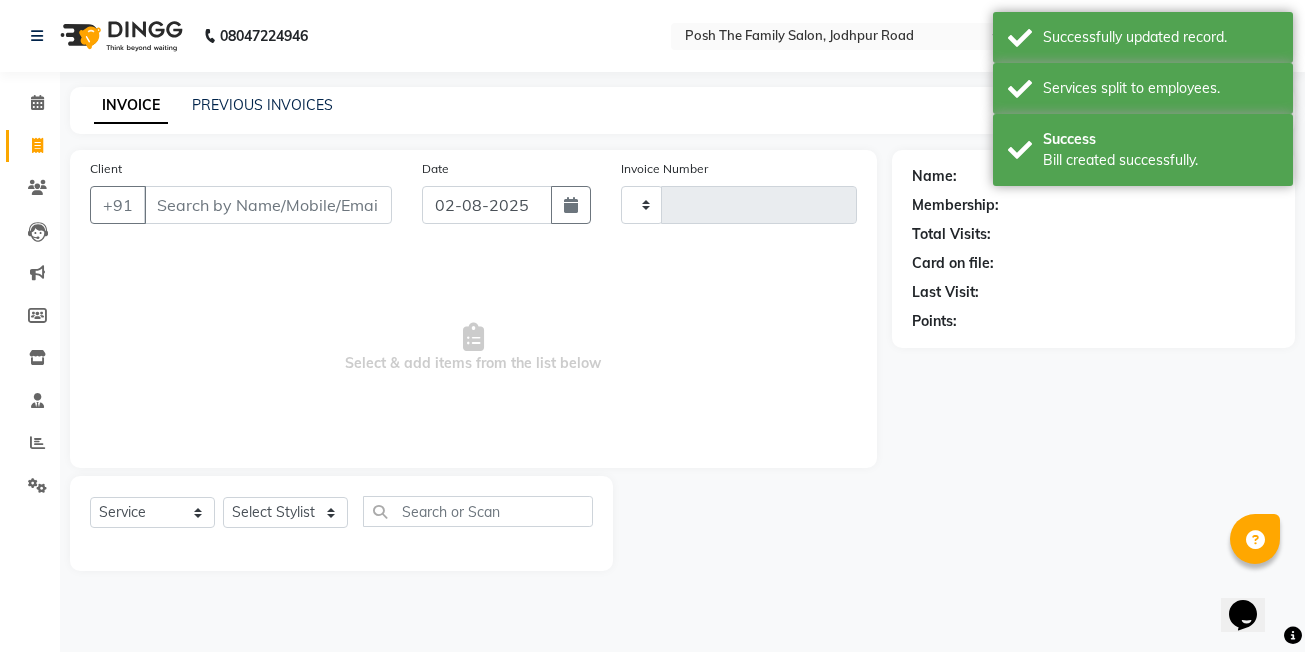 type on "2027" 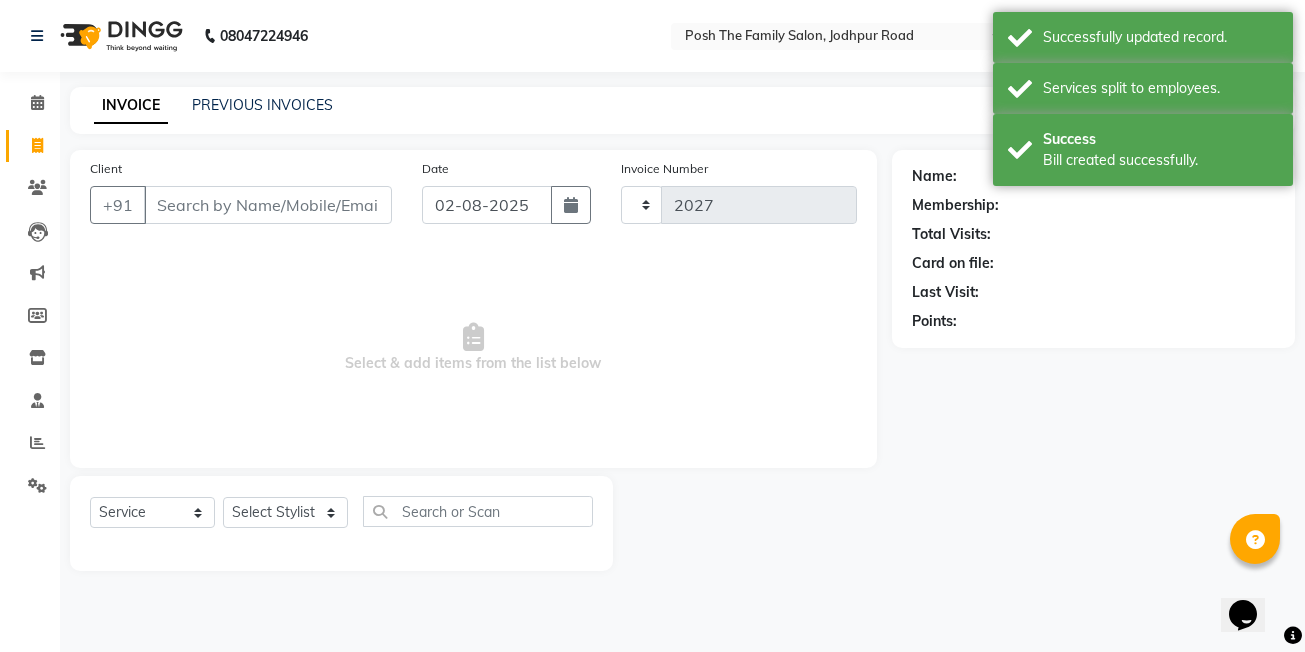 select on "6199" 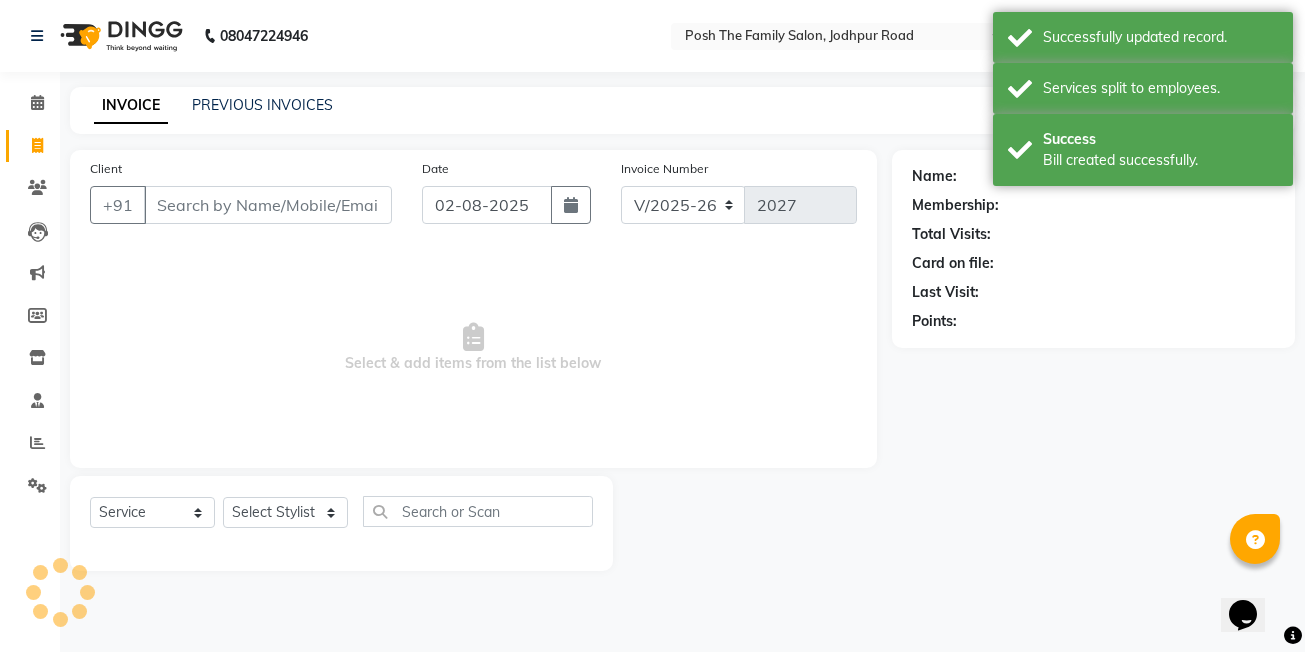click on "Client" at bounding box center (268, 205) 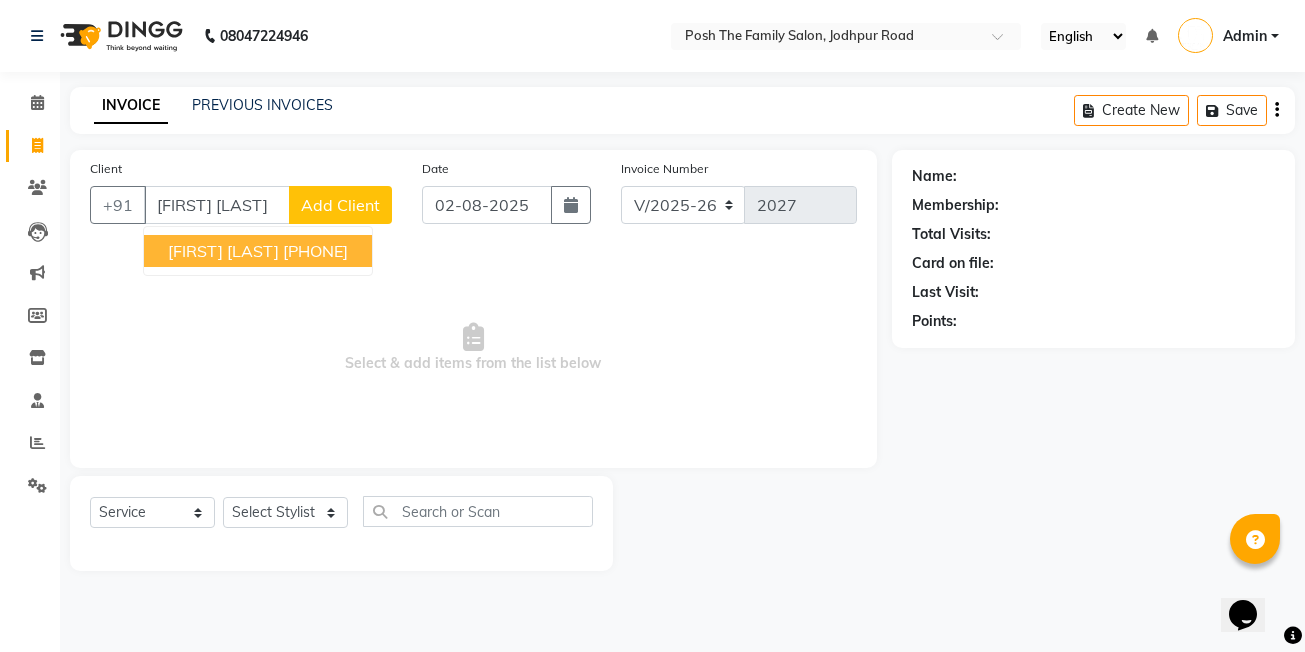 click on "[PHONE]" at bounding box center [315, 251] 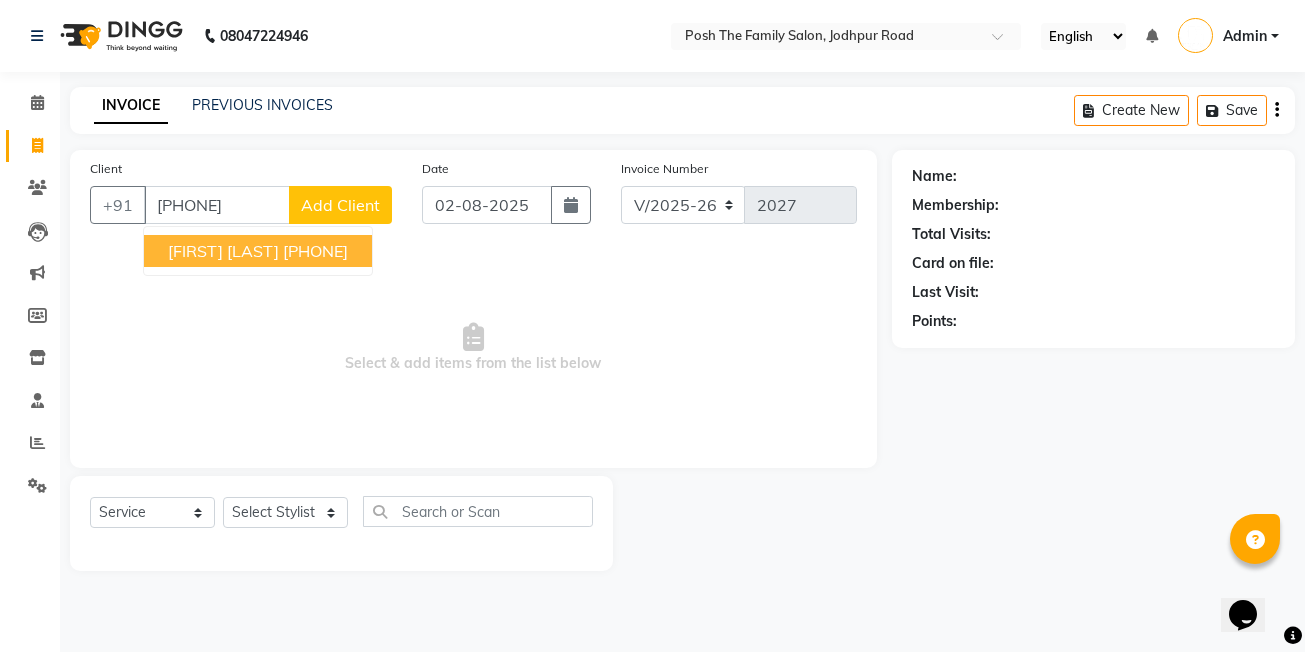type on "[PHONE]" 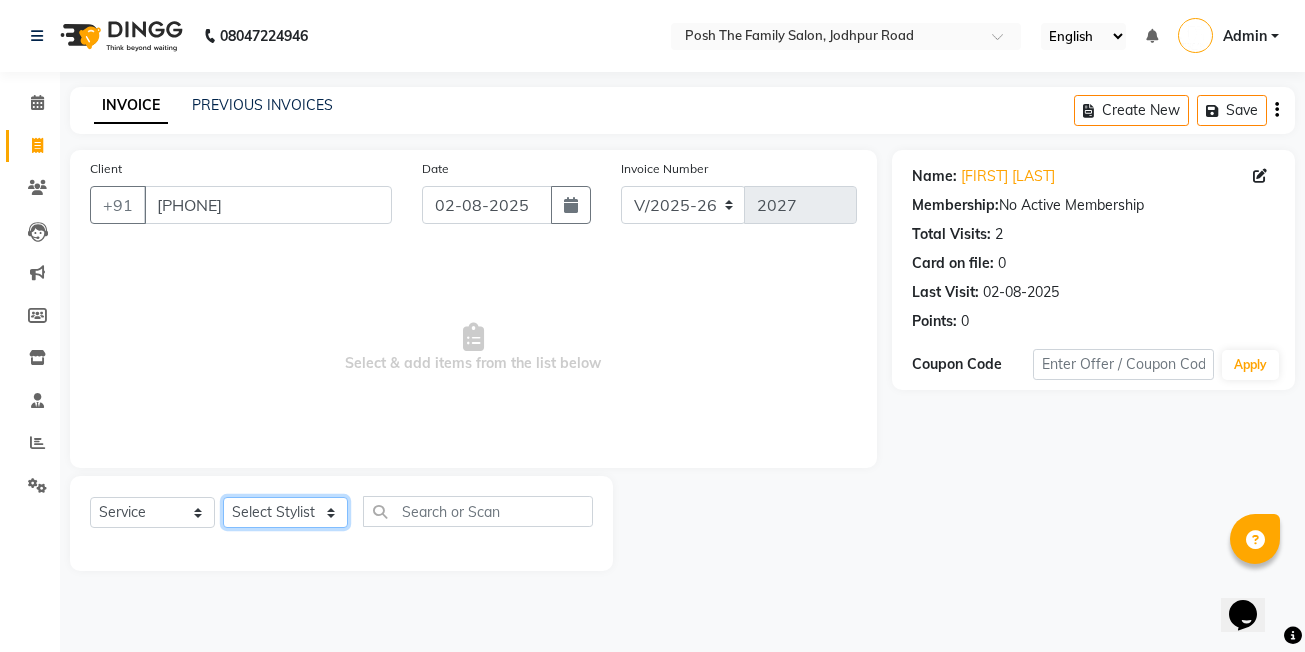 click on "Select Stylist [FIRST] [LAST] [FIRST] [LAST]  [FIRST] [LAST] [FIRST] [LAST]  [FIRST] [LAST]   [FIRST] [LAST]   [FIRST] [LAST] [FIRST] [LAST] (OWNER) POSH [FIRST] [LAST] [FIRST] [LAST] [FIRST] [LAST]    [FIRST] [LAST]   [FIRST] [LAST]   [FIRST] [LAST]   [FIRST] [LAST]" 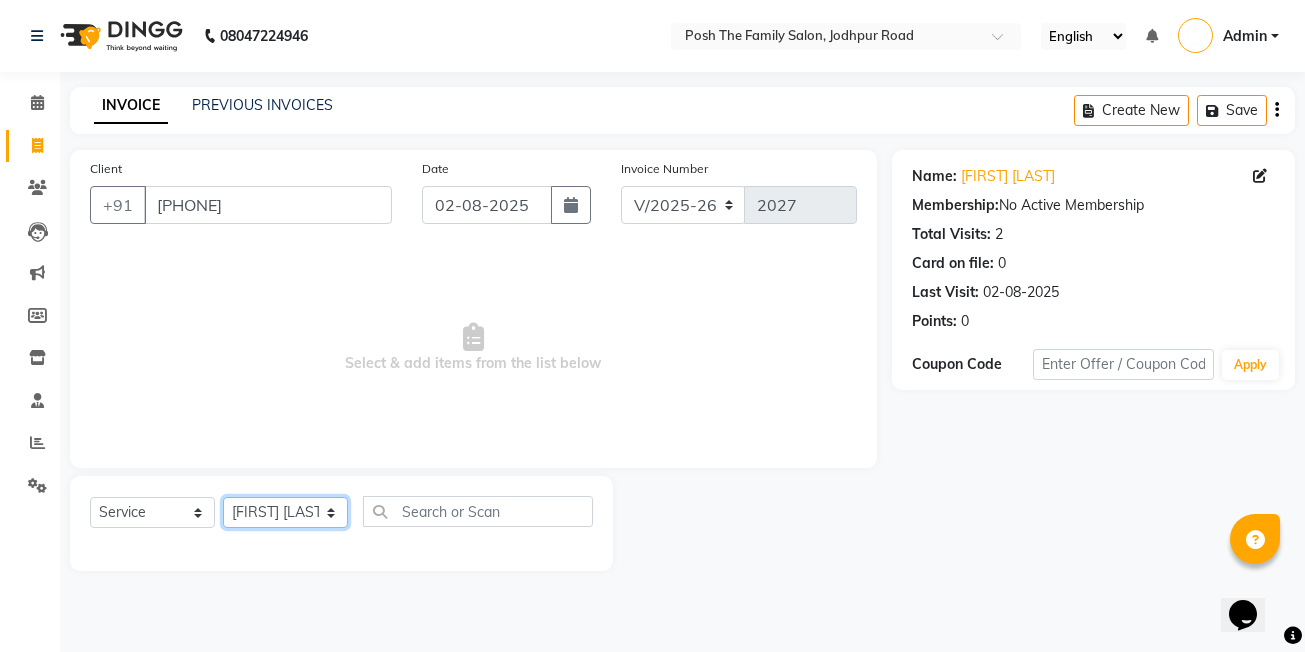 click on "Select Stylist [FIRST] [LAST] [FIRST] [LAST]  [FIRST] [LAST] [FIRST] [LAST]  [FIRST] [LAST]   [FIRST] [LAST]   [FIRST] [LAST] [FIRST] [LAST] (OWNER) POSH [FIRST] [LAST] [FIRST] [LAST] [FIRST] [LAST]    [FIRST] [LAST]   [FIRST] [LAST]   [FIRST] [LAST]   [FIRST] [LAST]" 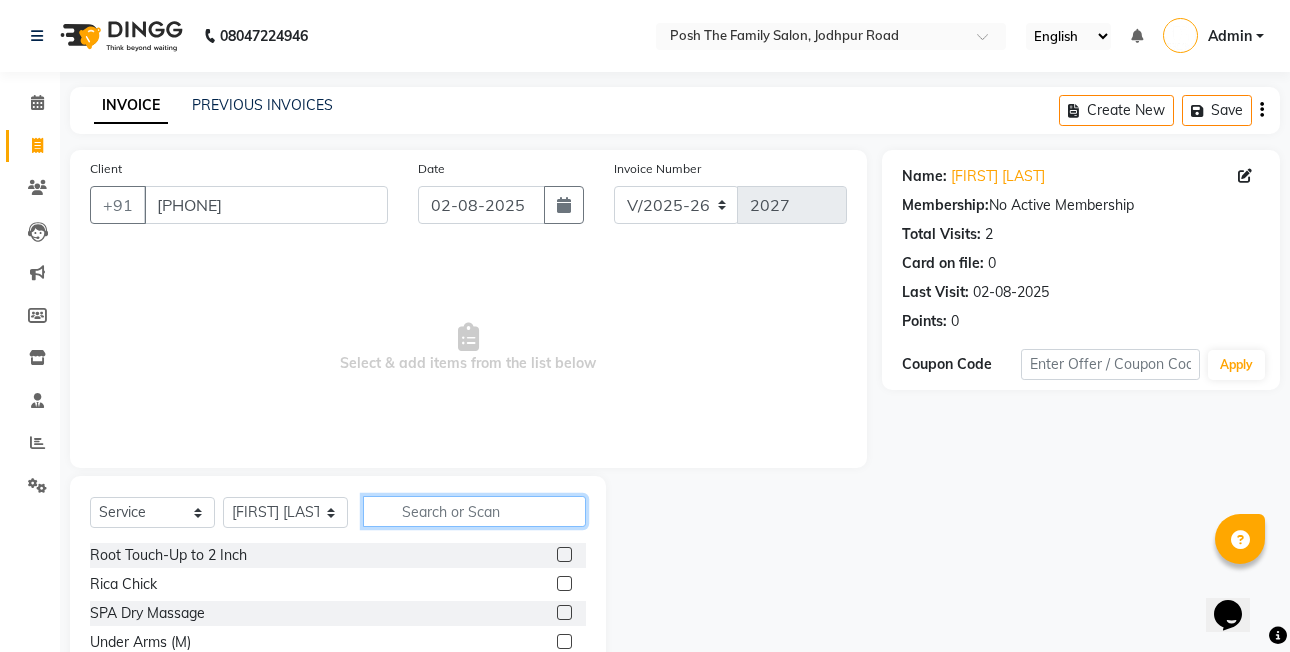 click 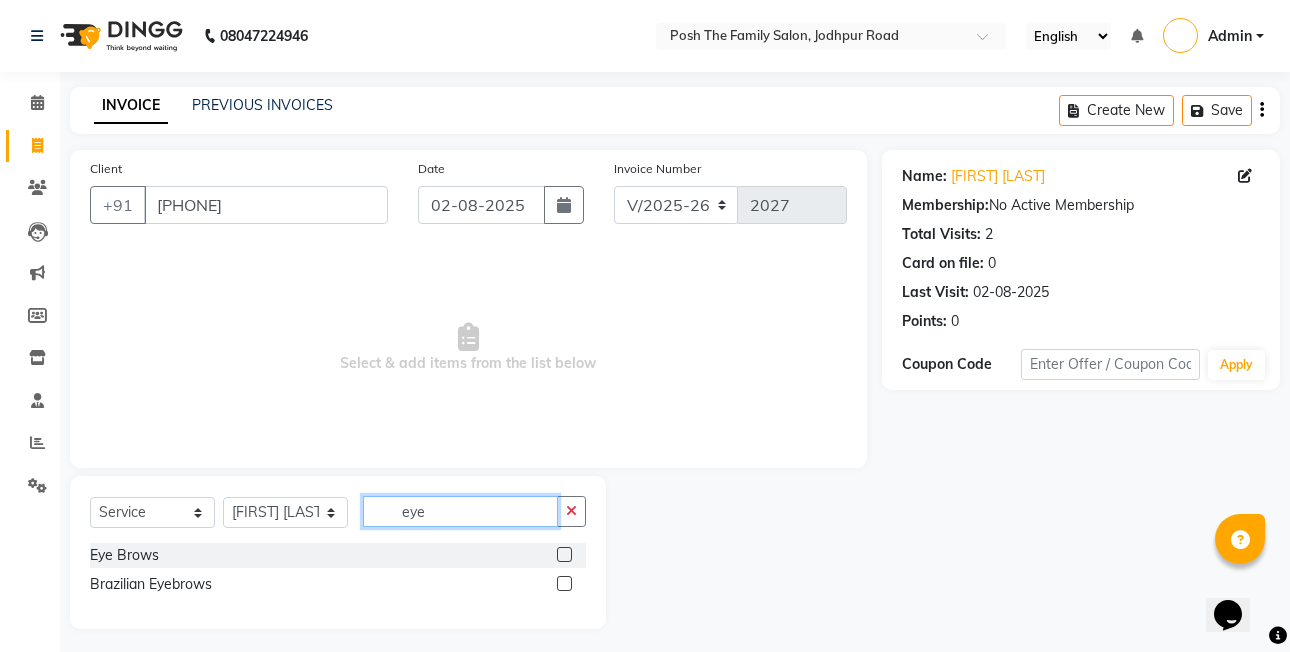 type on "eye" 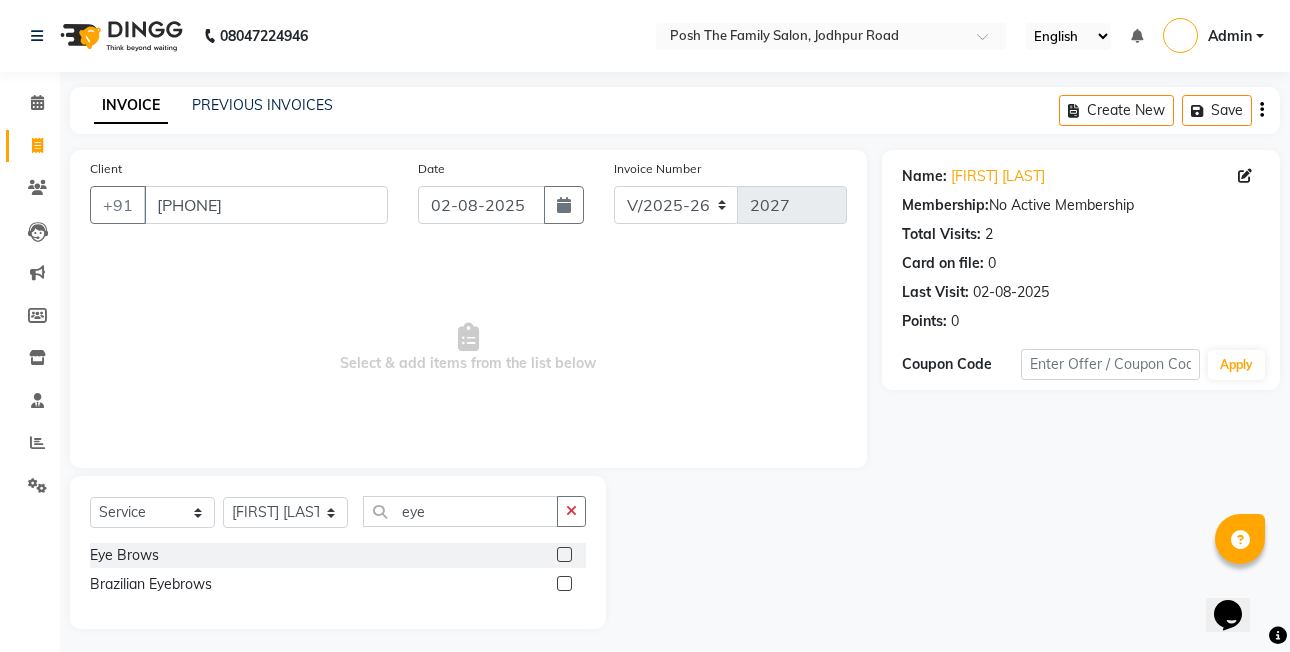 click 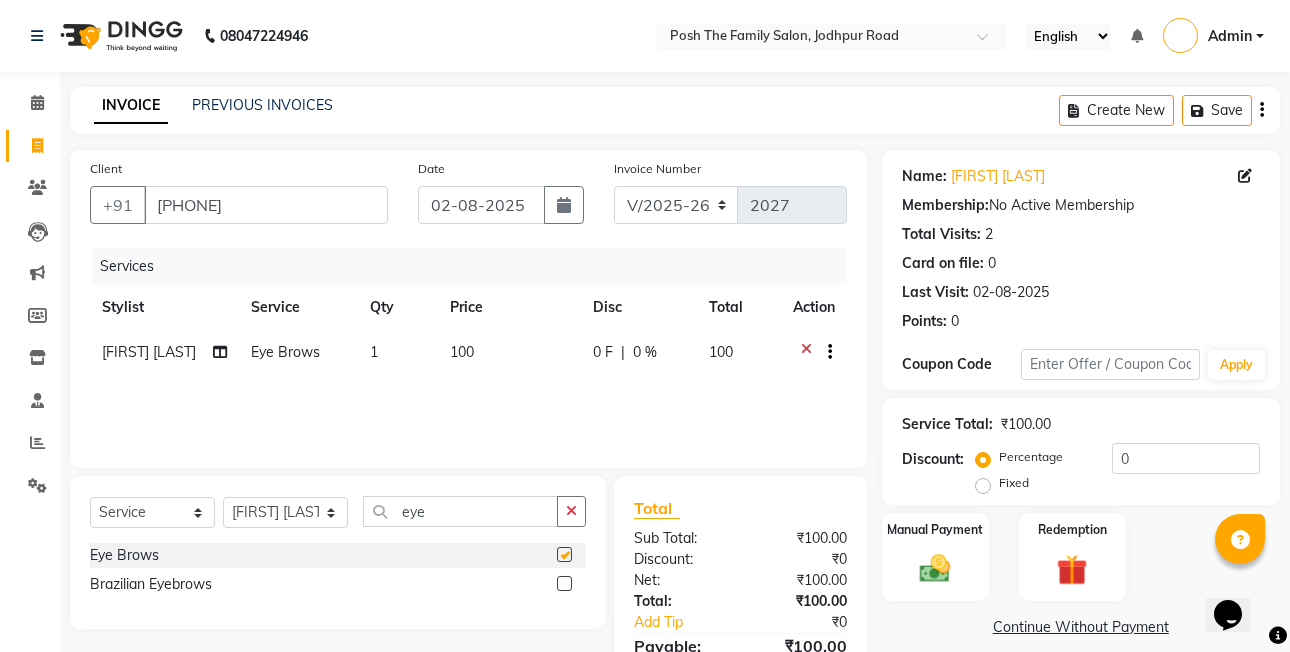 checkbox on "false" 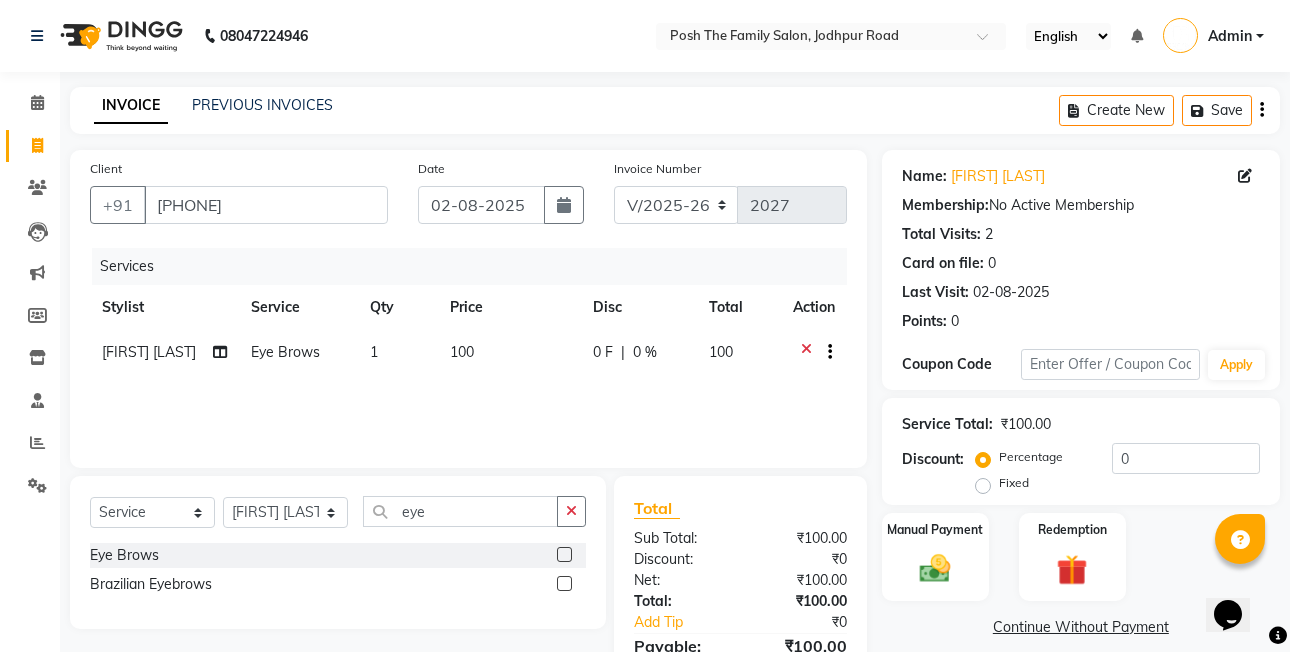click on "100" 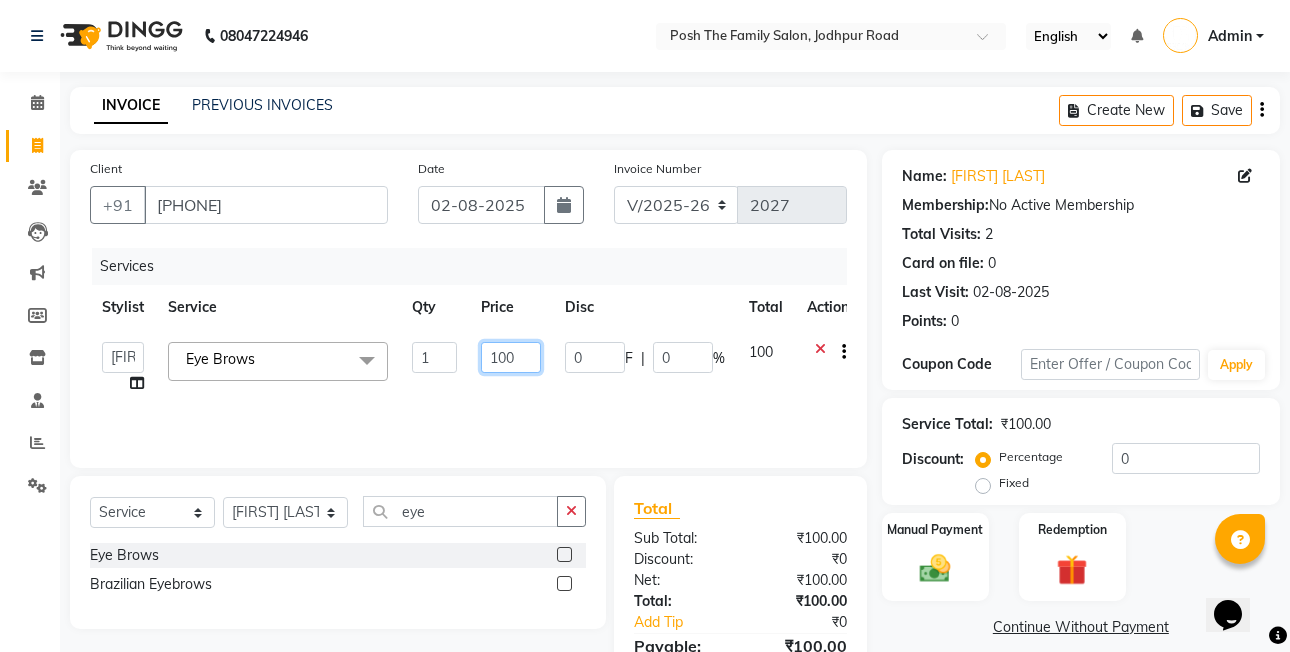 click on "100" 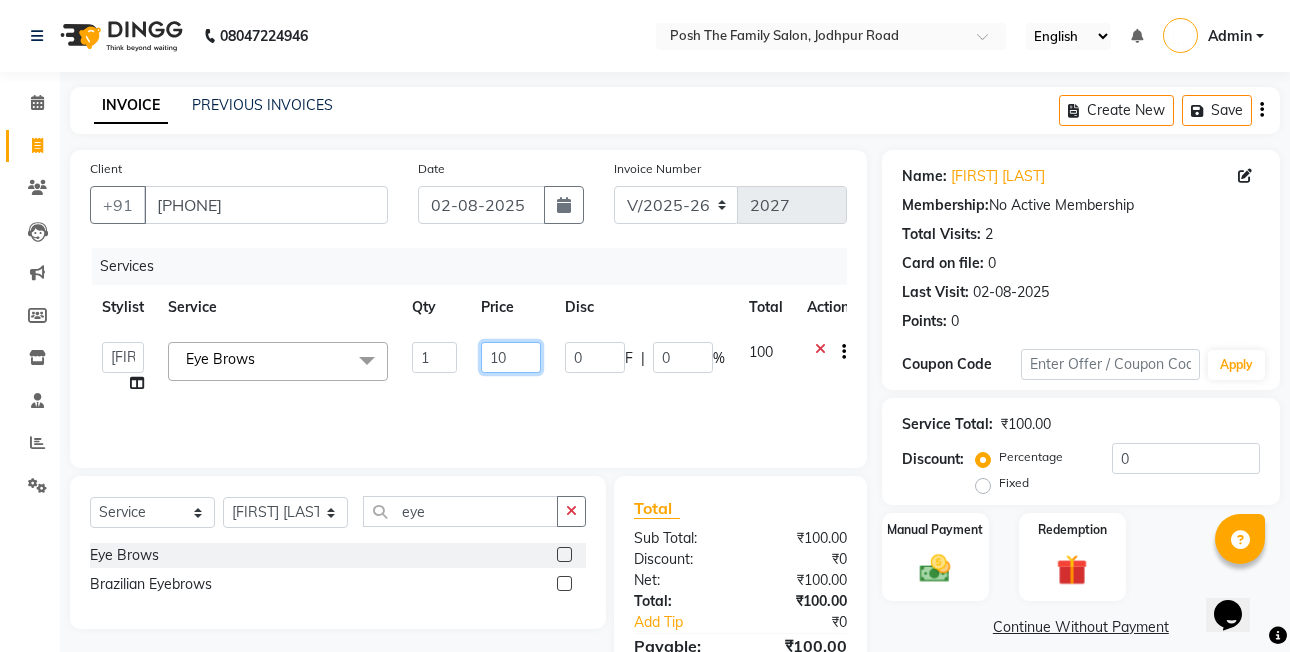 type on "1" 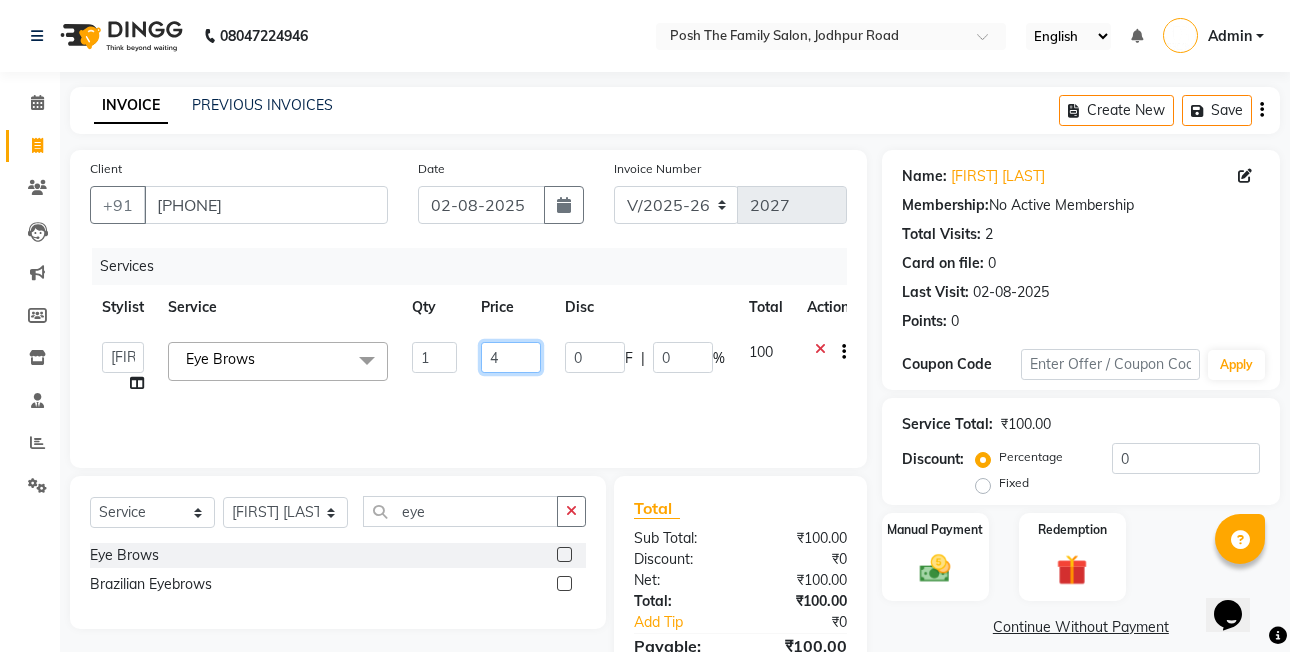 type on "40" 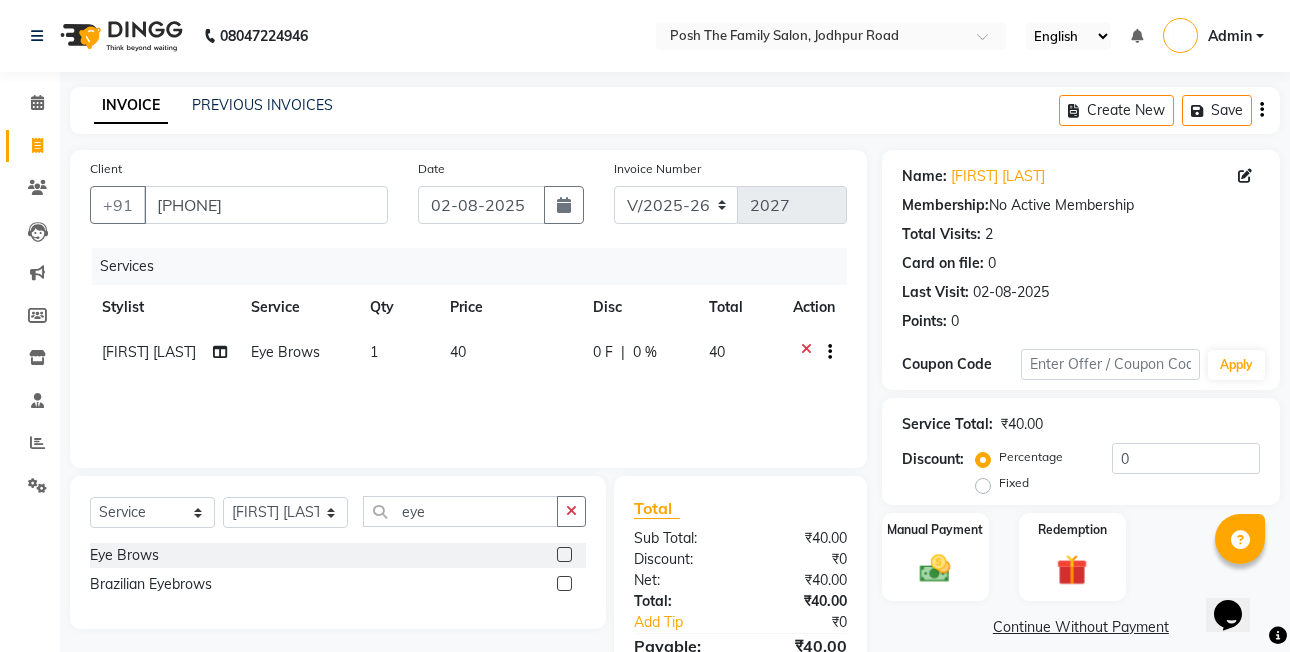 click on "Disc" 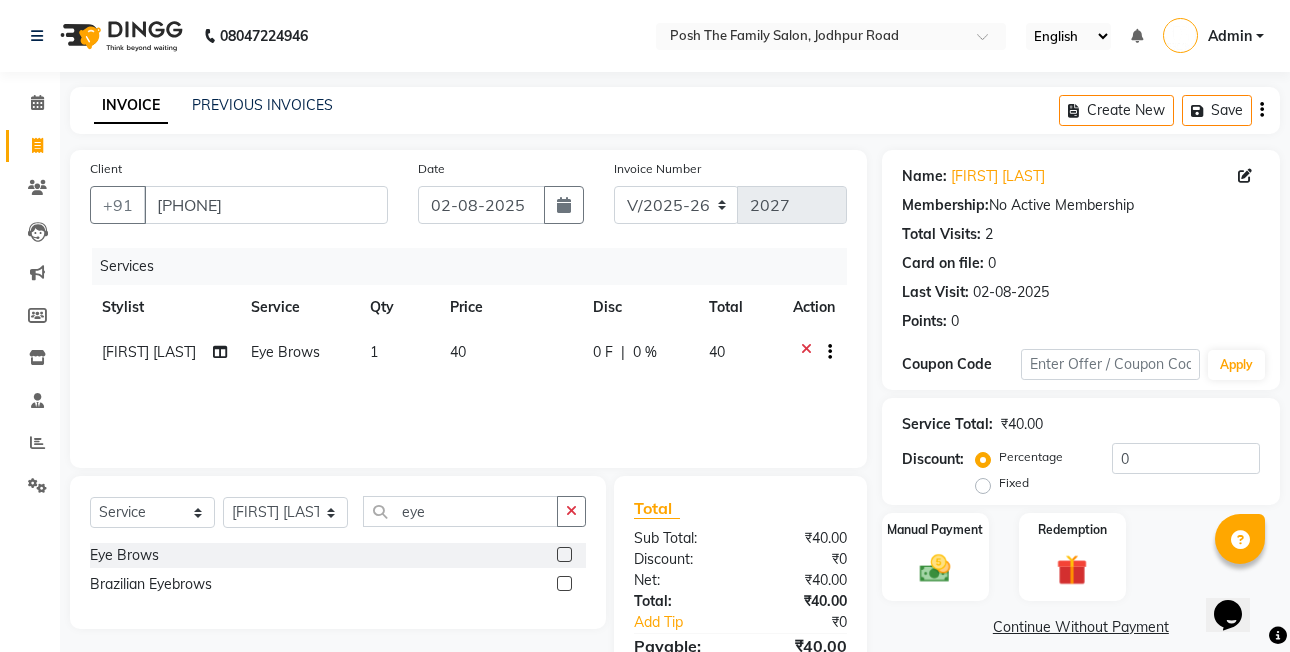 click on "Fixed" 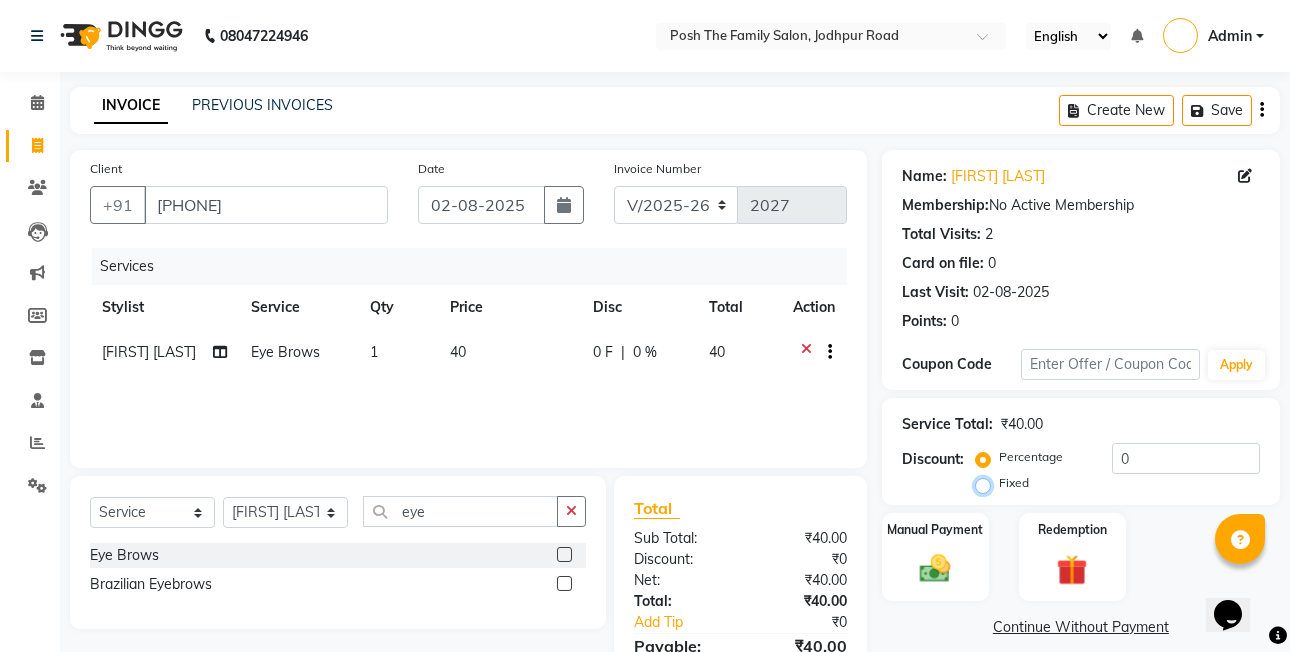 click on "Fixed" at bounding box center [987, 483] 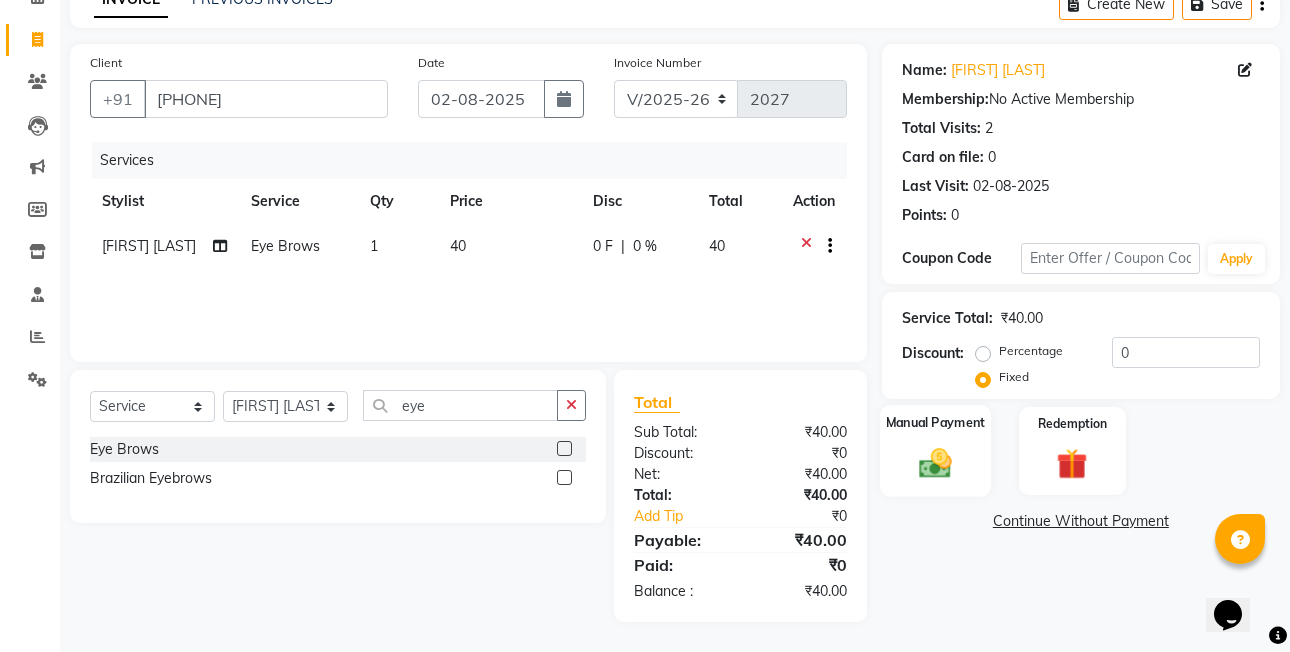 click 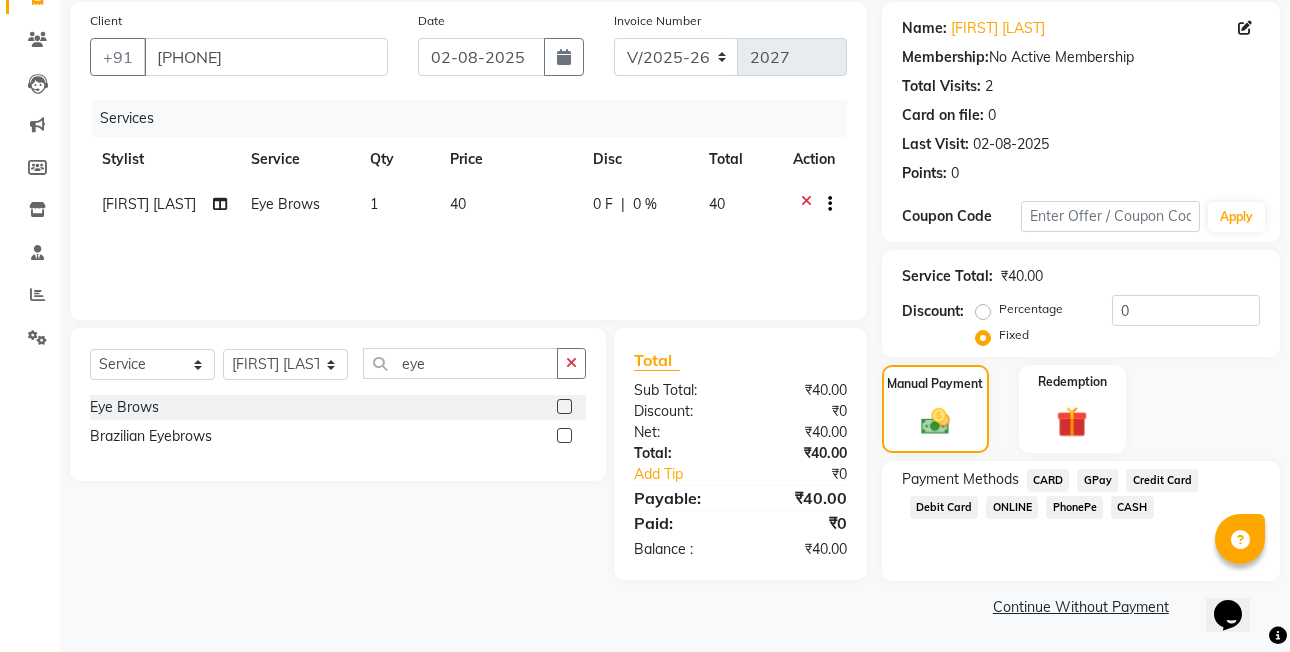 click on "PhonePe" 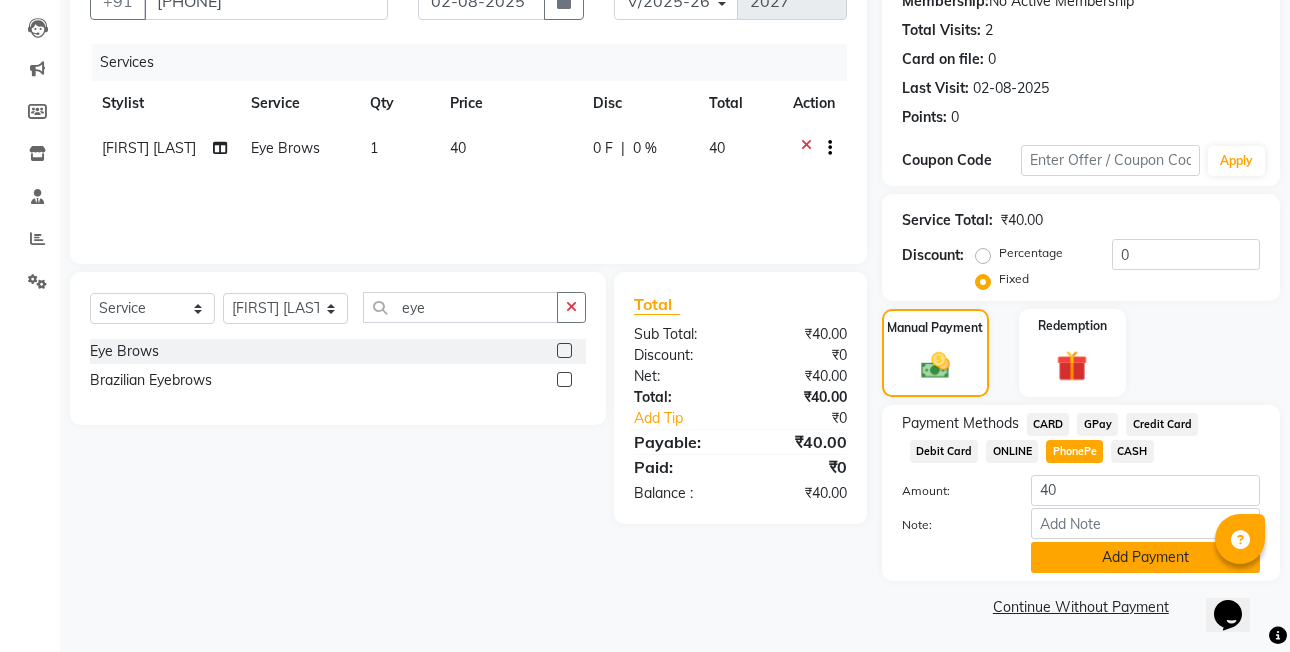 click on "Add Payment" 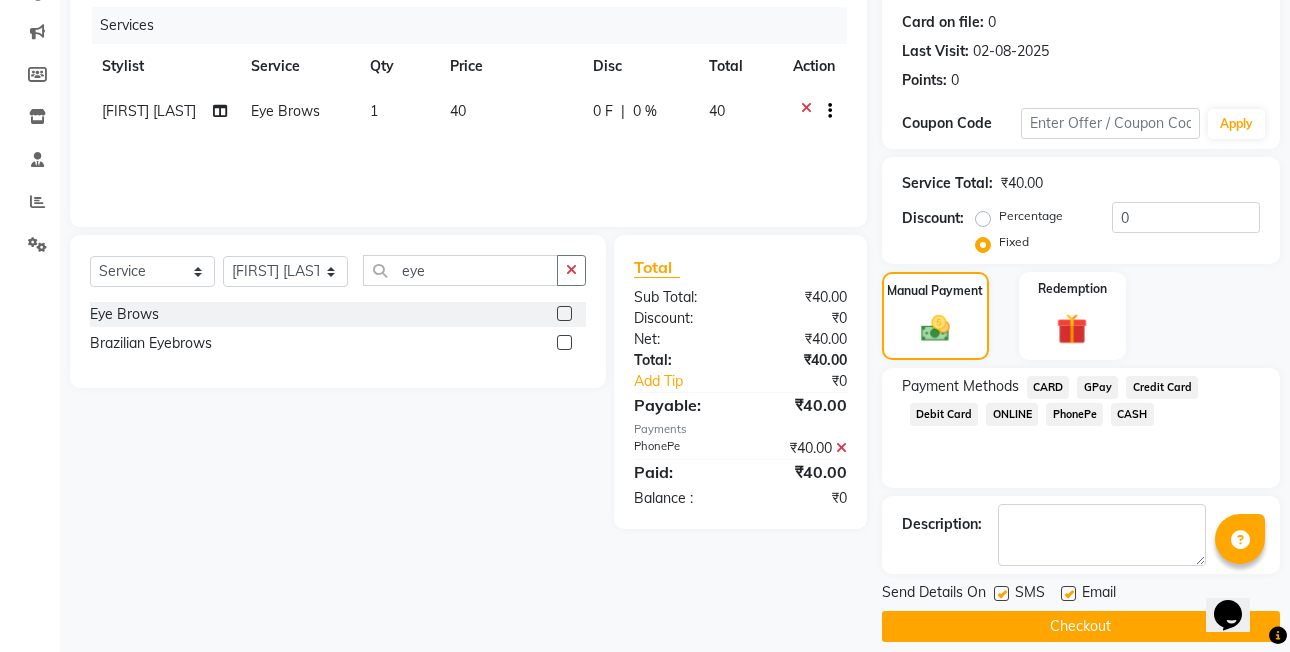 scroll, scrollTop: 261, scrollLeft: 0, axis: vertical 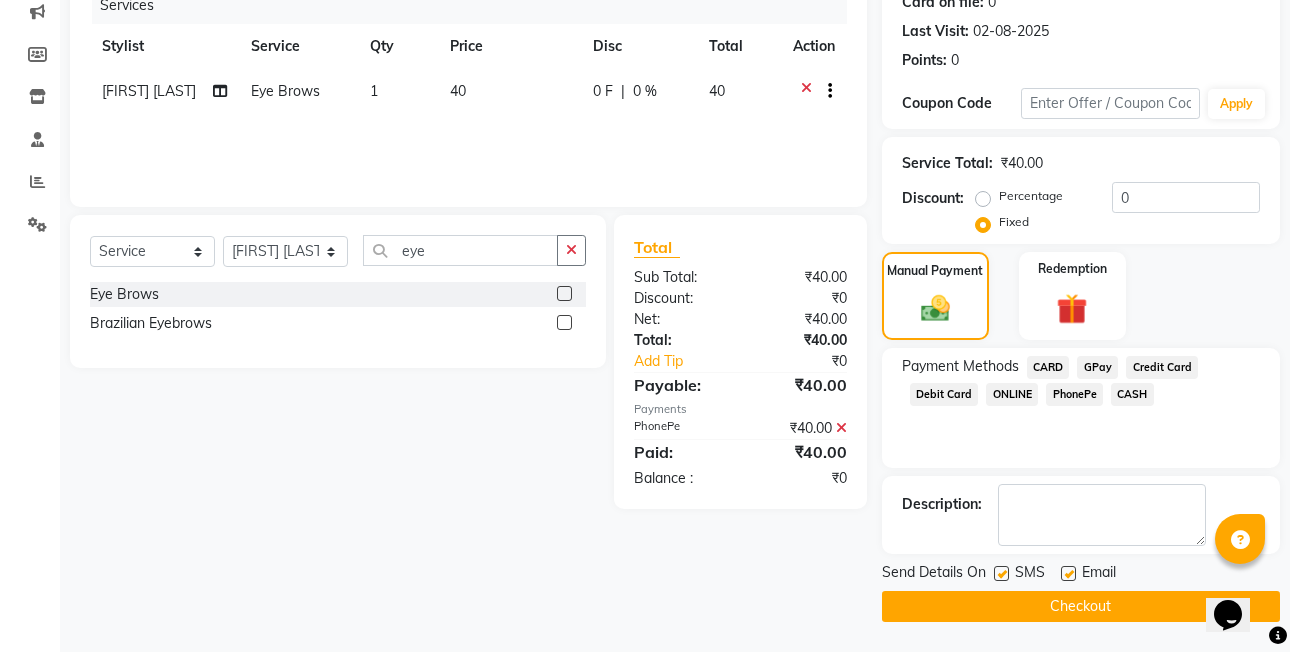 click on "Checkout" 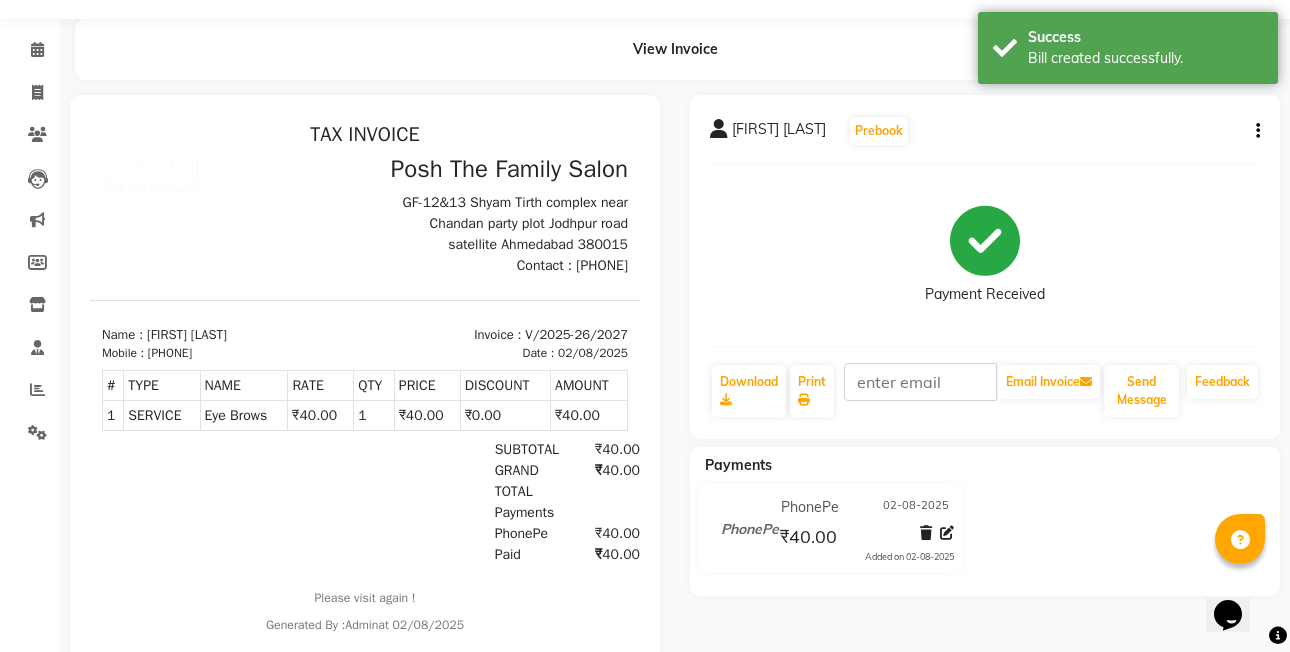 scroll, scrollTop: 0, scrollLeft: 0, axis: both 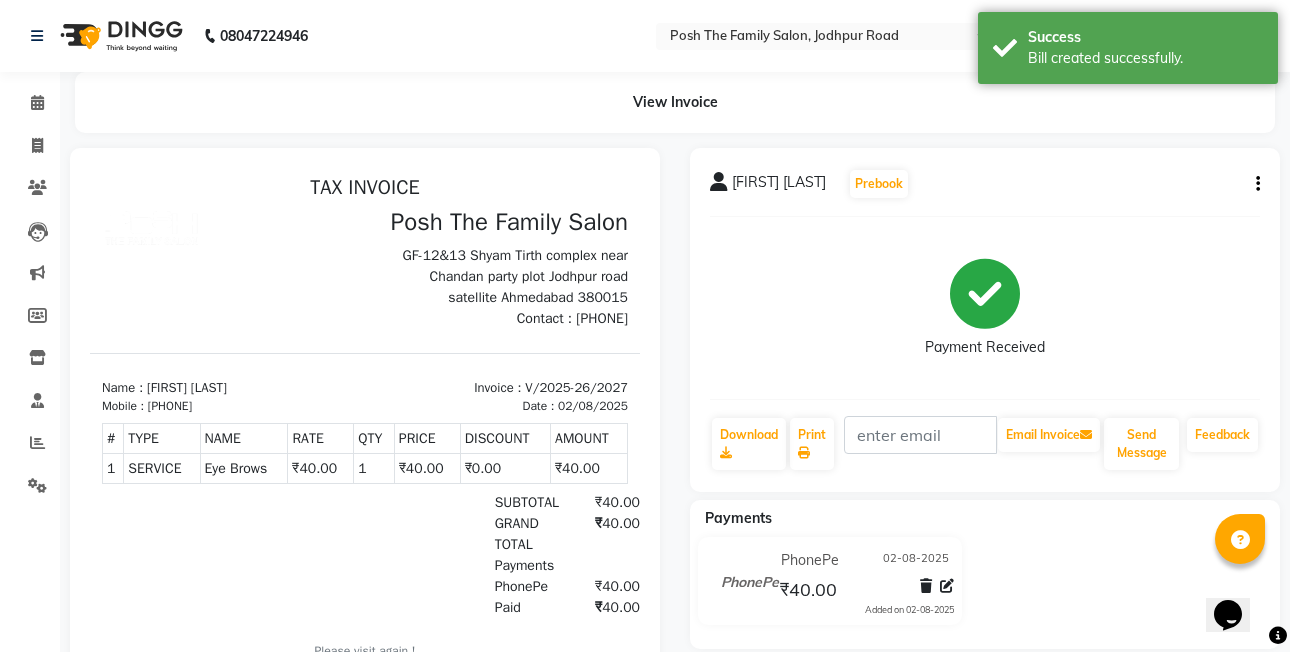 click 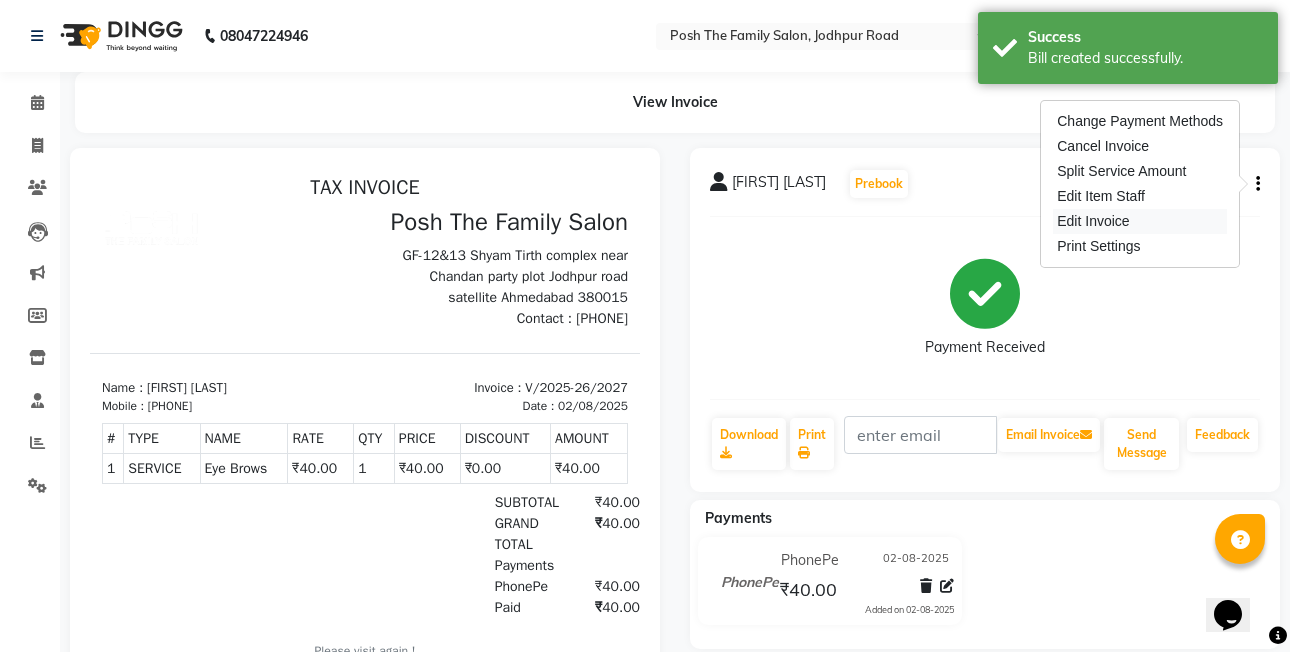 click on "Edit Invoice" at bounding box center [1140, 221] 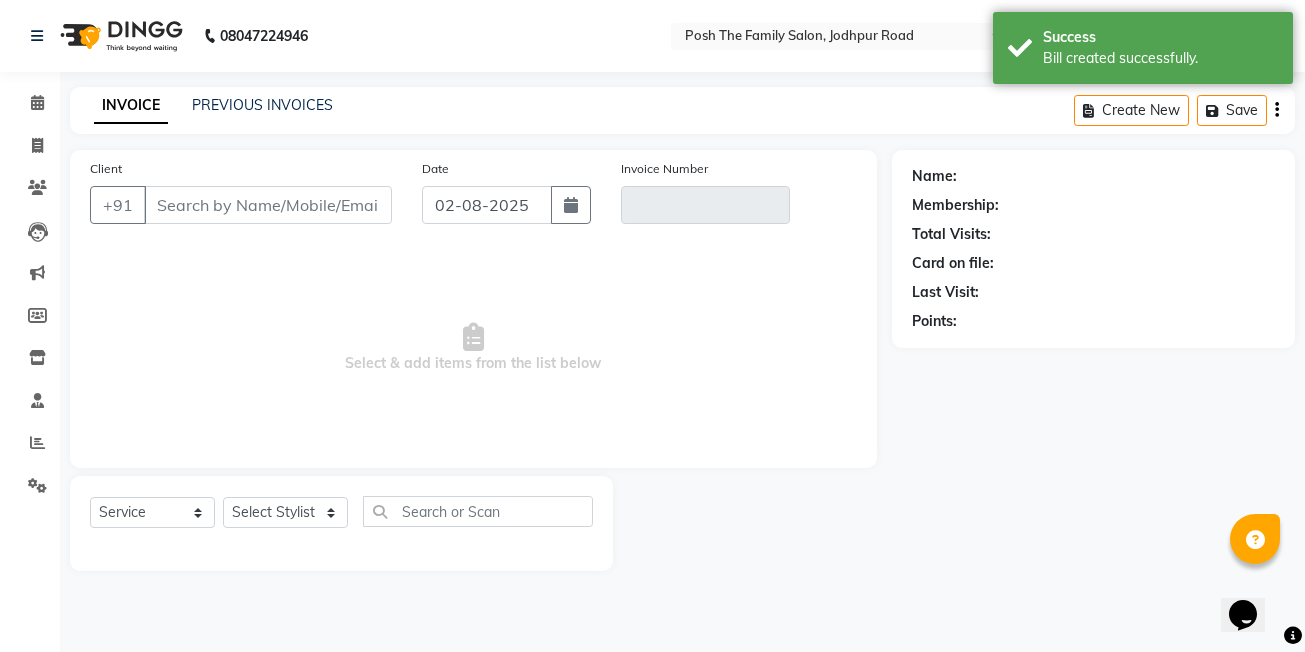 type on "[PHONE]" 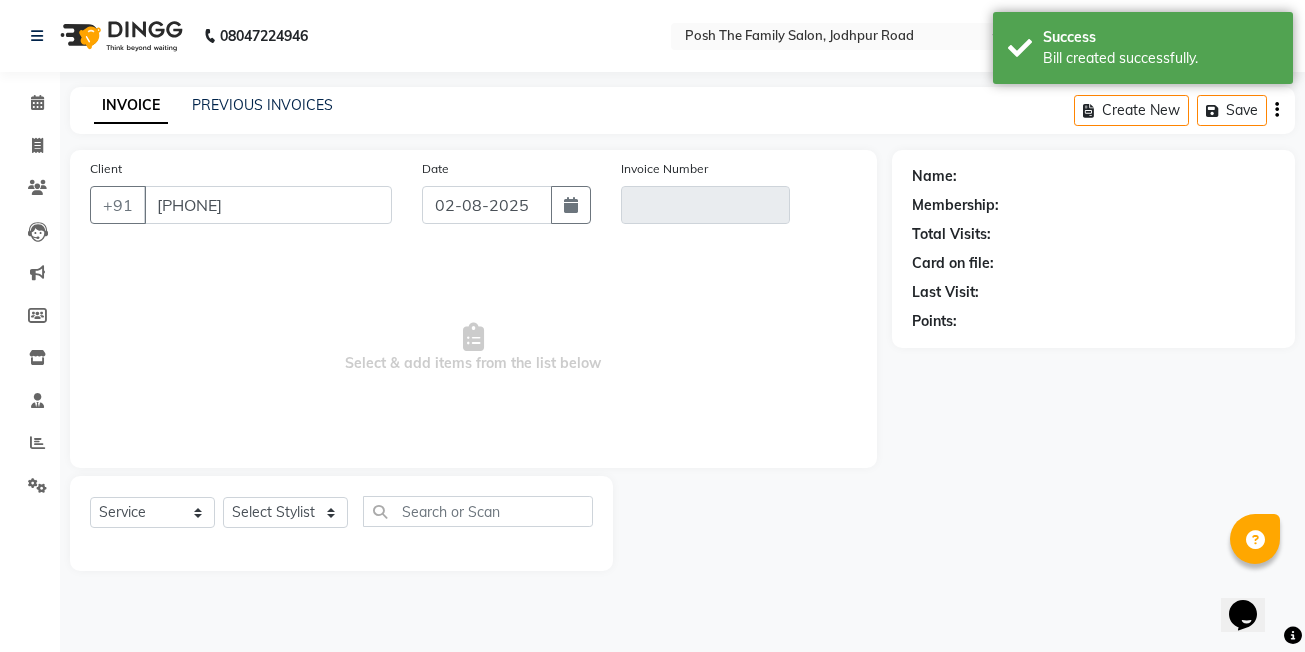 type on "V/2025-26/2027" 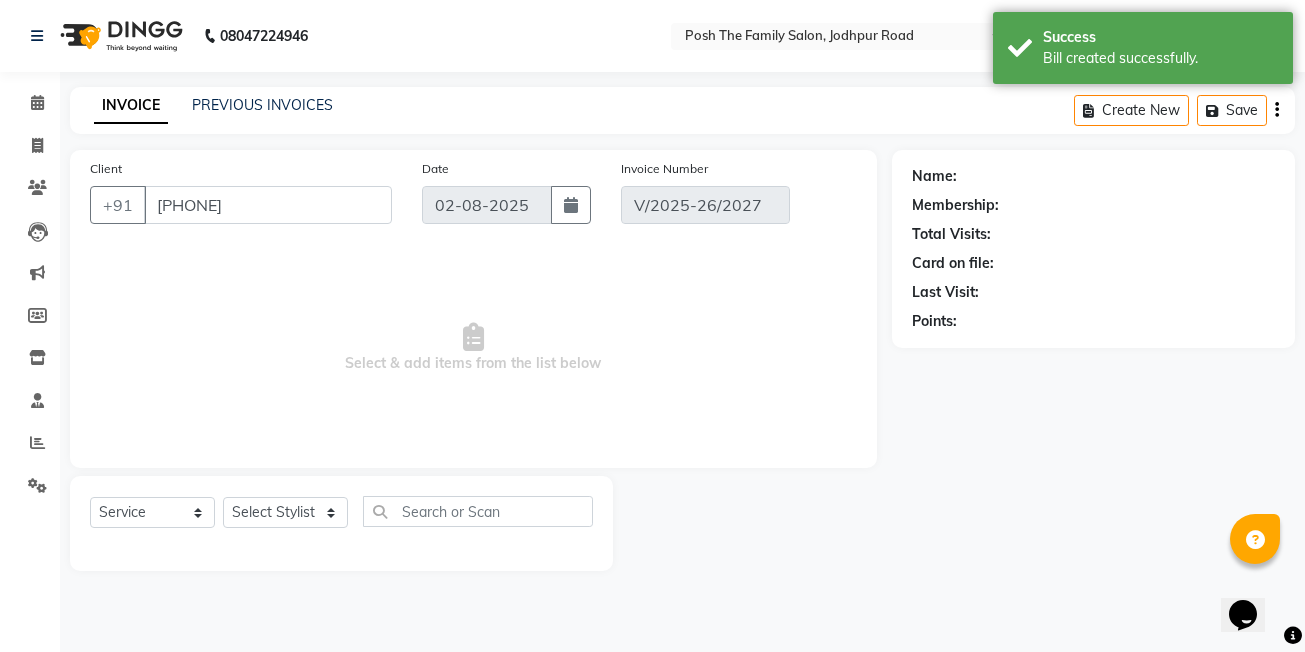 select on "select" 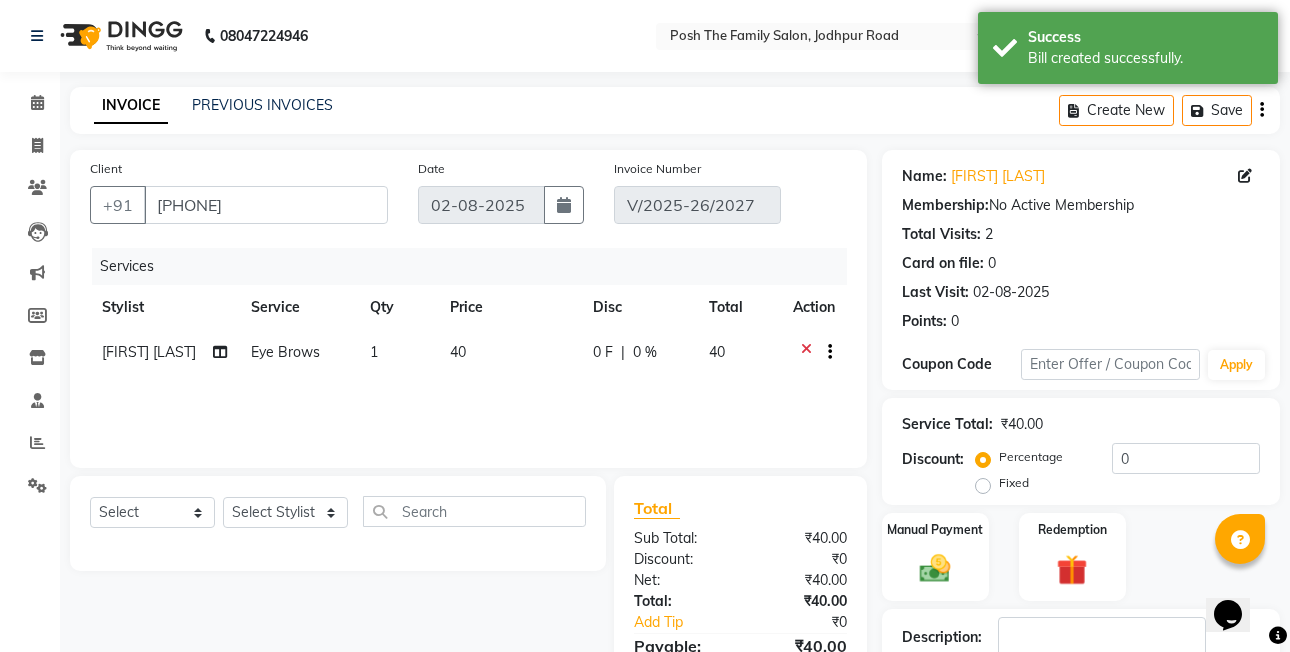 click on "INVOICE PREVIOUS INVOICES Create New   Save" 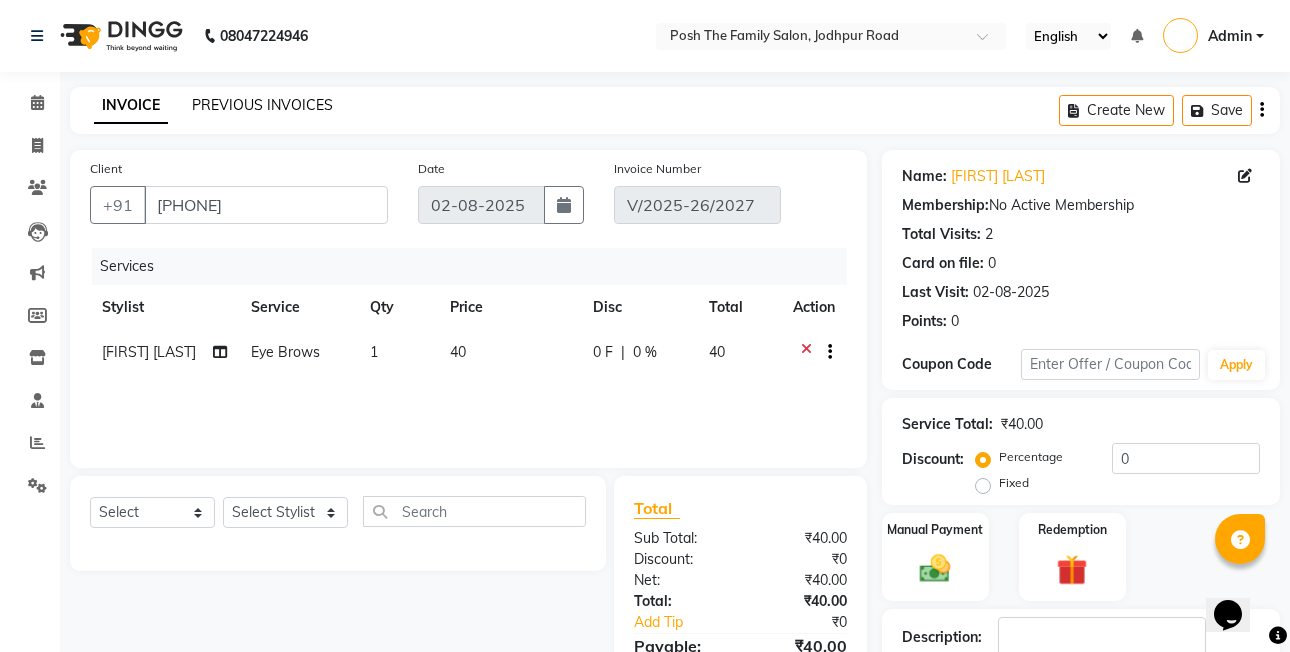 click on "PREVIOUS INVOICES" 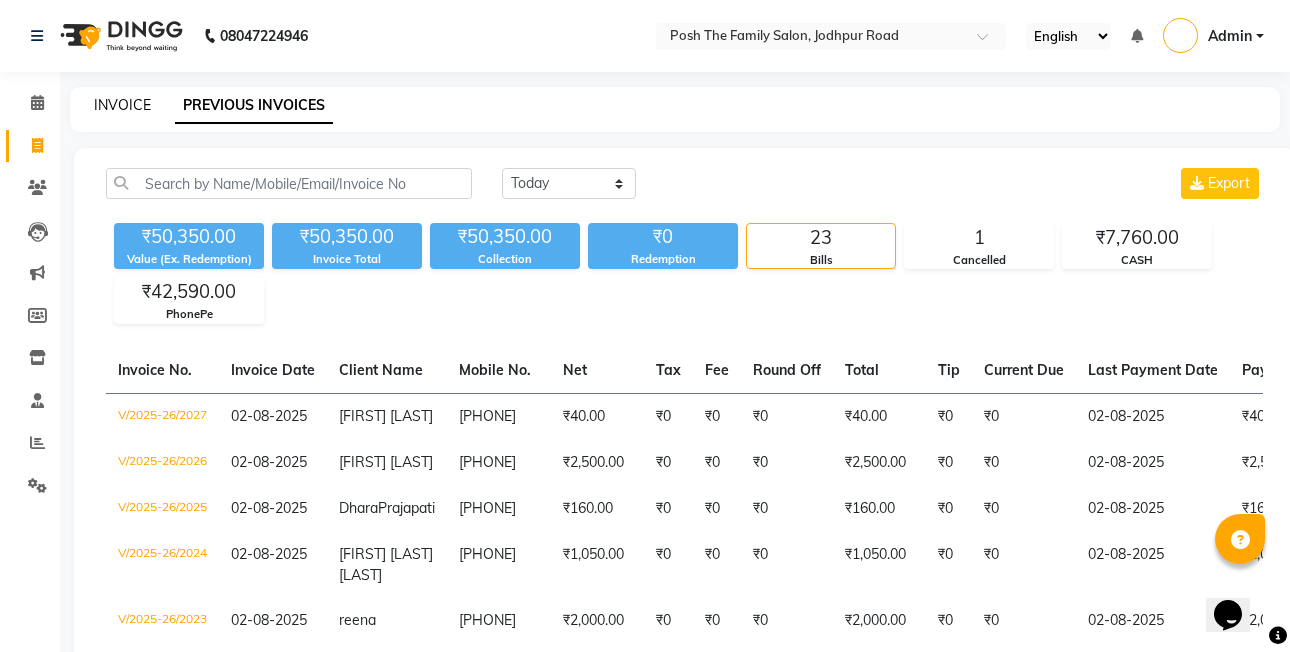 click on "INVOICE" 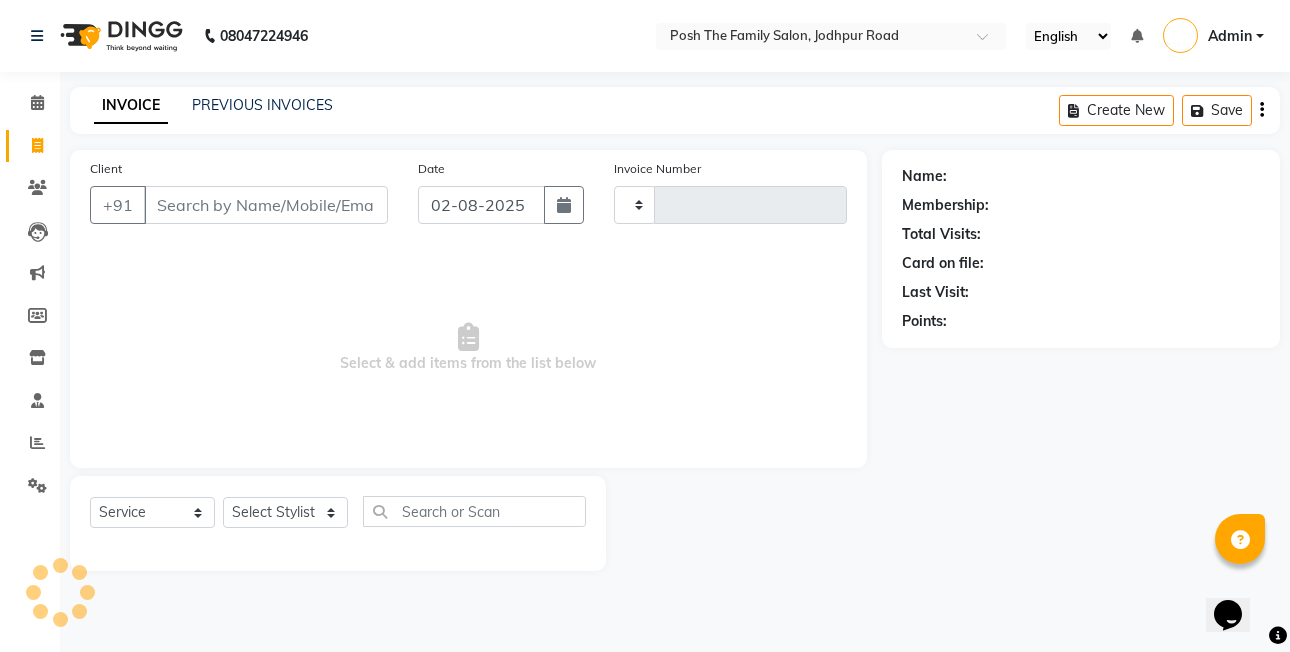 type on "2028" 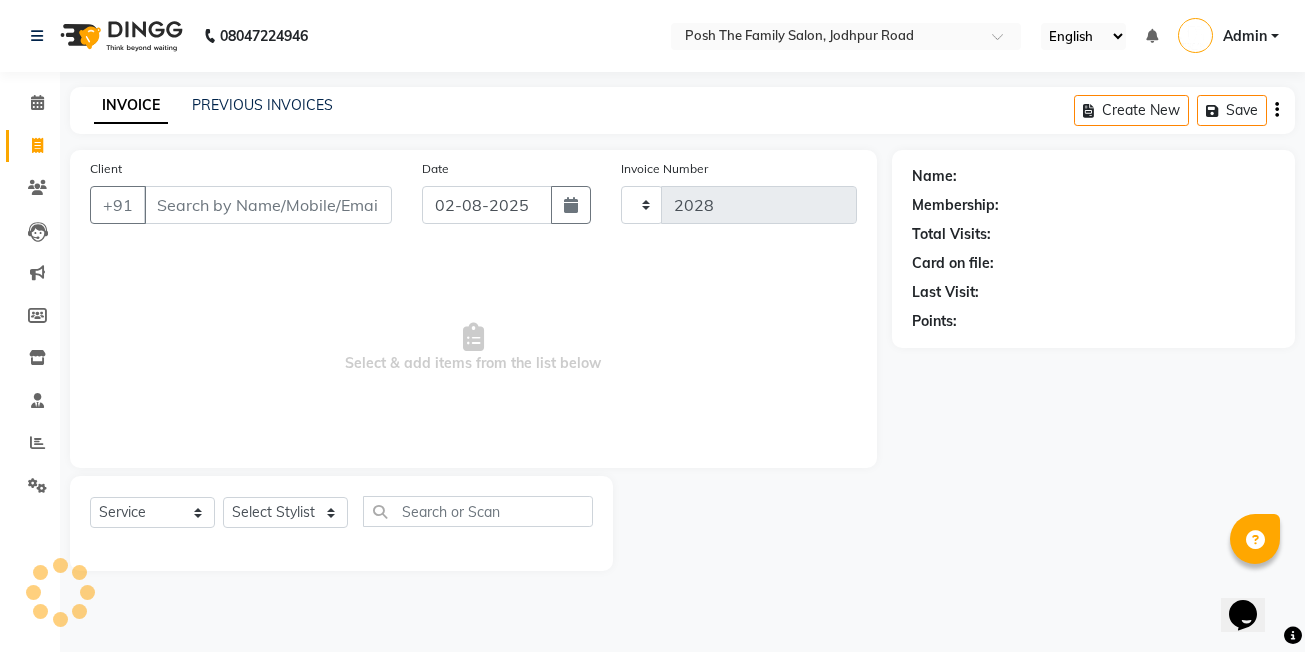 select on "6199" 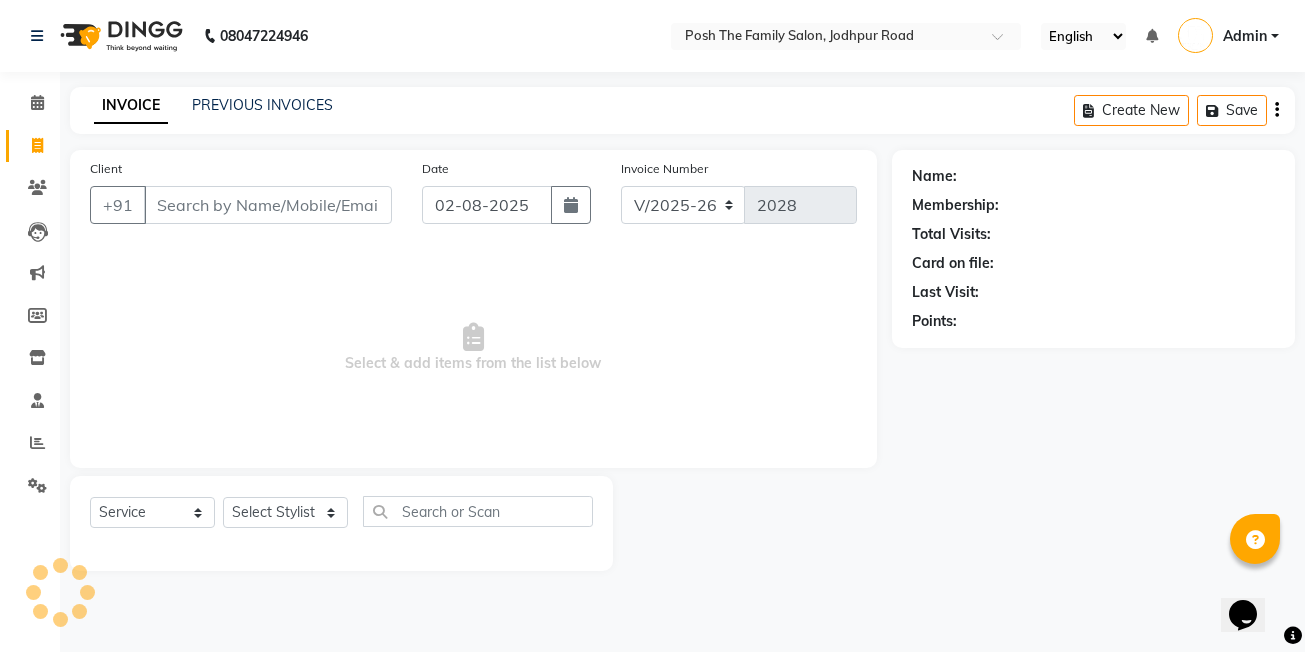 click on "Client" at bounding box center (268, 205) 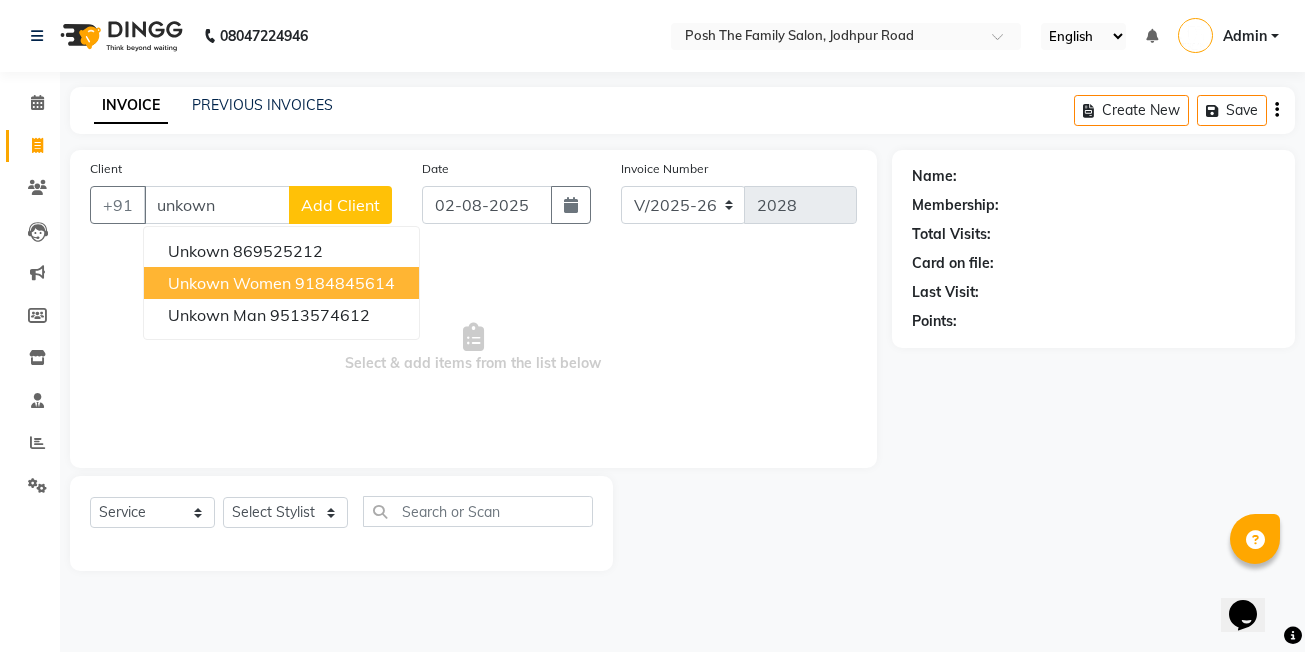 drag, startPoint x: 276, startPoint y: 292, endPoint x: 286, endPoint y: 335, distance: 44.14748 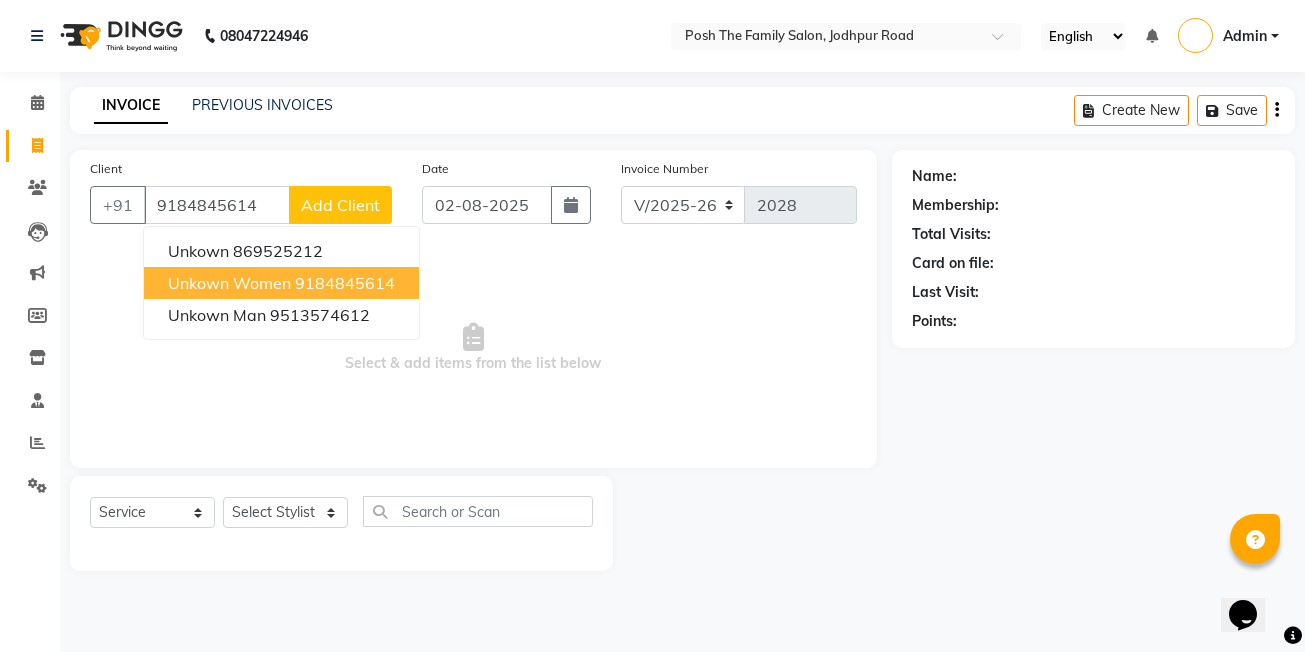 type on "9184845614" 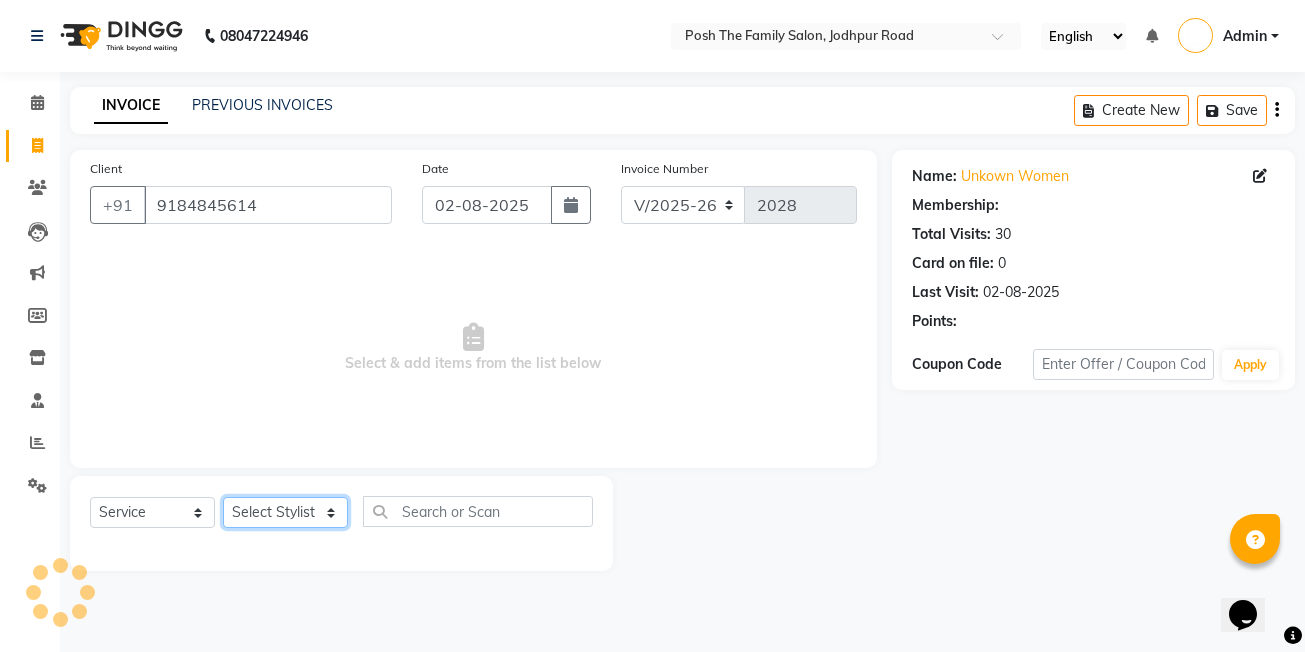 drag, startPoint x: 267, startPoint y: 526, endPoint x: 265, endPoint y: 513, distance: 13.152946 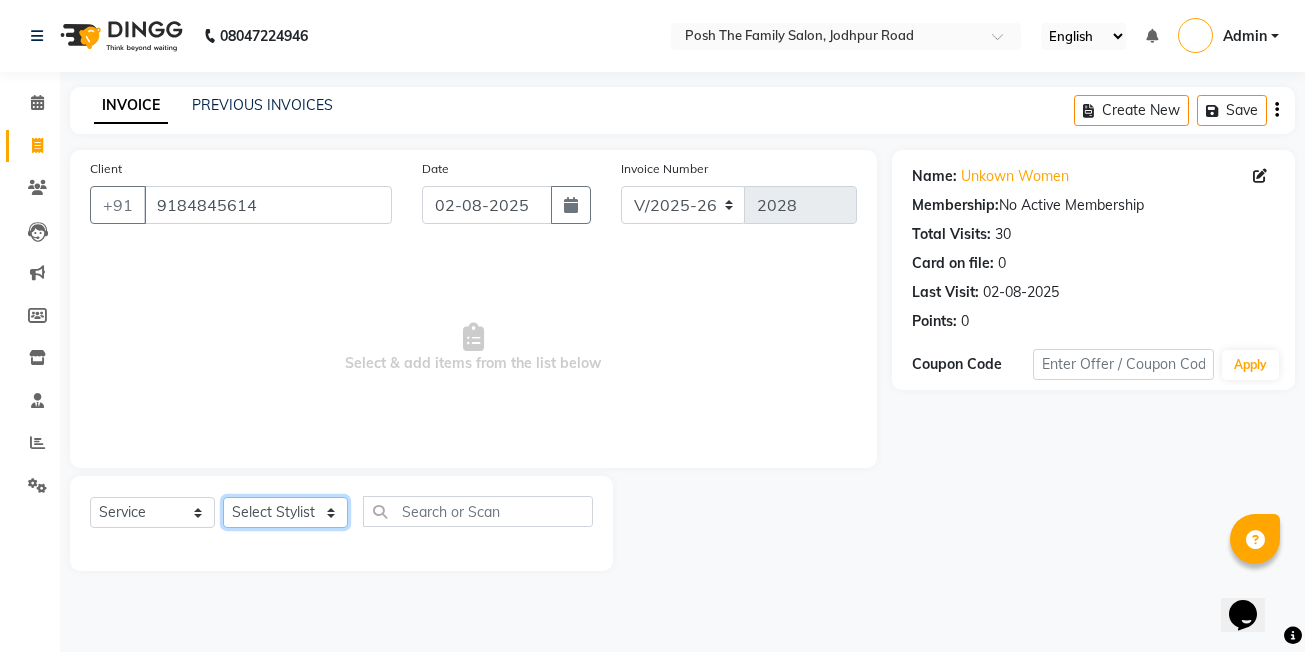 select on "62223" 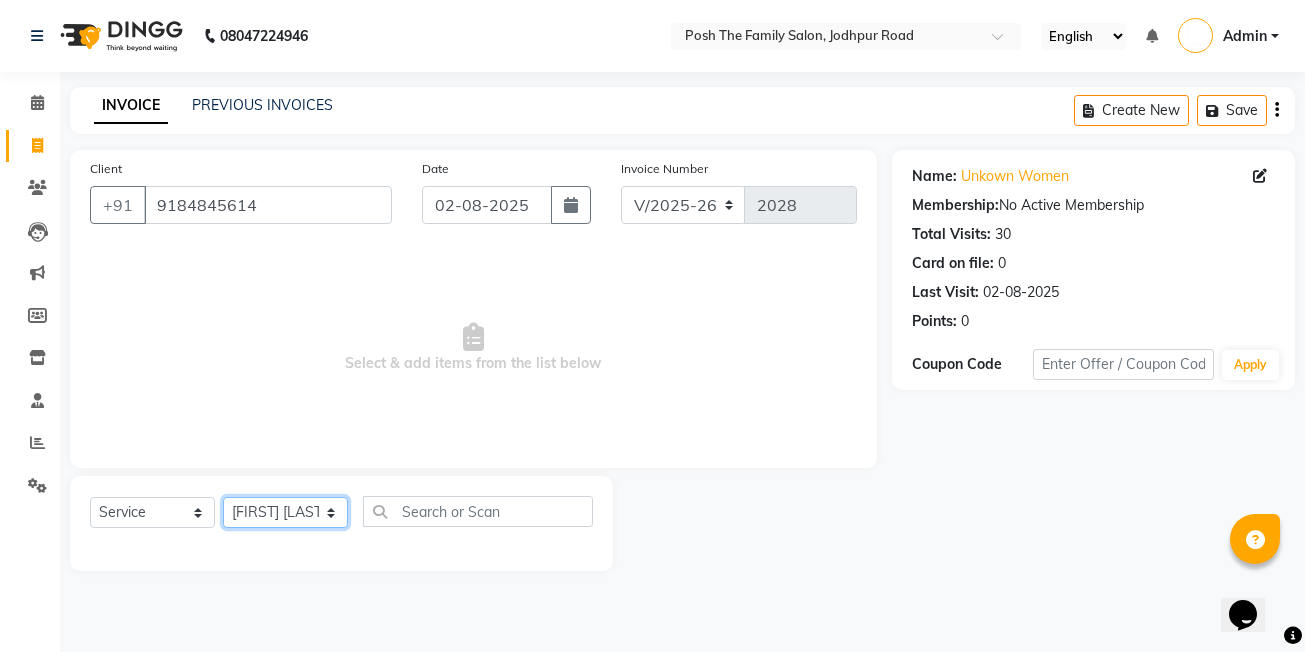 click on "Select Stylist [FIRST] [LAST] [FIRST] [LAST]  [FIRST] [LAST] [FIRST] [LAST]  [FIRST] [LAST]   [FIRST] [LAST]   [FIRST] [LAST] [FIRST] [LAST] (OWNER) POSH [FIRST] [LAST] [FIRST] [LAST] [FIRST] [LAST]    [FIRST] [LAST]   [FIRST] [LAST]   [FIRST] [LAST]   [FIRST] [LAST]" 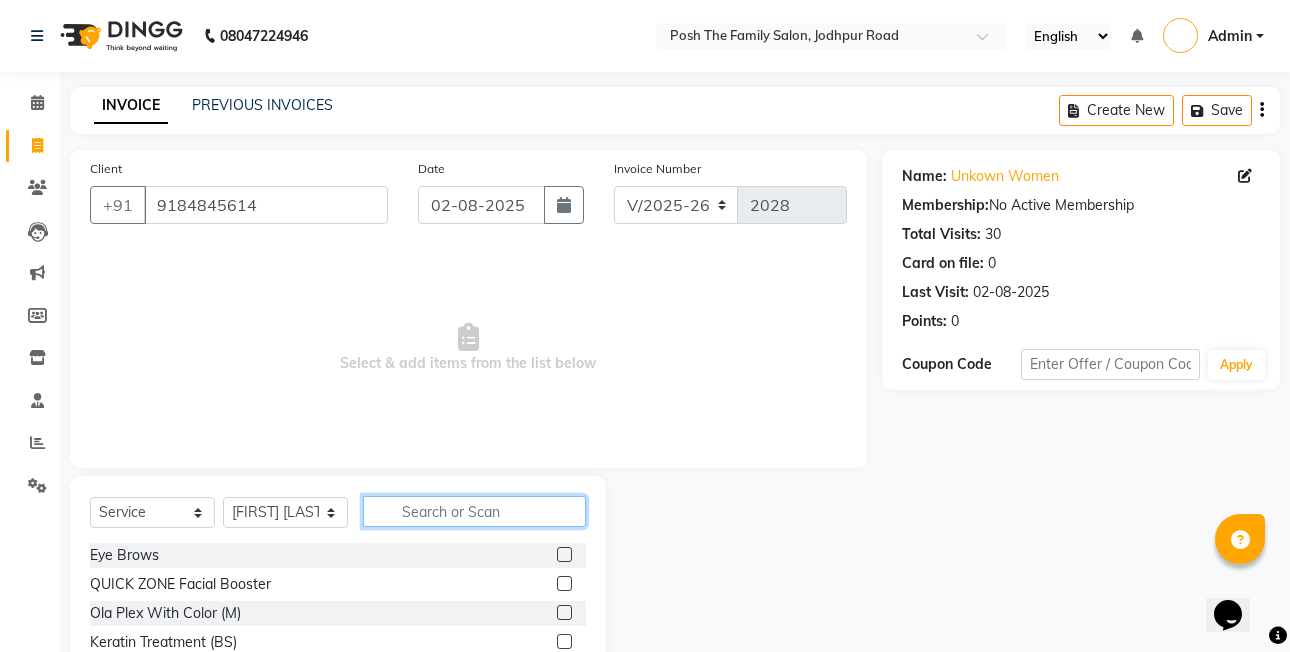 click 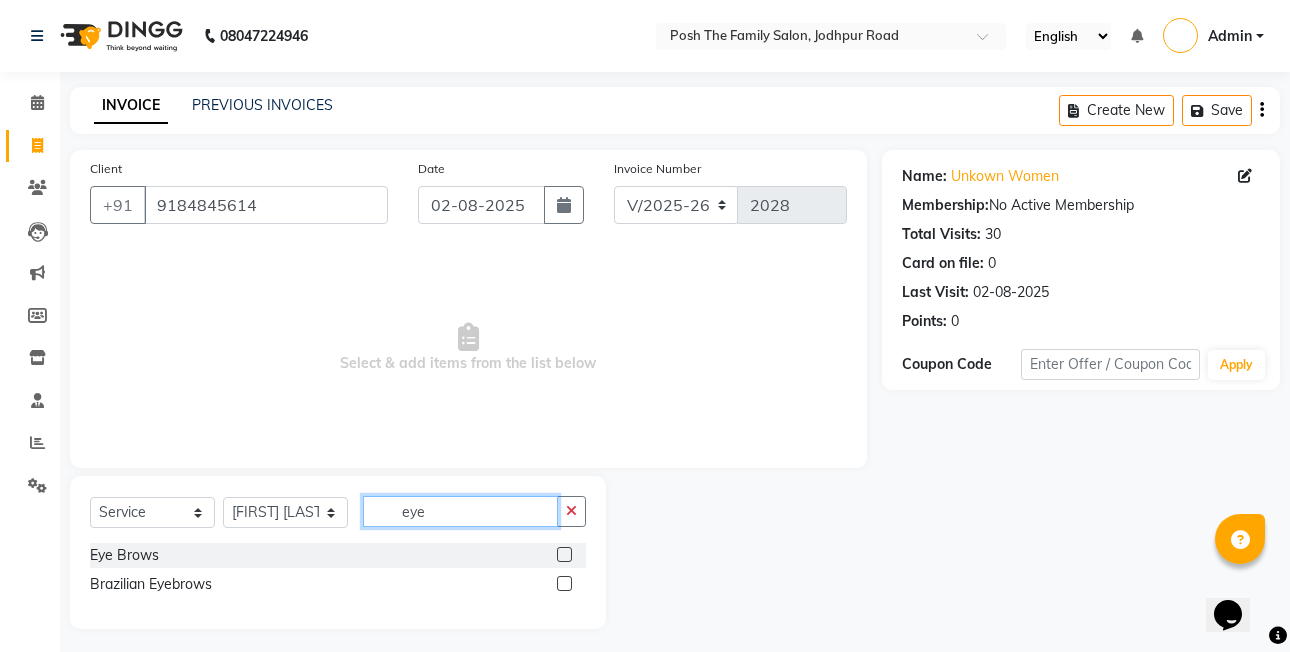 type on "eye" 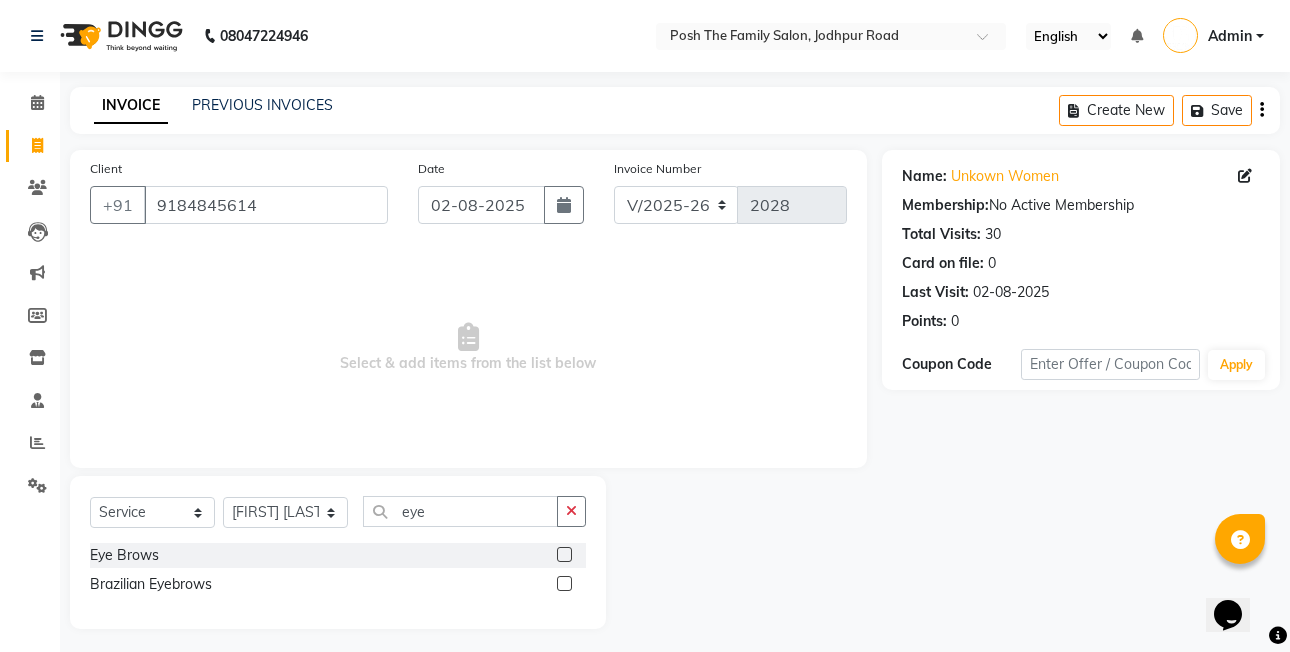 click 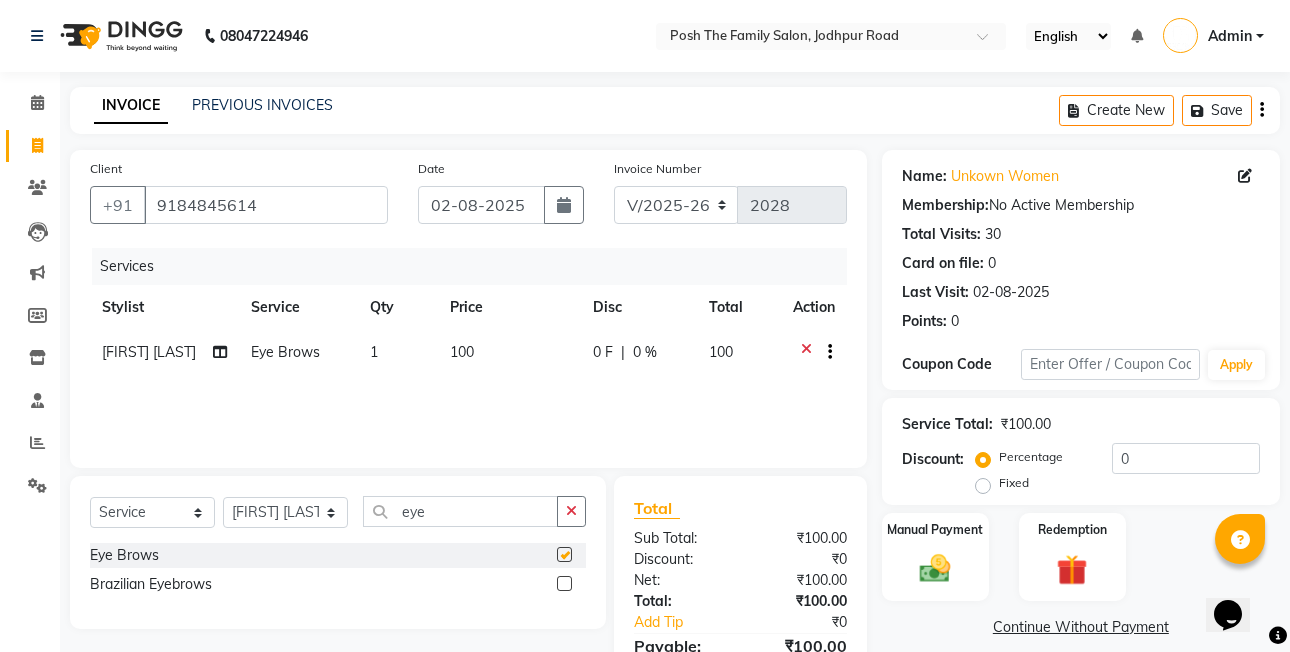 checkbox on "false" 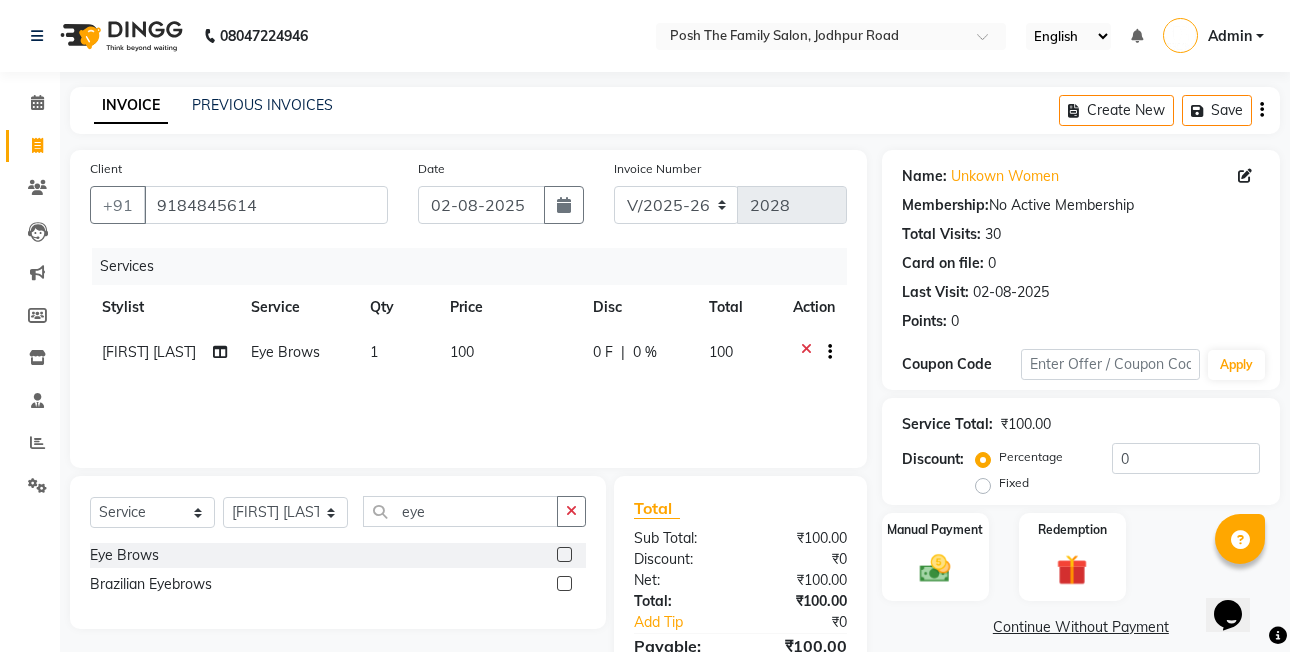 click on "100" 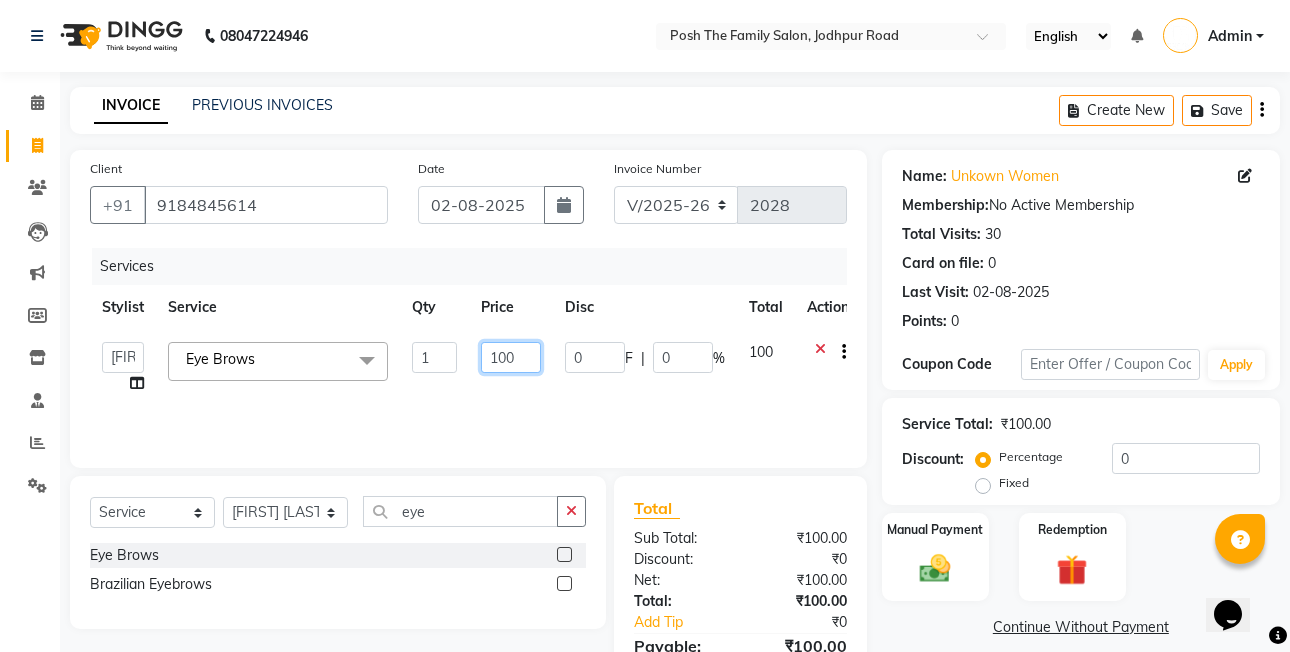 click on "100" 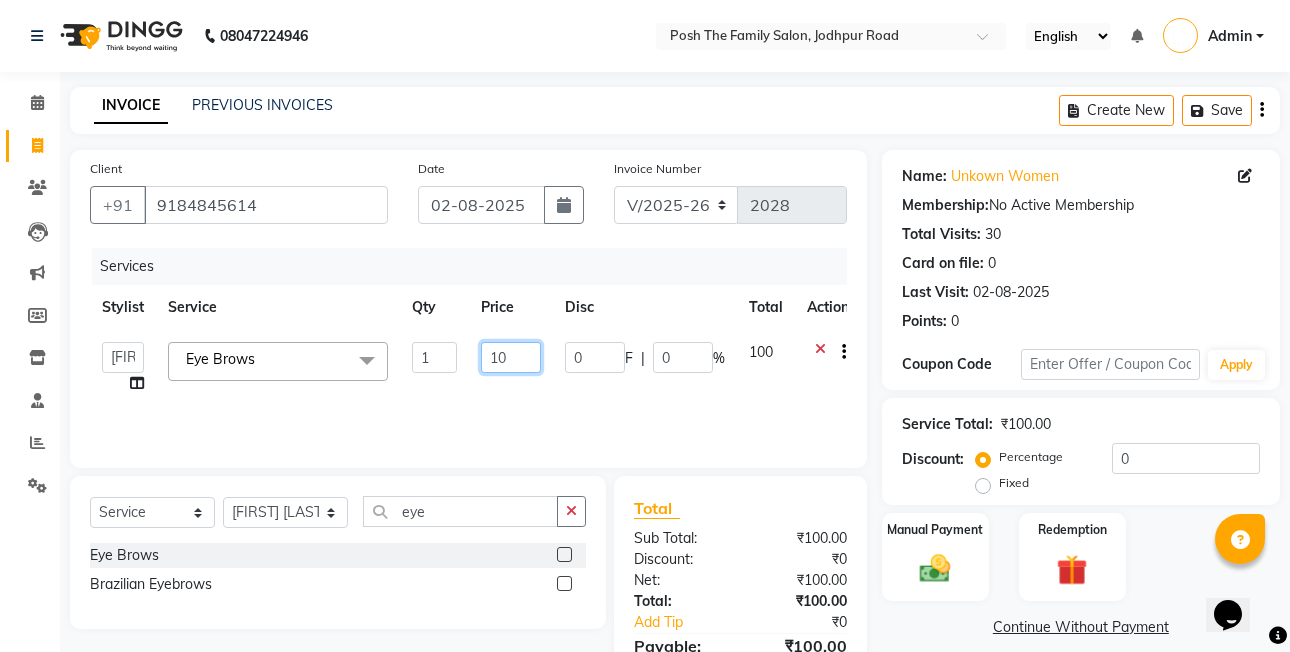 type on "1" 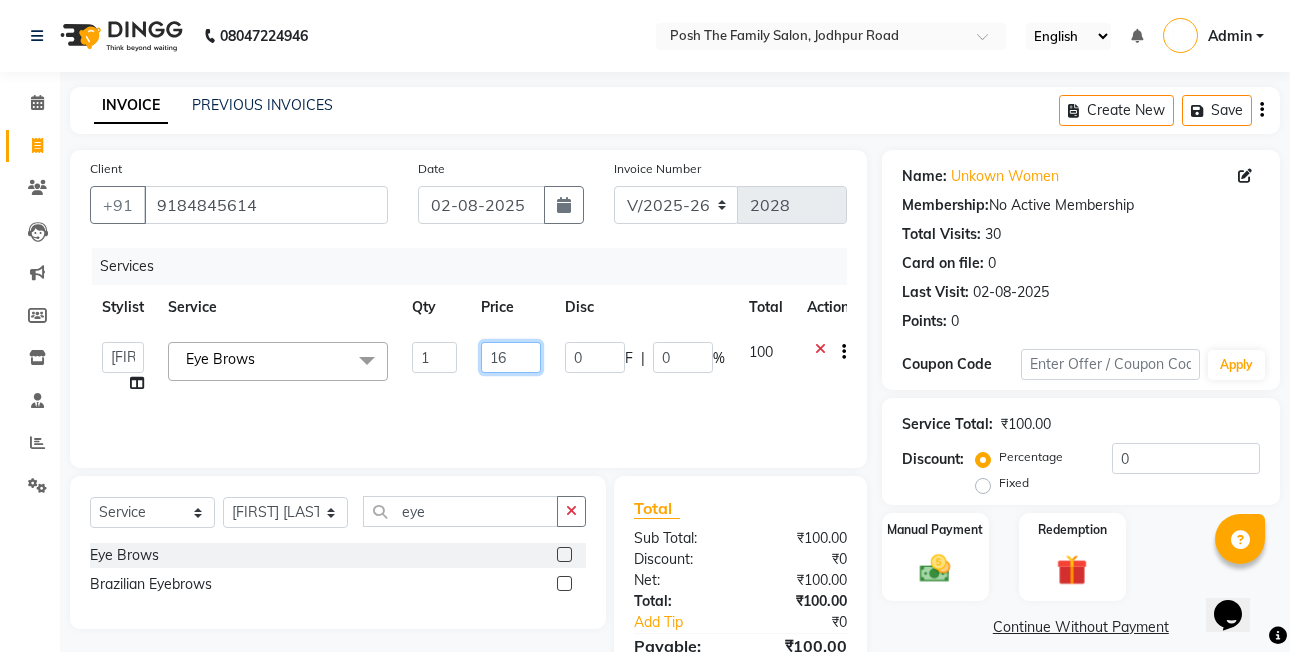 type on "160" 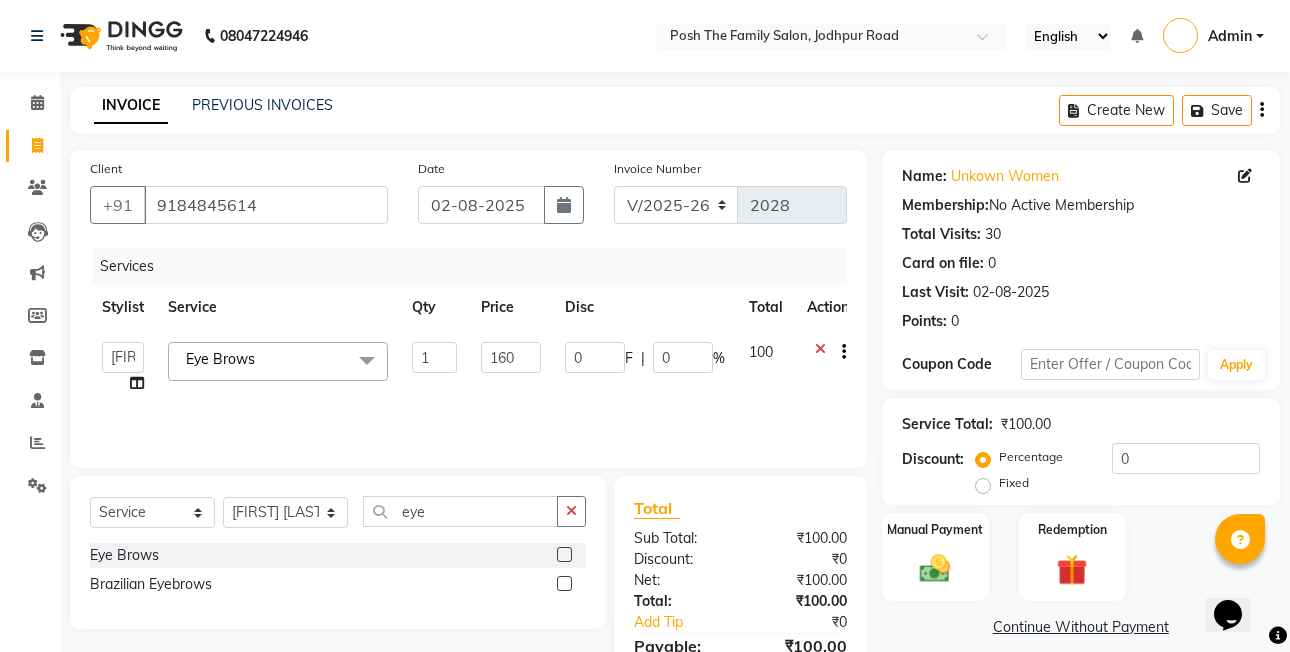 click on "Services" 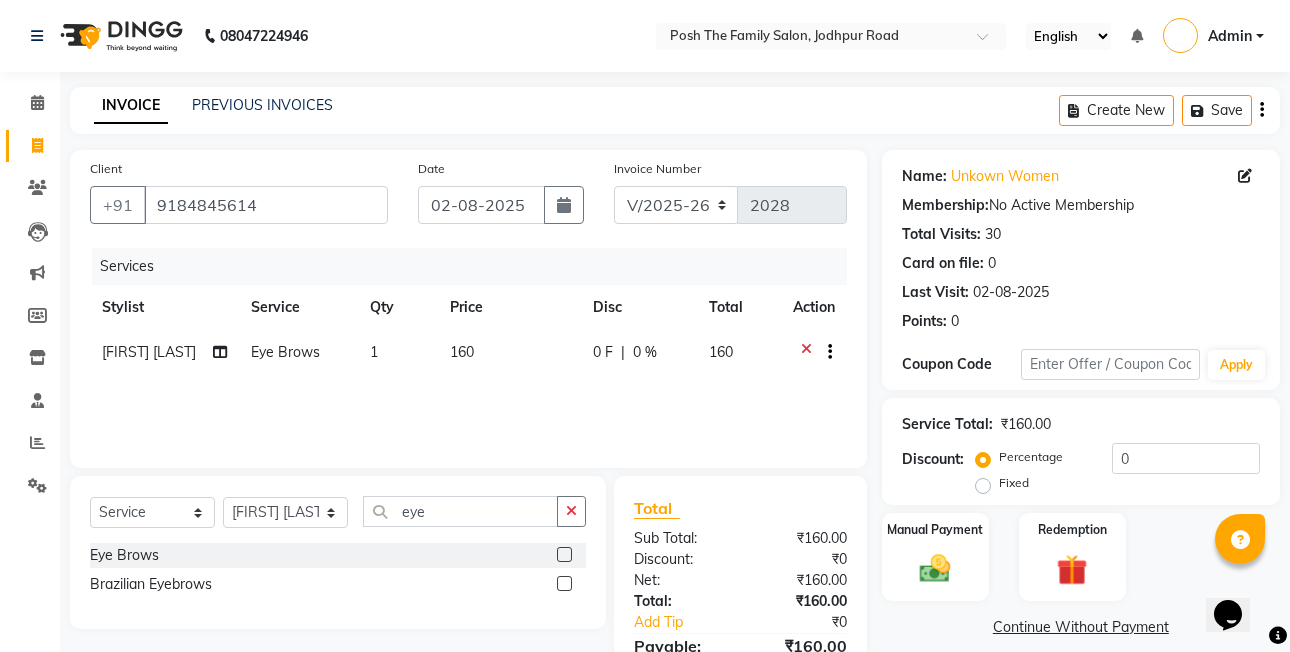 click on "Fixed" 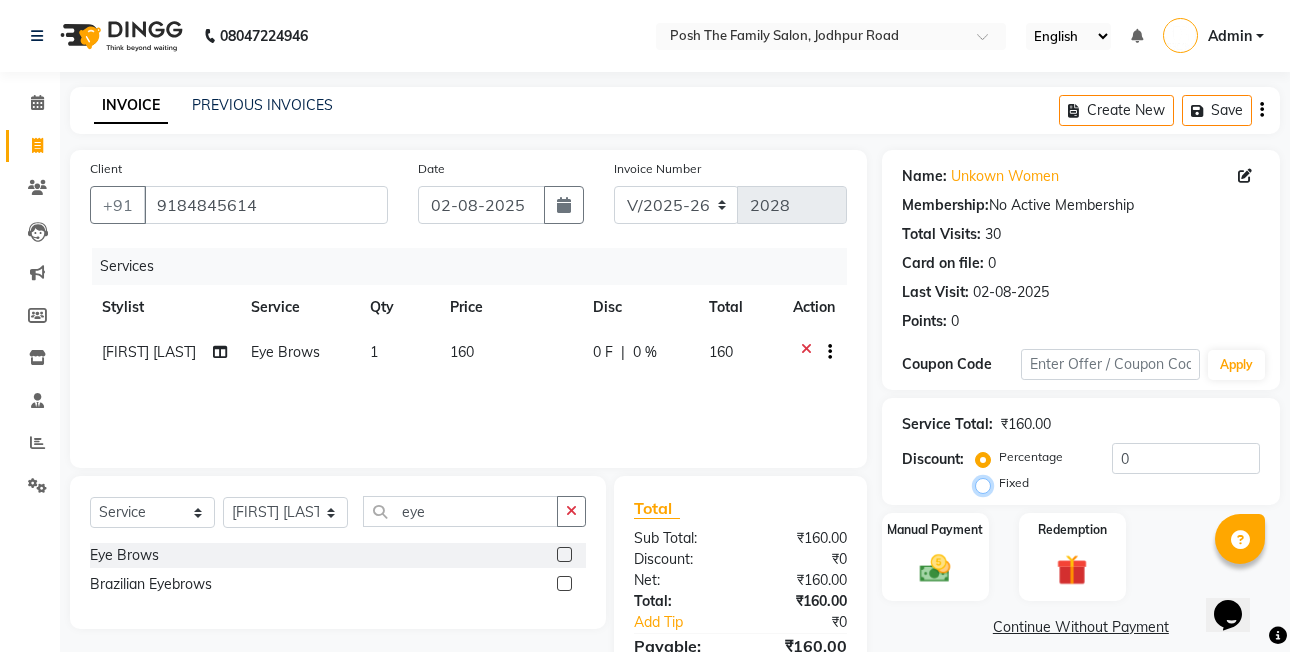click on "Fixed" at bounding box center [987, 483] 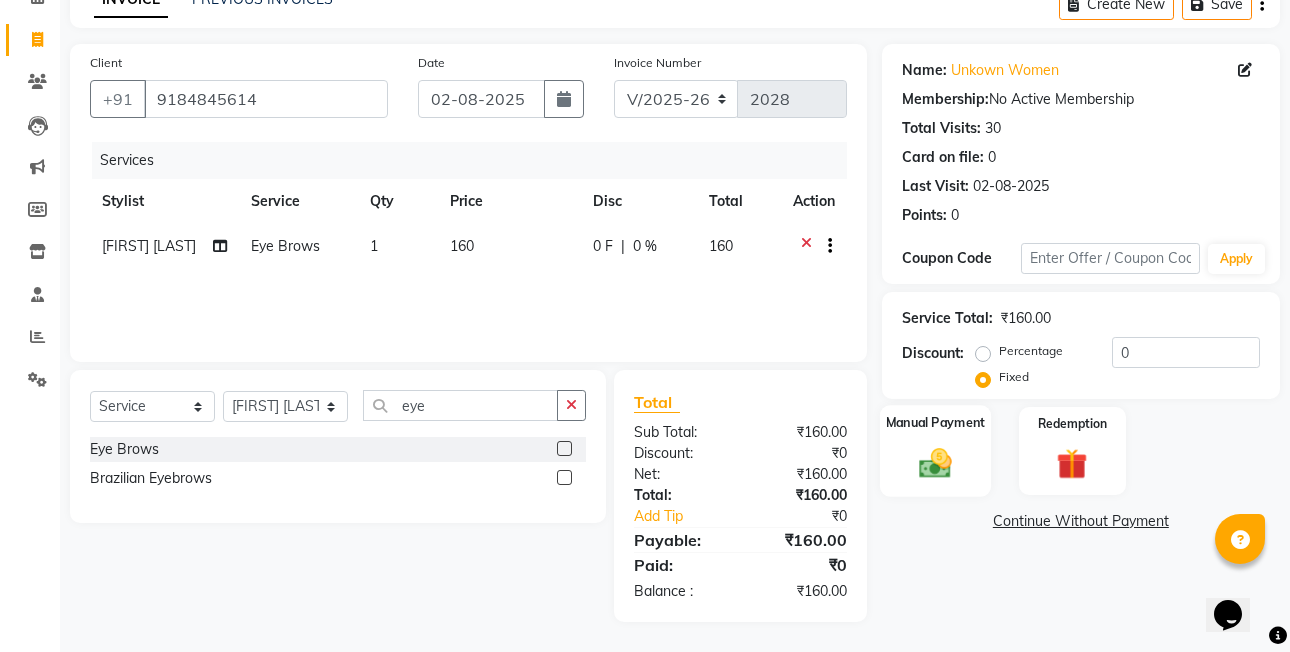 click 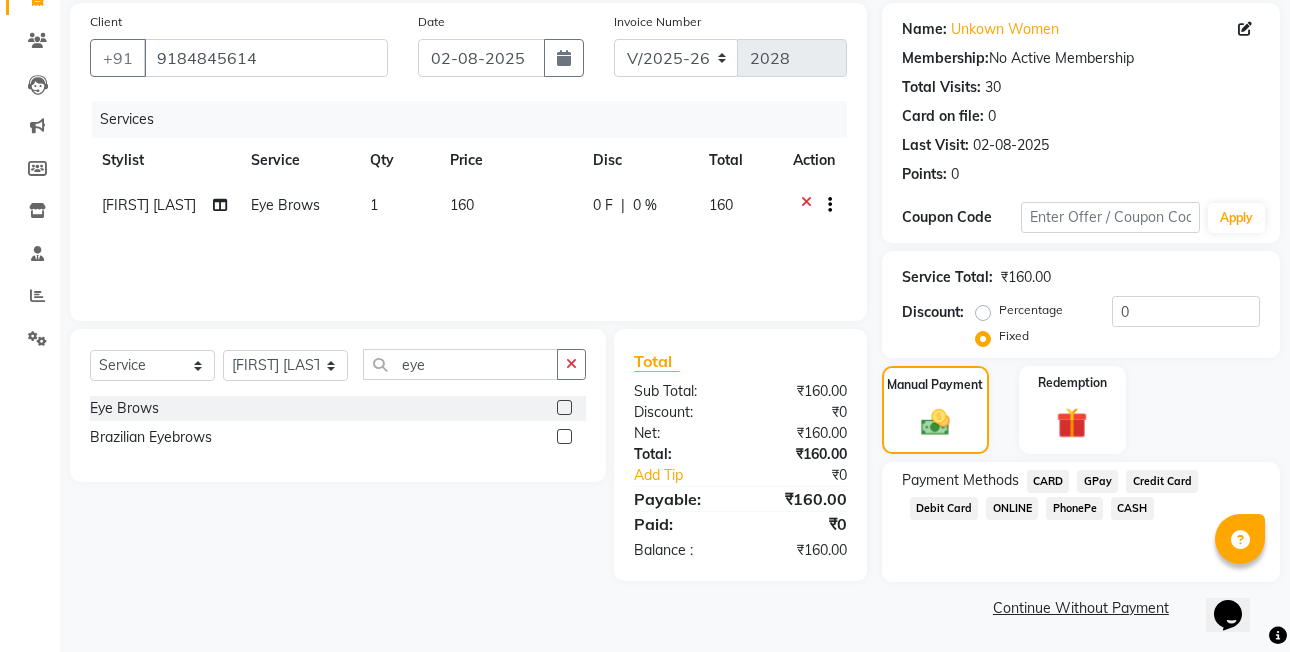 scroll, scrollTop: 148, scrollLeft: 0, axis: vertical 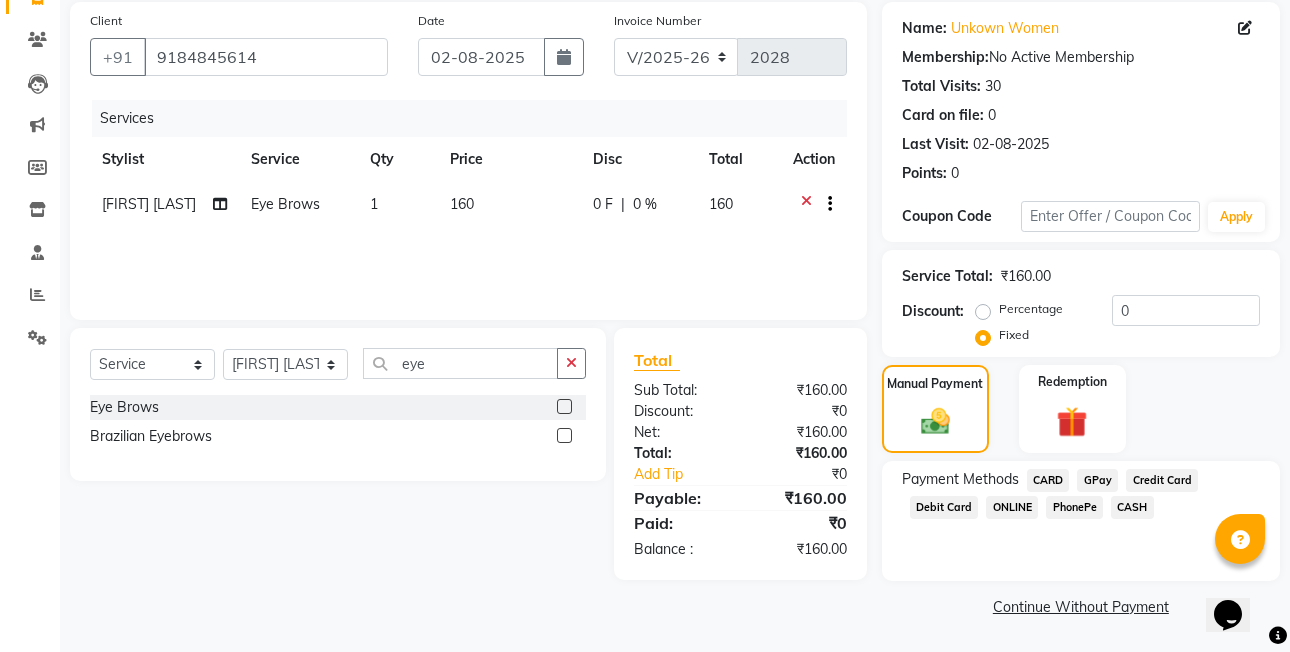 click on "PhonePe" 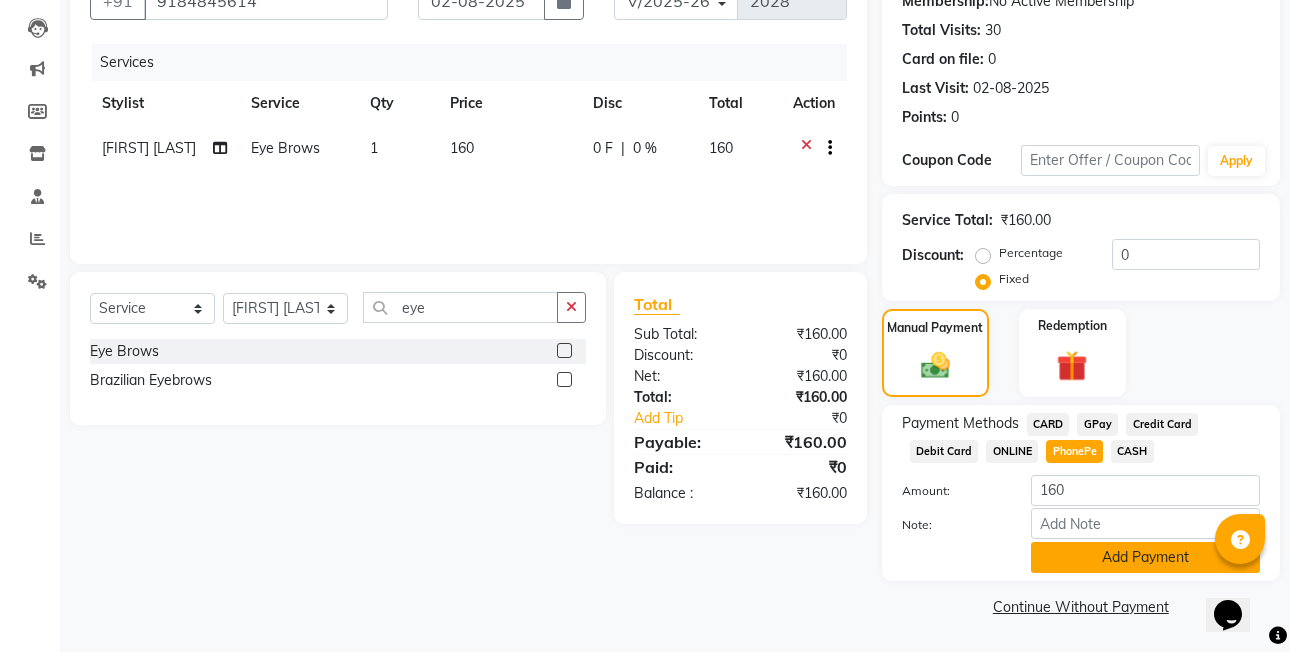 click on "Add Payment" 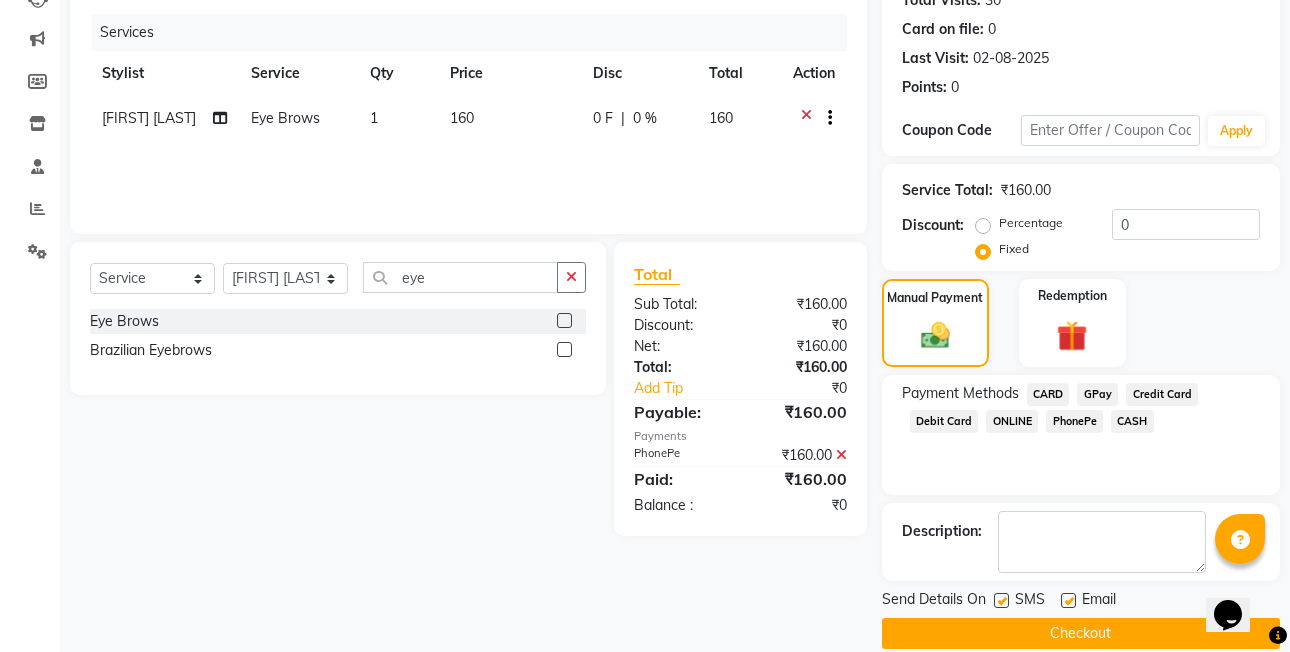 scroll, scrollTop: 261, scrollLeft: 0, axis: vertical 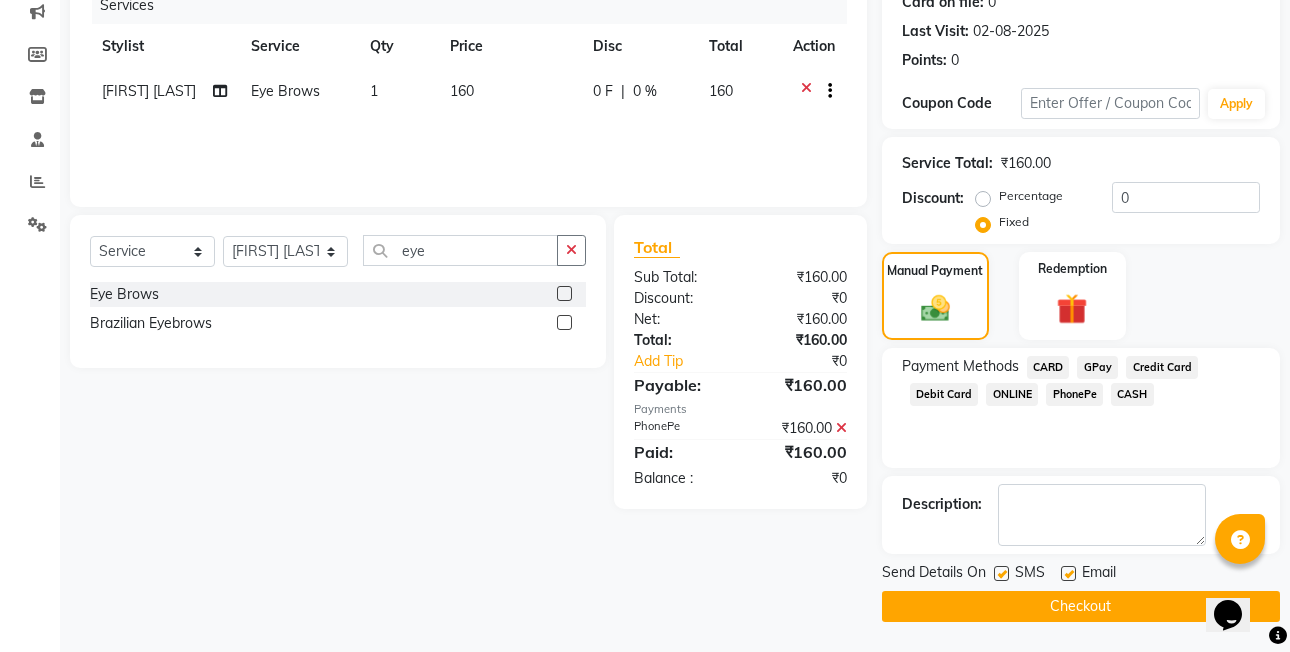 click on "Checkout" 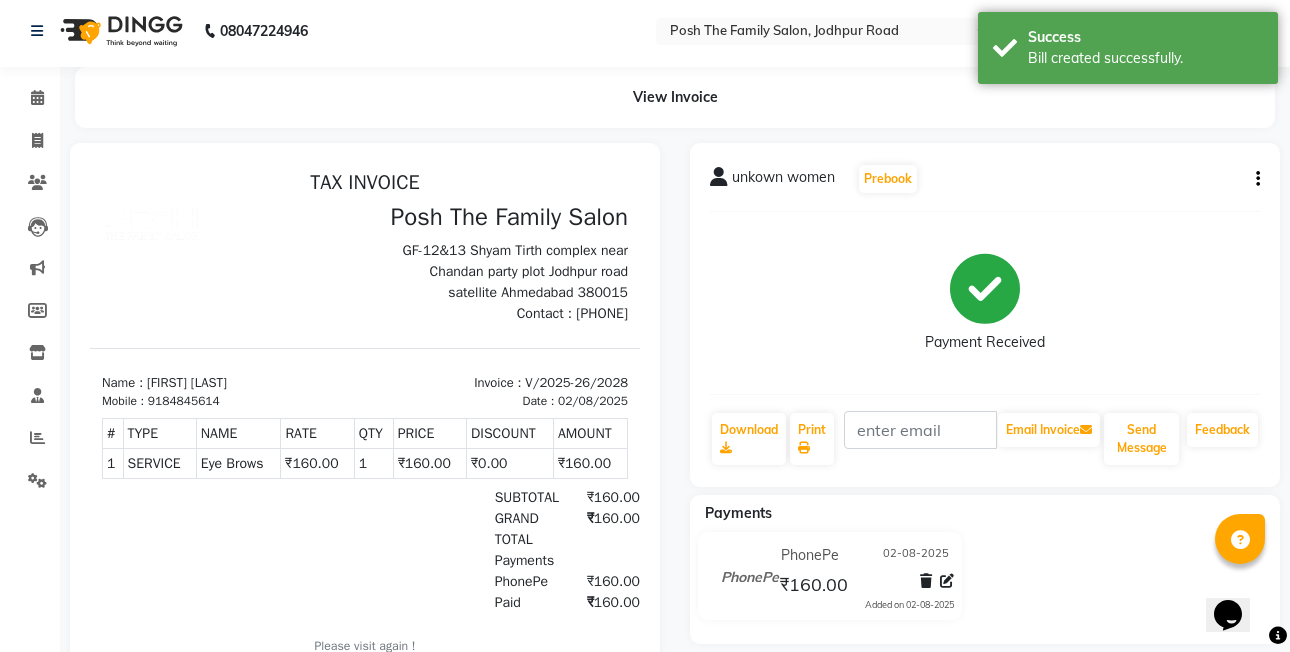 scroll, scrollTop: 0, scrollLeft: 0, axis: both 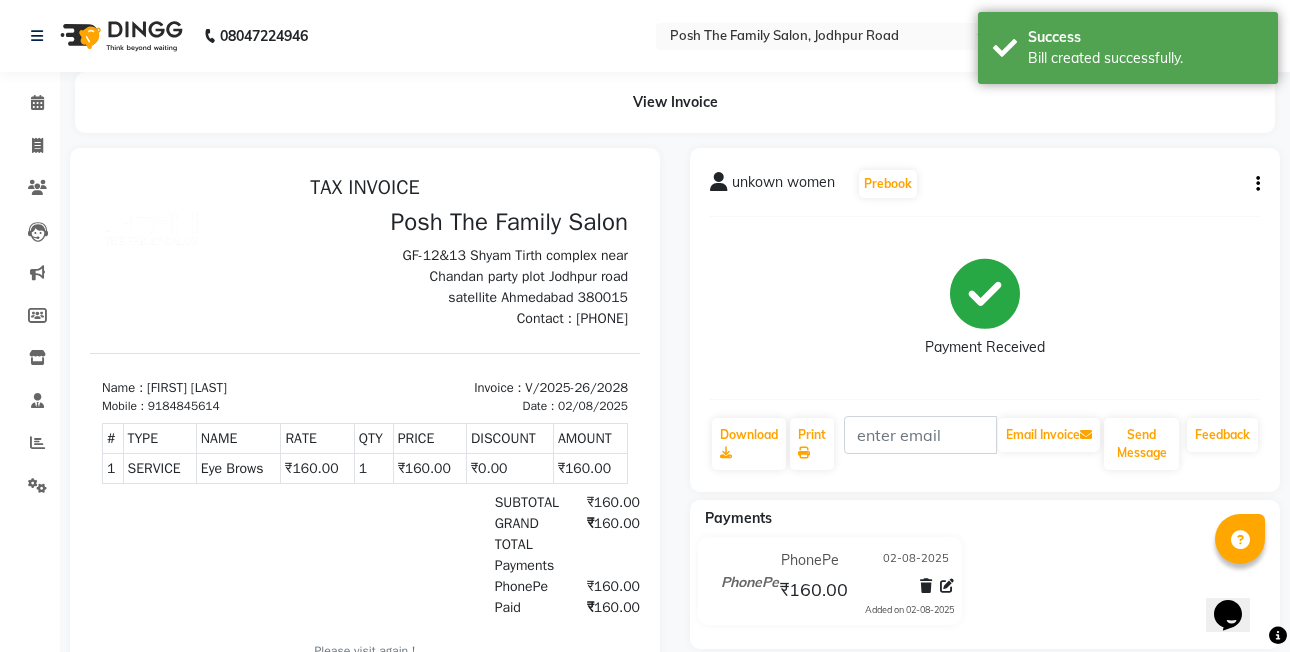 click 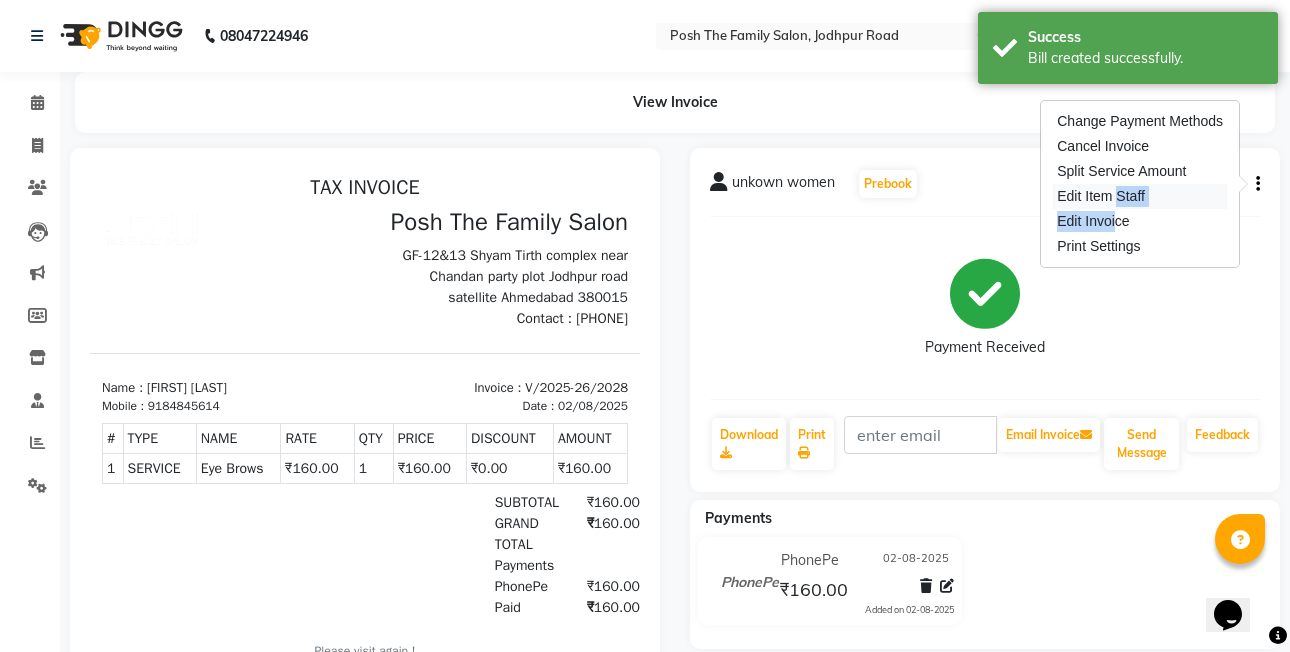 drag, startPoint x: 1112, startPoint y: 214, endPoint x: 1112, endPoint y: 197, distance: 17 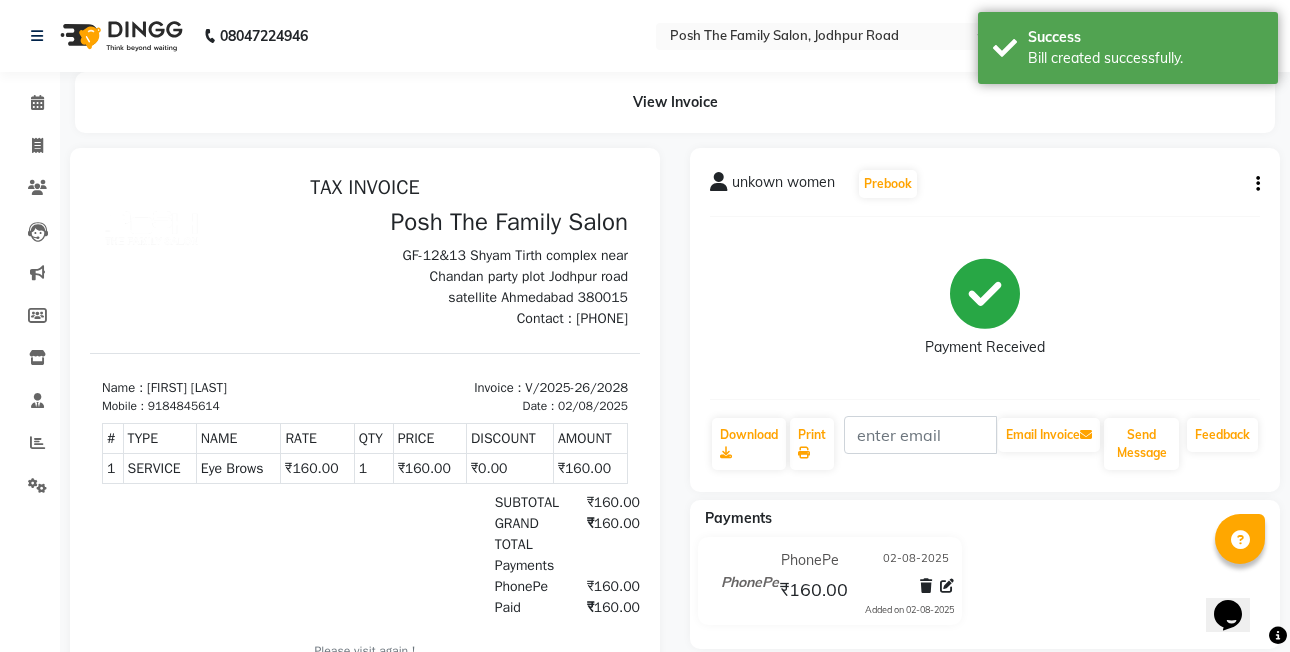 drag, startPoint x: 1112, startPoint y: 197, endPoint x: 1260, endPoint y: 185, distance: 148.48569 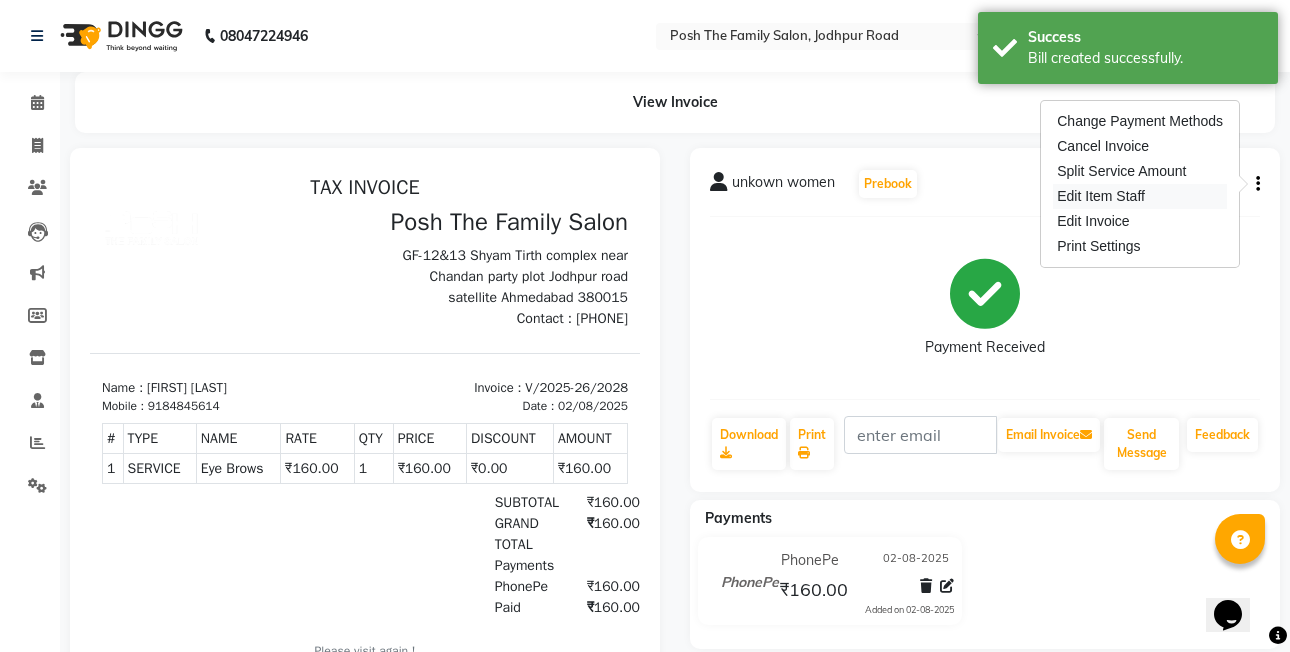 click on "Edit Item Staff" at bounding box center [1140, 196] 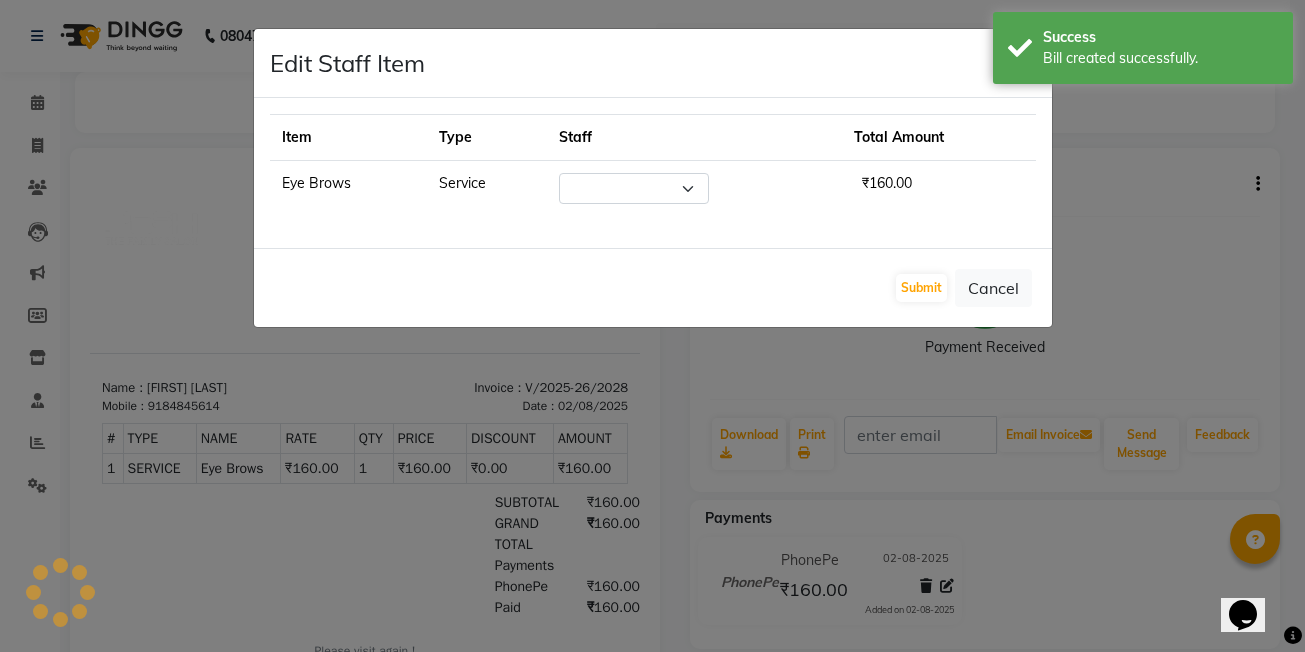 select on "62223" 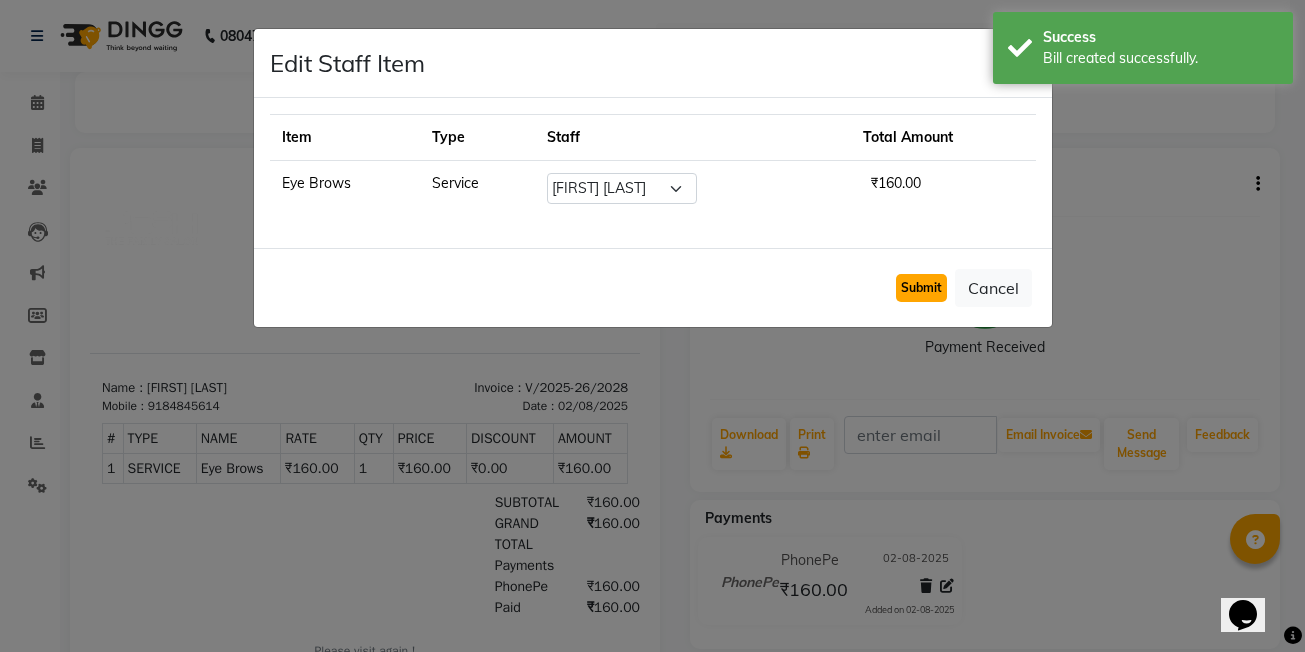 click on "Submit" 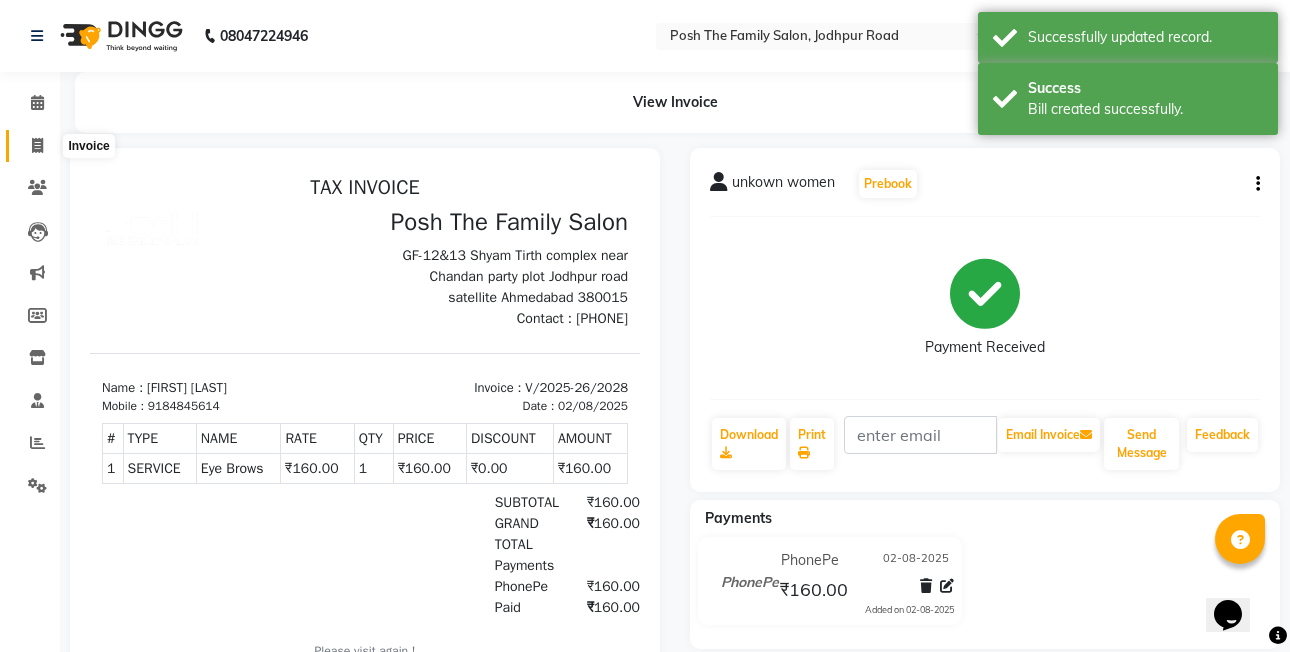 click 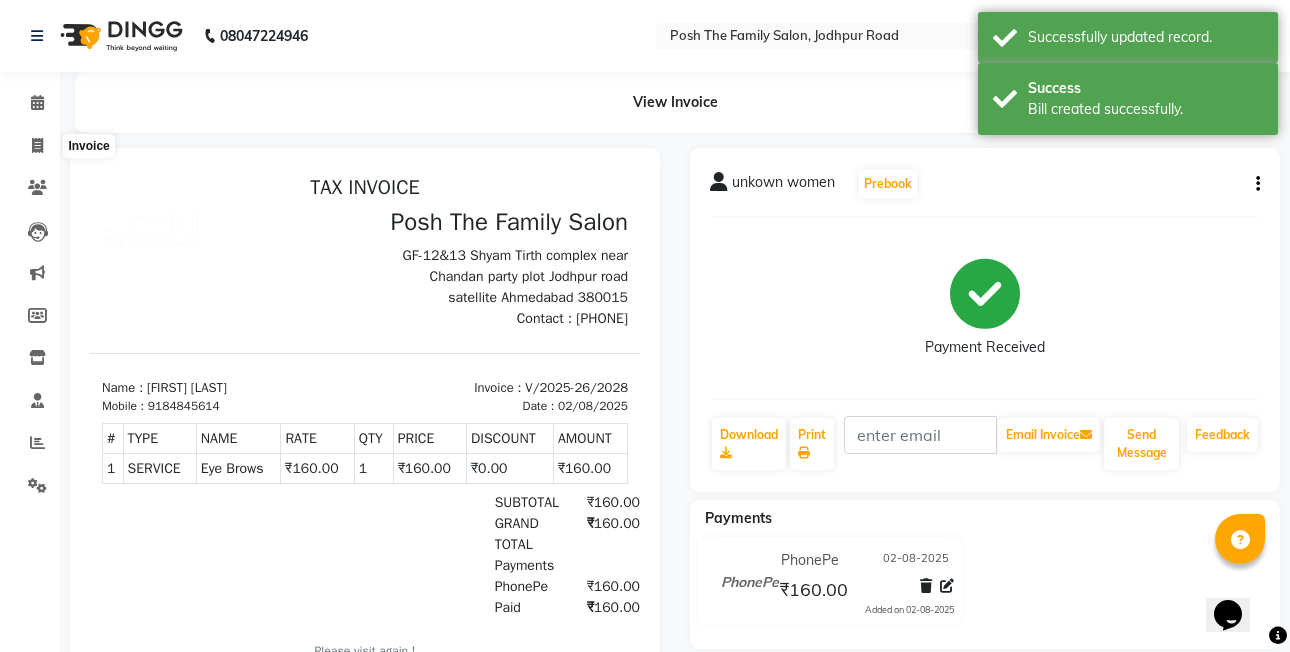 select on "6199" 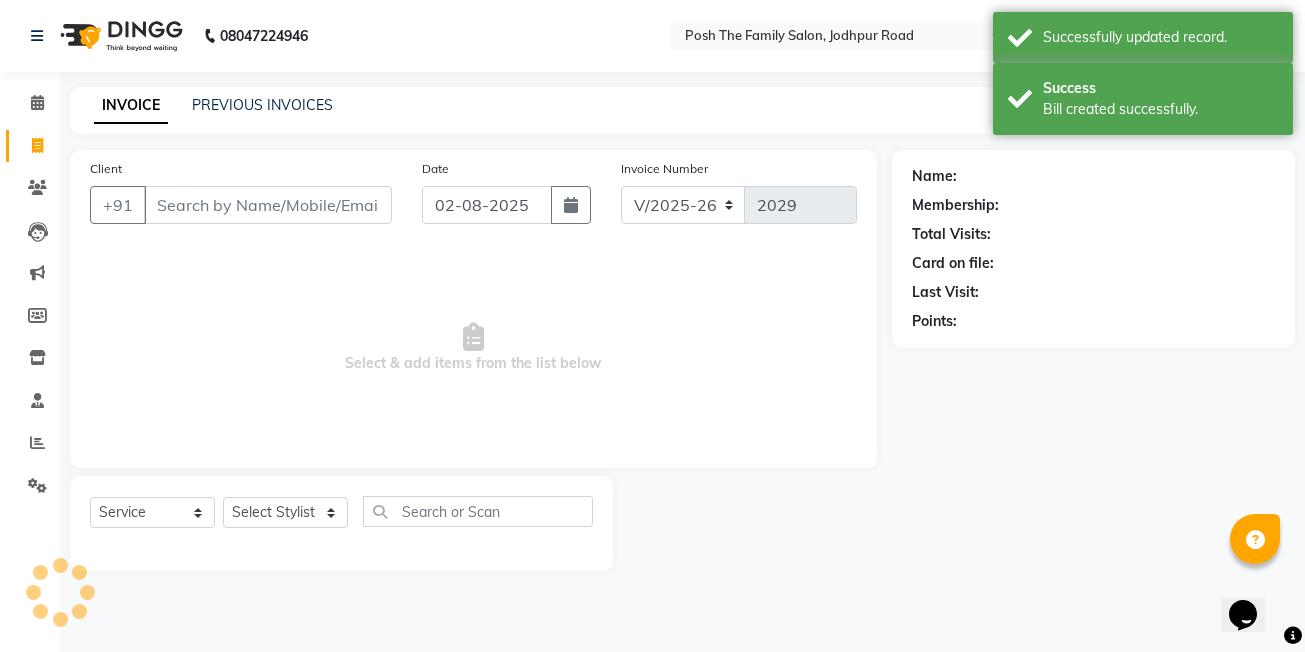 click on "Client" at bounding box center [268, 205] 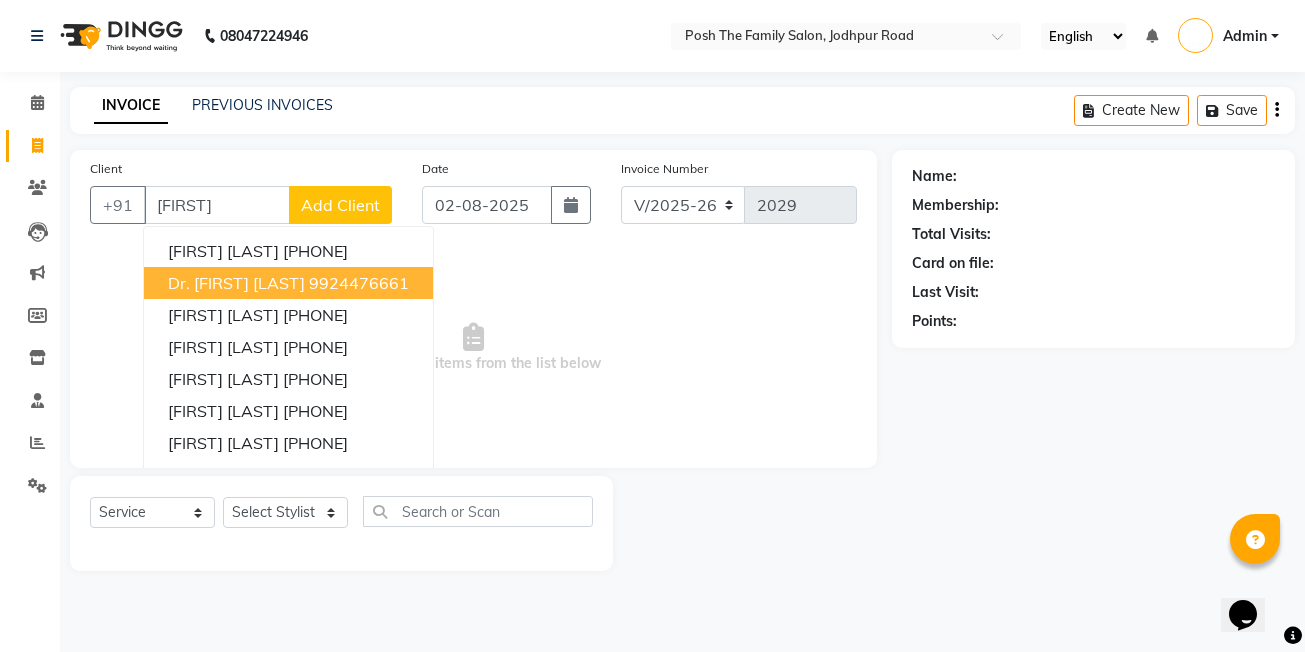 click on "9924476661" at bounding box center [359, 283] 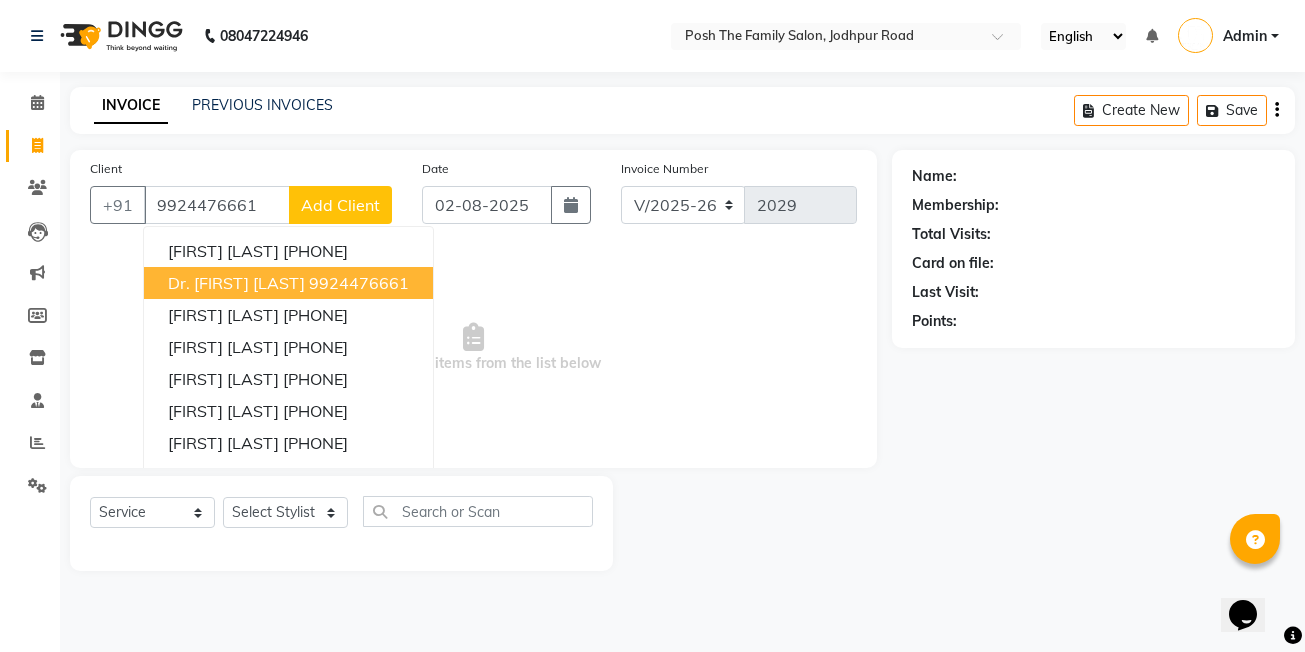 type on "9924476661" 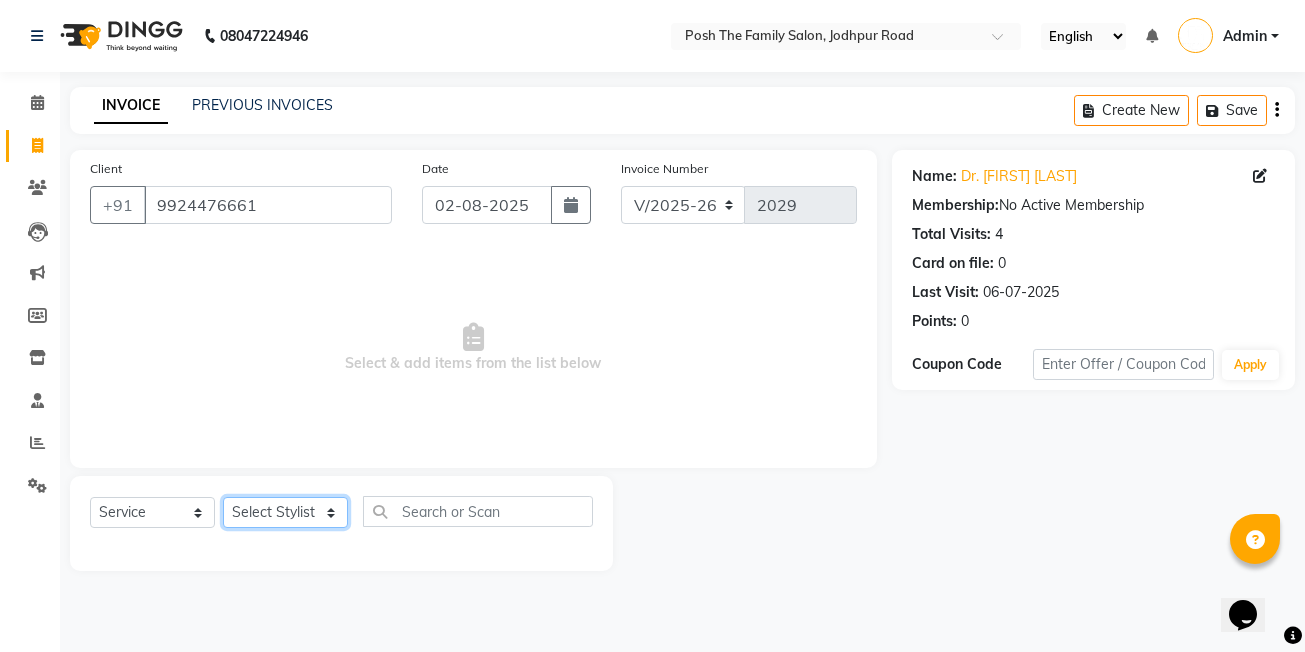 click on "Select Stylist [FIRST] [LAST] [FIRST] [LAST]  [FIRST] [LAST] [FIRST] [LAST]  [FIRST] [LAST]   [FIRST] [LAST]   [FIRST] [LAST] [FIRST] [LAST] (OWNER) POSH [FIRST] [LAST] [FIRST] [LAST] [FIRST] [LAST]    [FIRST] [LAST]   [FIRST] [LAST]   [FIRST] [LAST]   [FIRST] [LAST]" 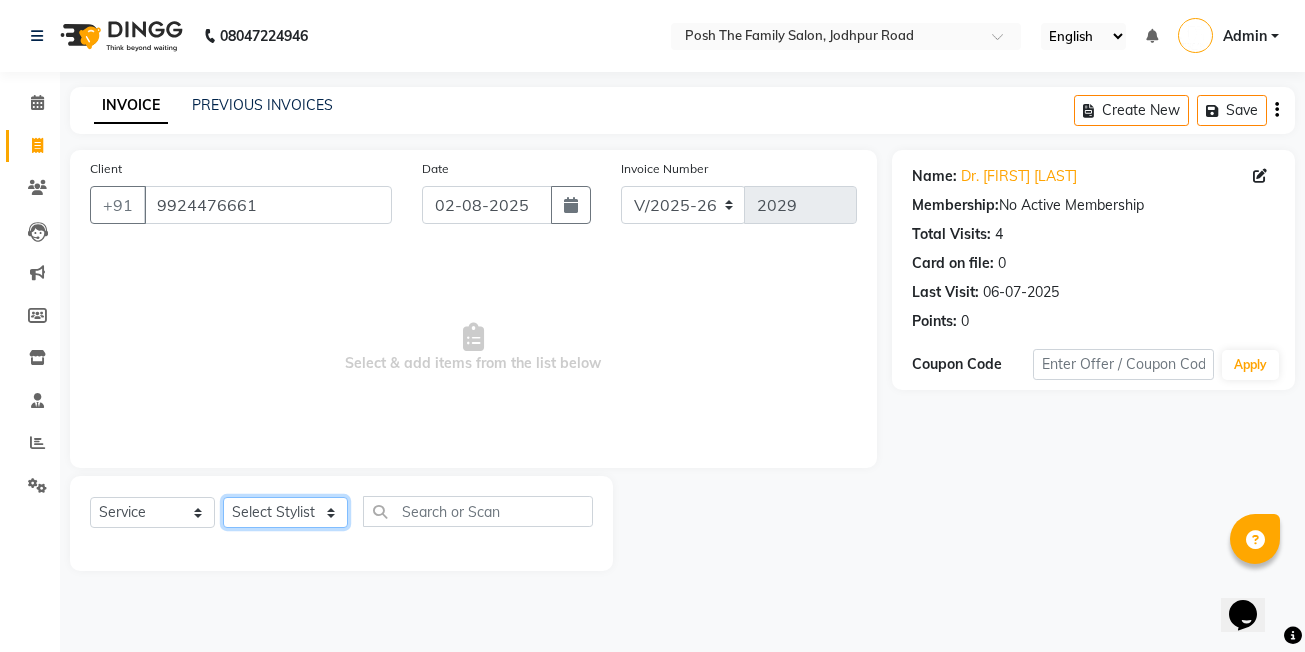 select on "57191" 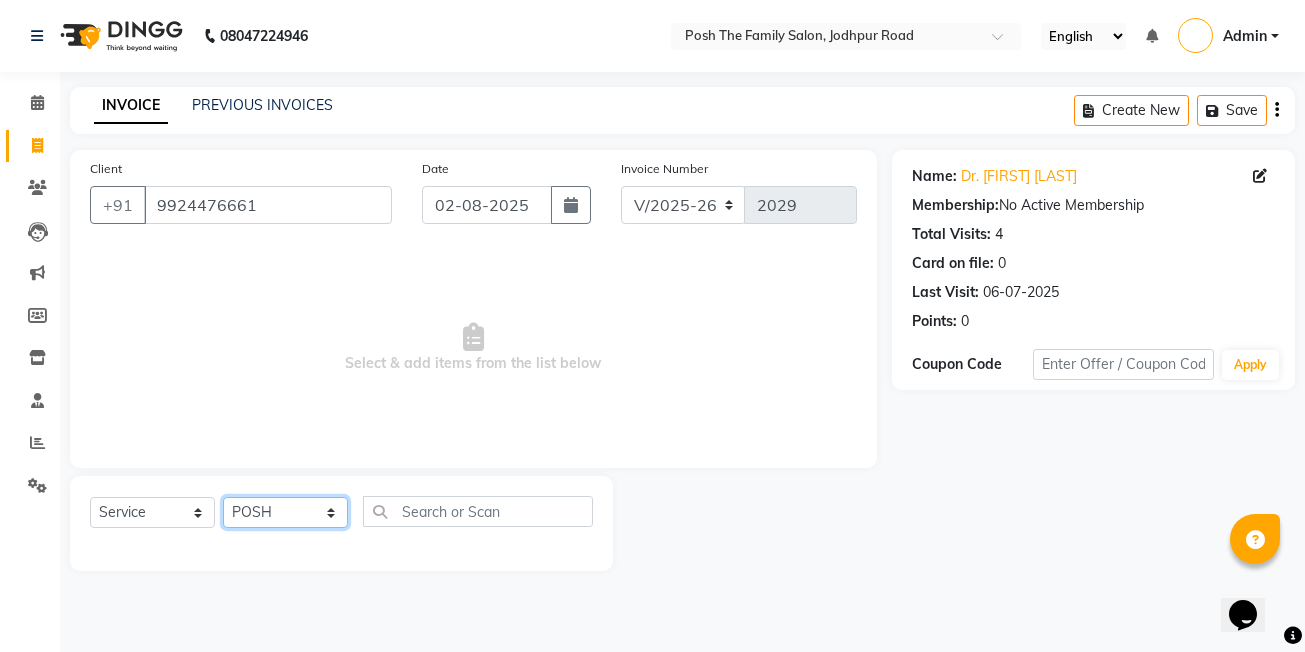 click on "Select Stylist [FIRST] [LAST] [FIRST] [LAST]  [FIRST] [LAST] [FIRST] [LAST]  [FIRST] [LAST]   [FIRST] [LAST]   [FIRST] [LAST] [FIRST] [LAST] (OWNER) POSH [FIRST] [LAST] [FIRST] [LAST] [FIRST] [LAST]    [FIRST] [LAST]   [FIRST] [LAST]   [FIRST] [LAST]   [FIRST] [LAST]" 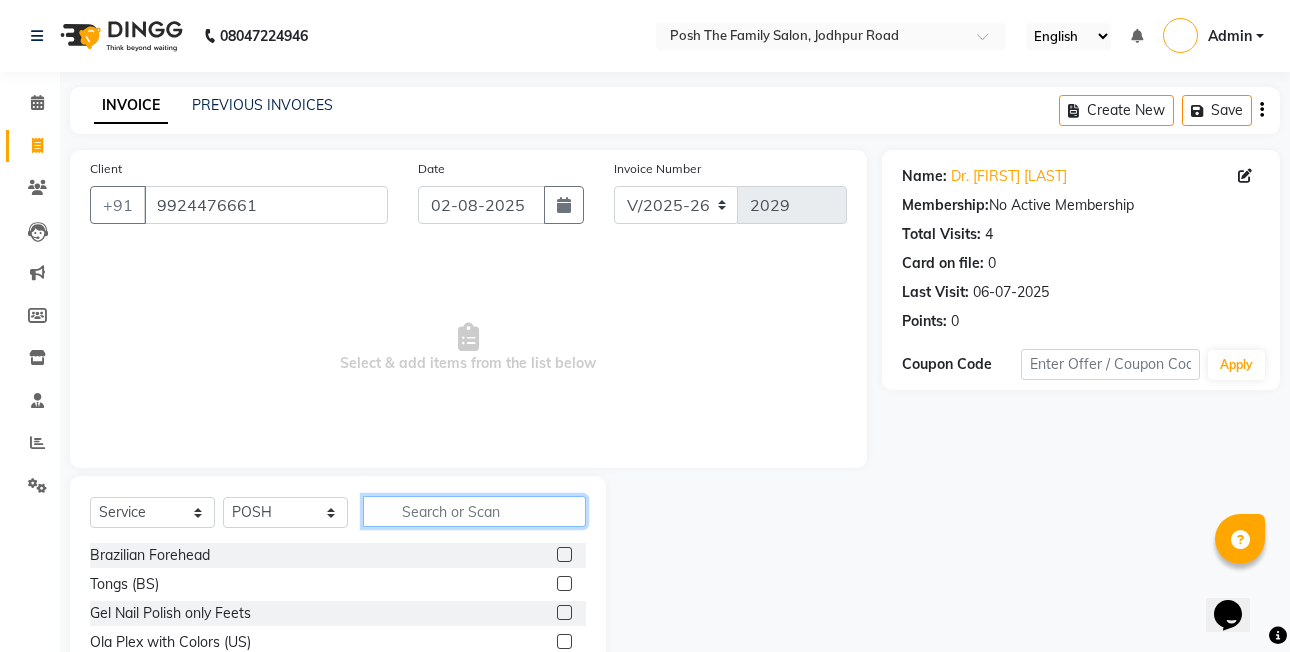 click 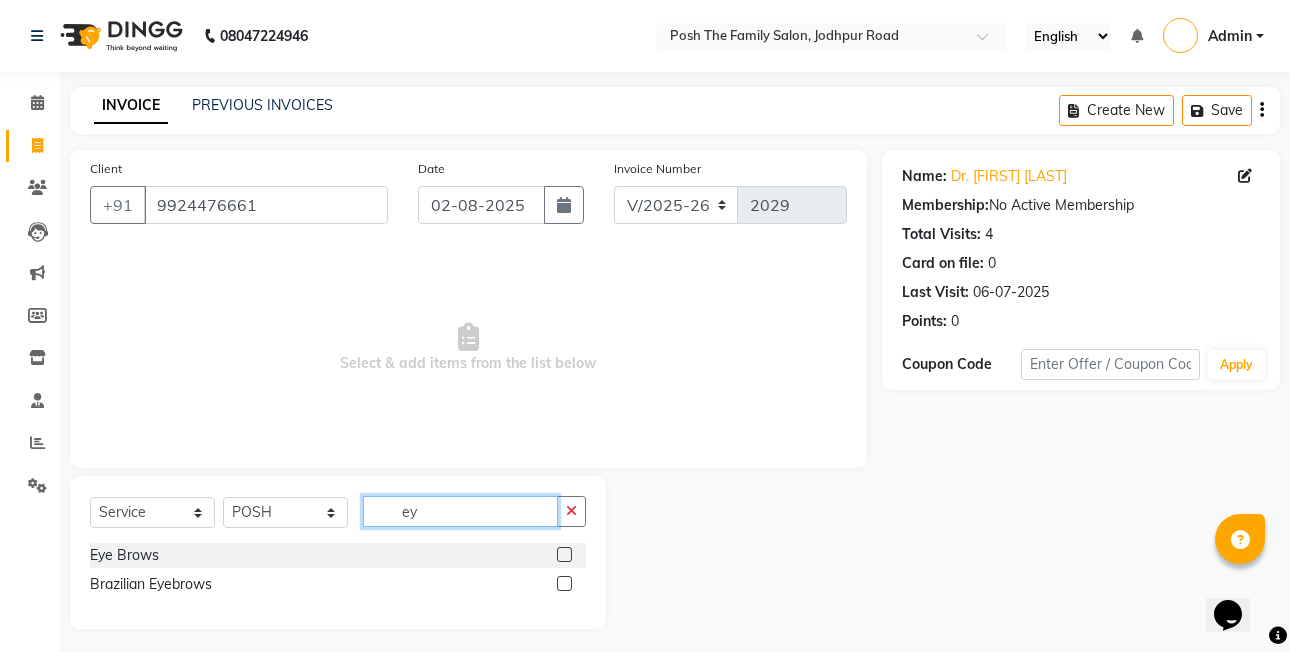 type on "e" 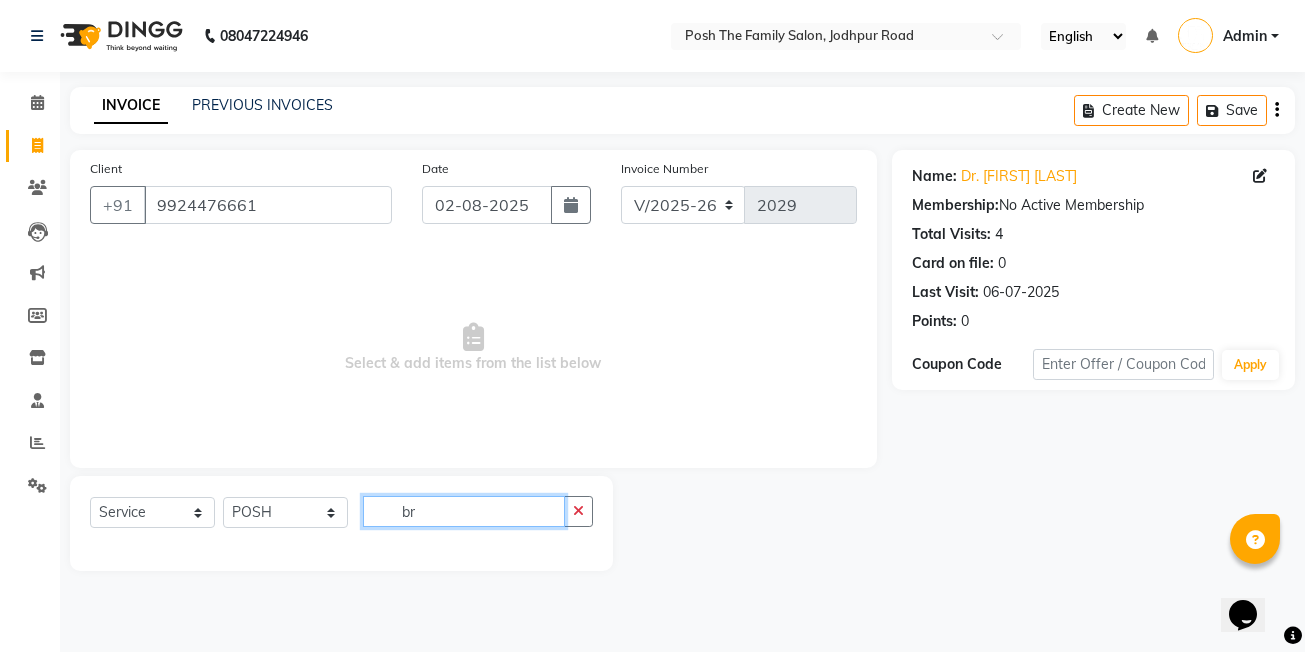 type on "b" 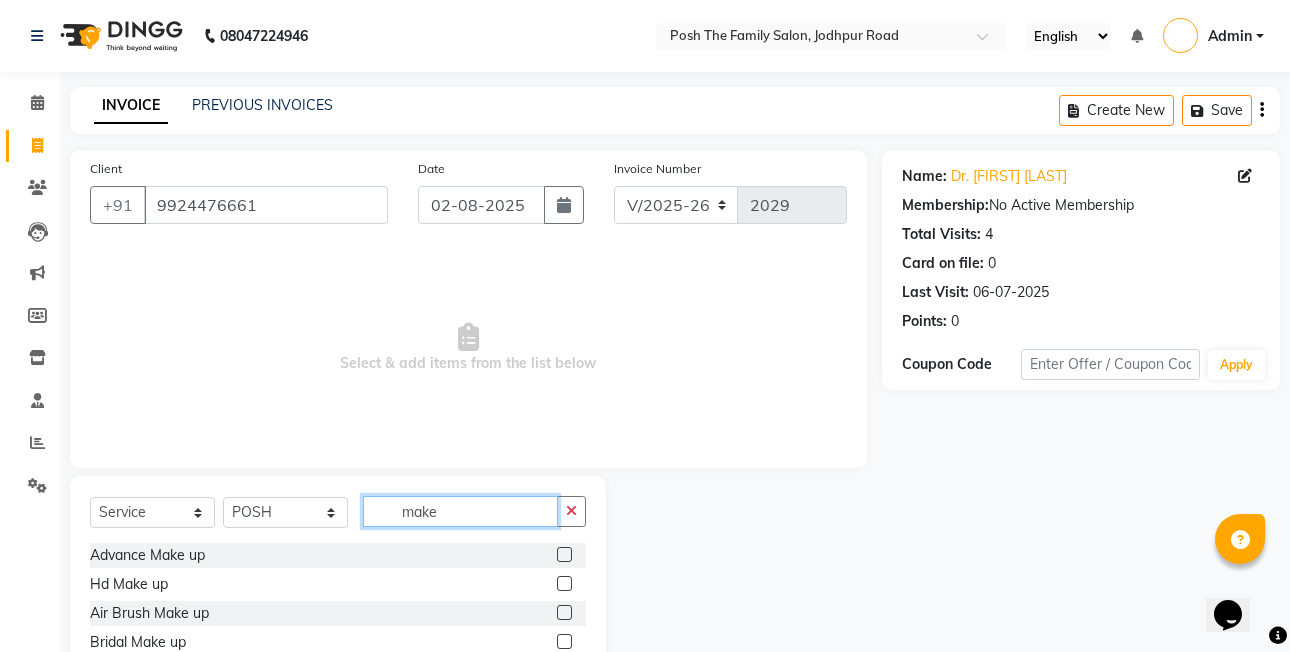type on "make" 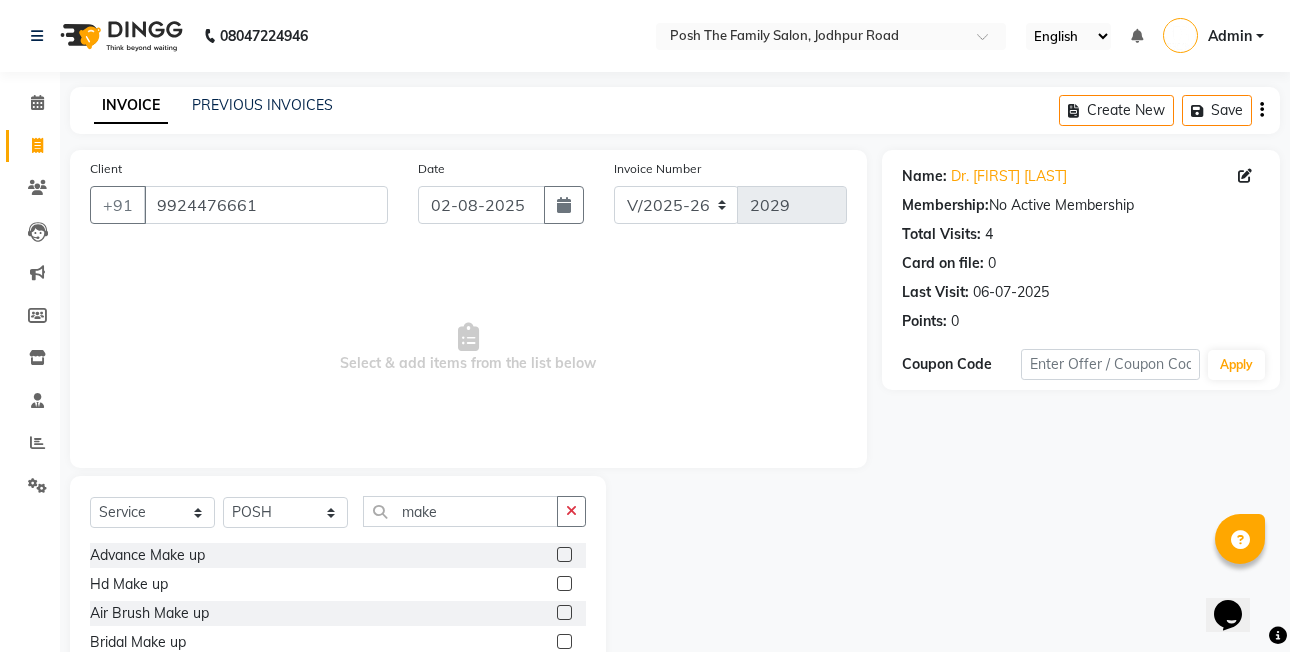 click 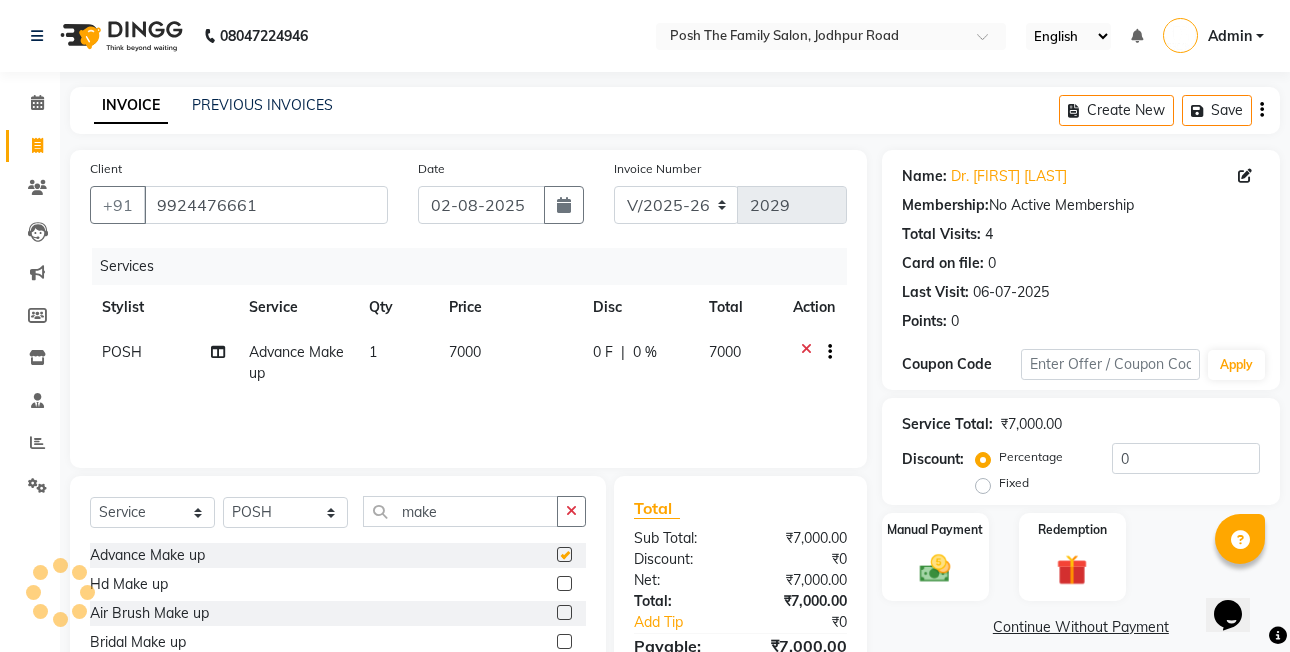checkbox on "false" 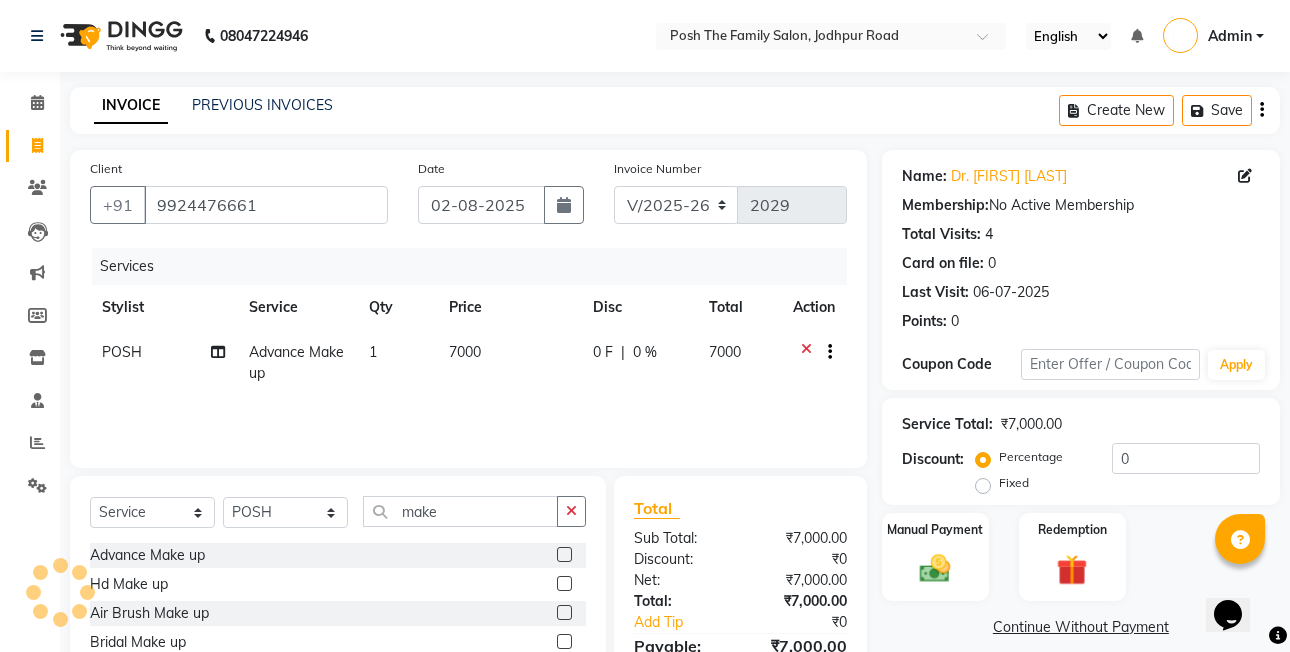 drag, startPoint x: 494, startPoint y: 333, endPoint x: 511, endPoint y: 341, distance: 18.788294 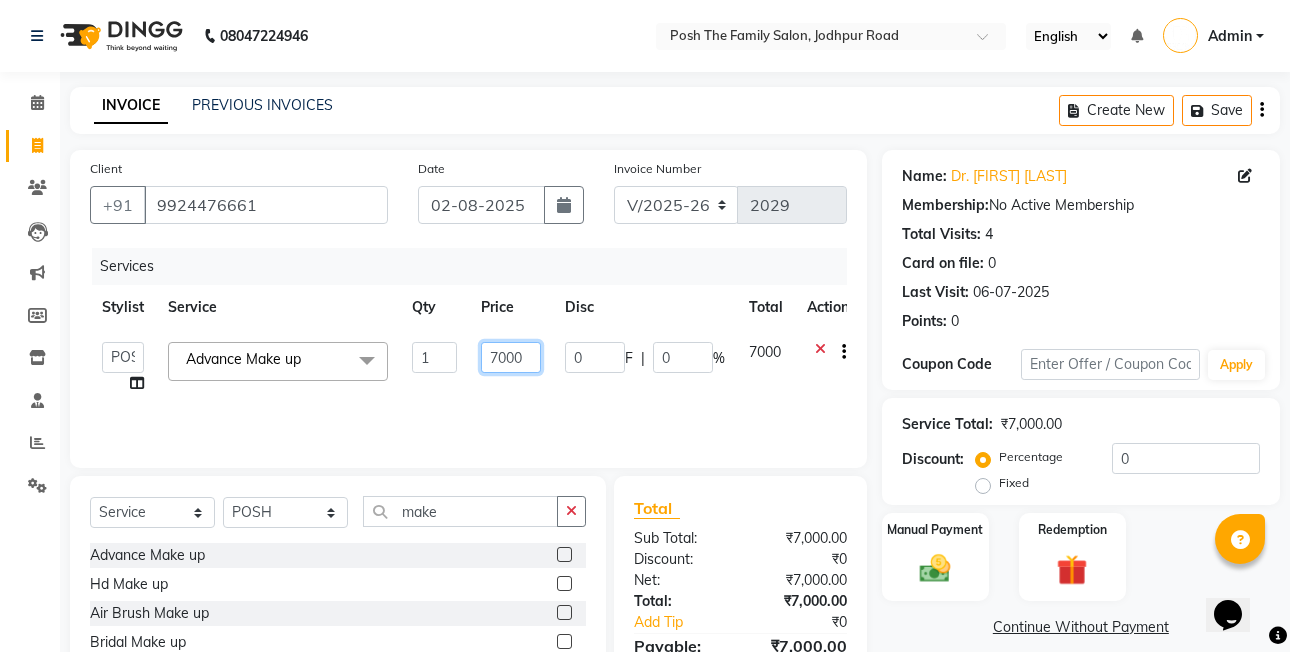 click on "7000" 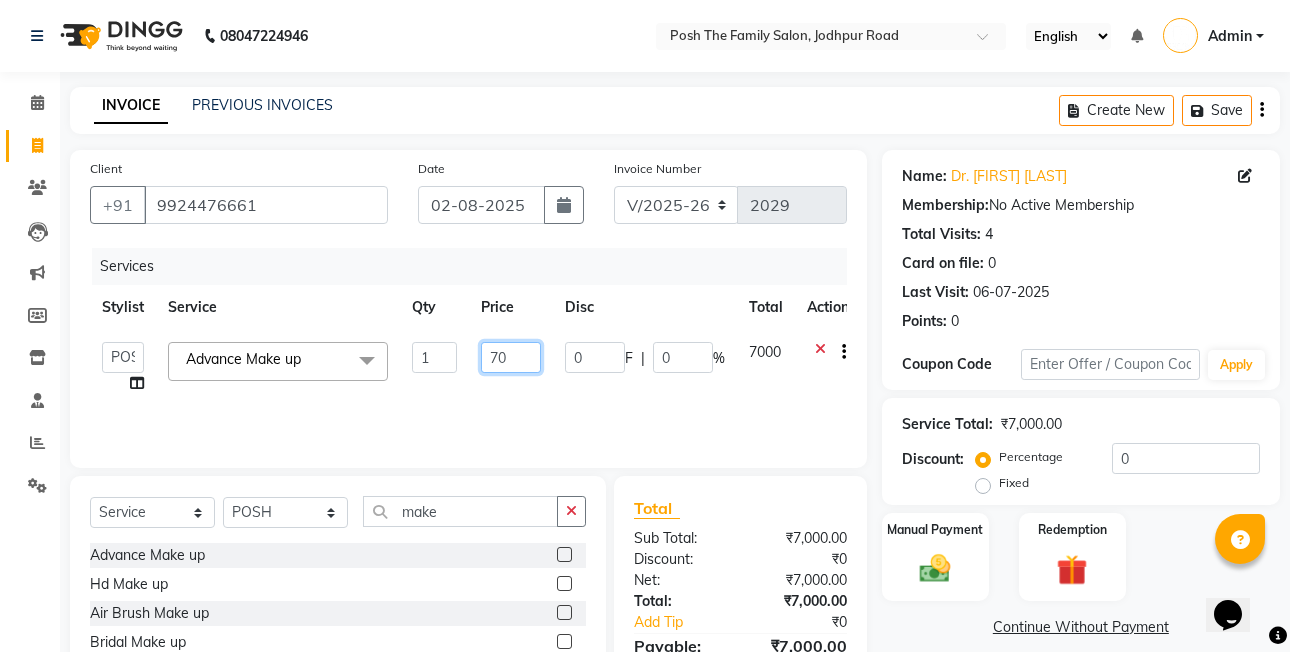 type on "7" 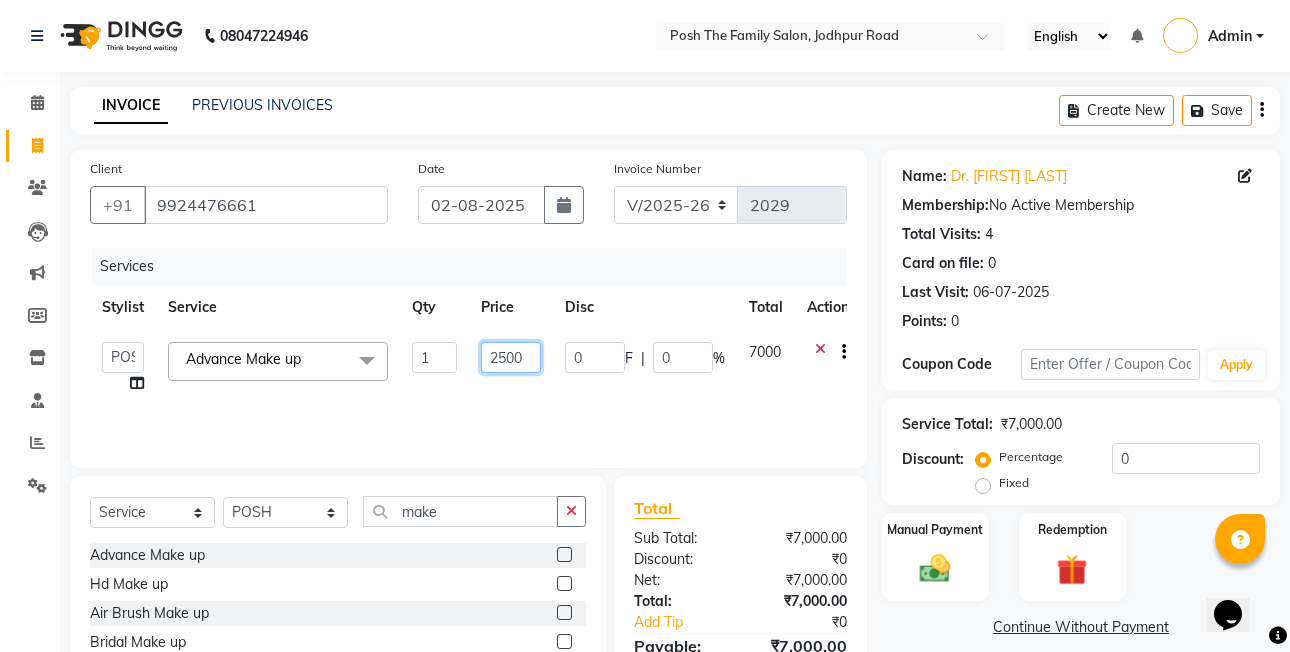 type on "25000" 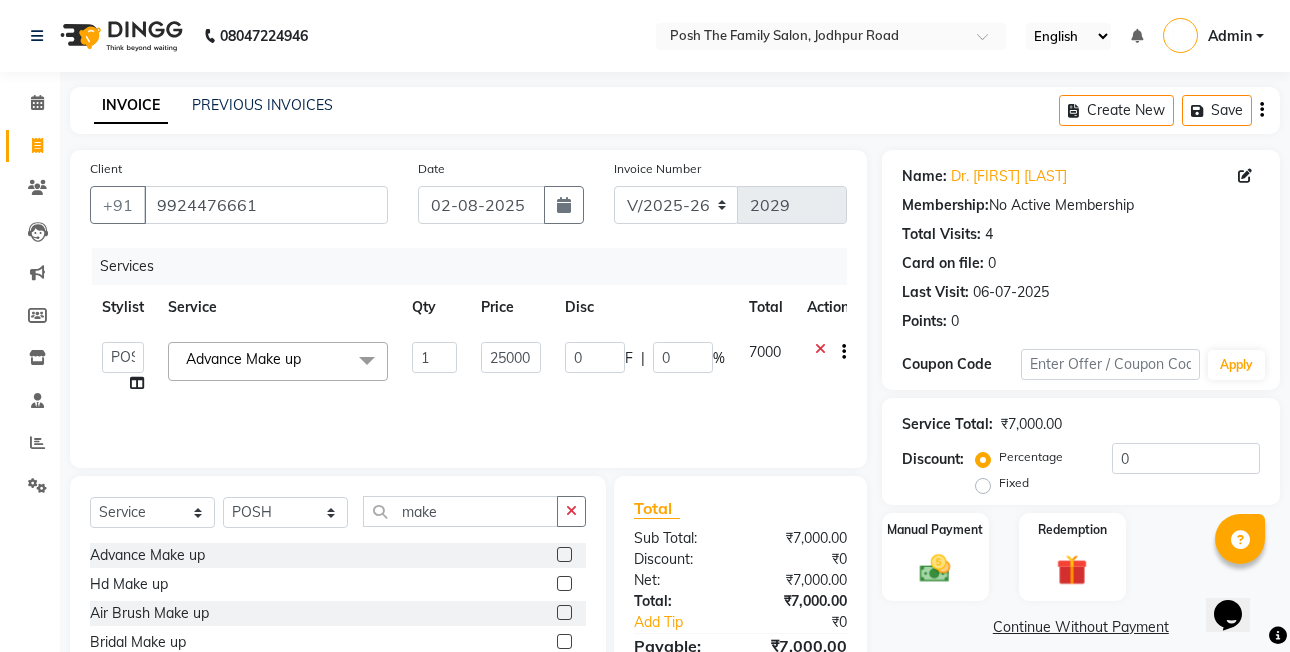 click on "Disc" 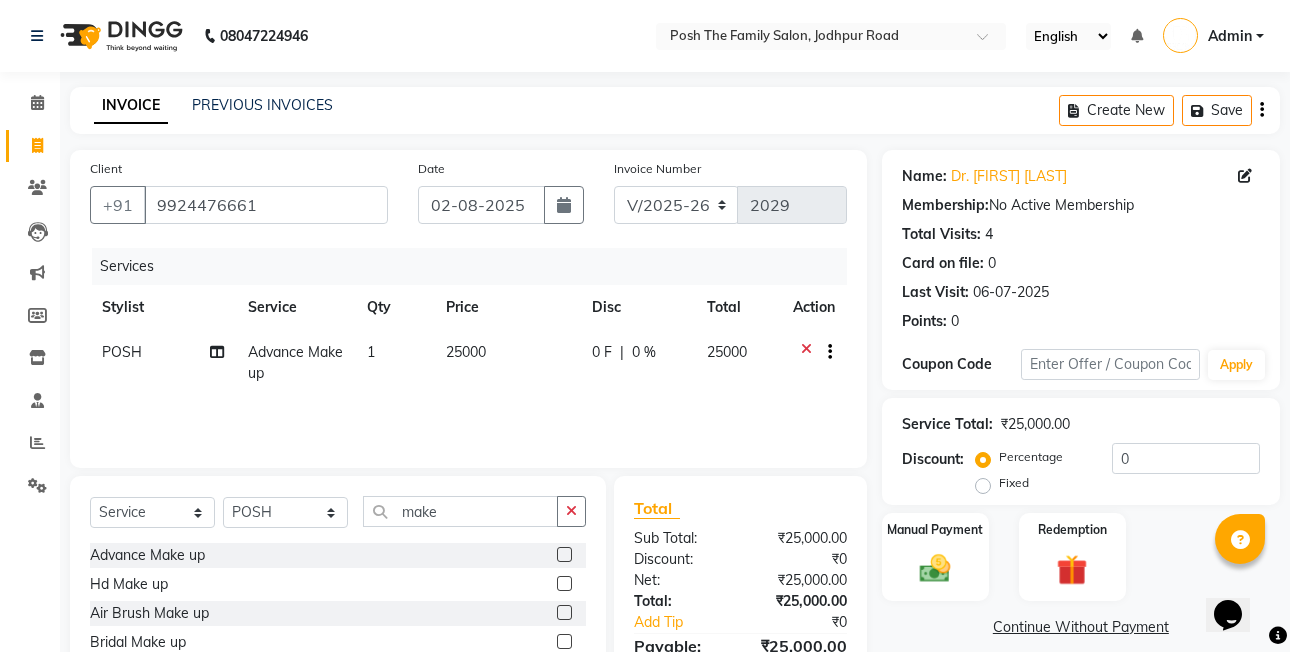 click on "Fixed" 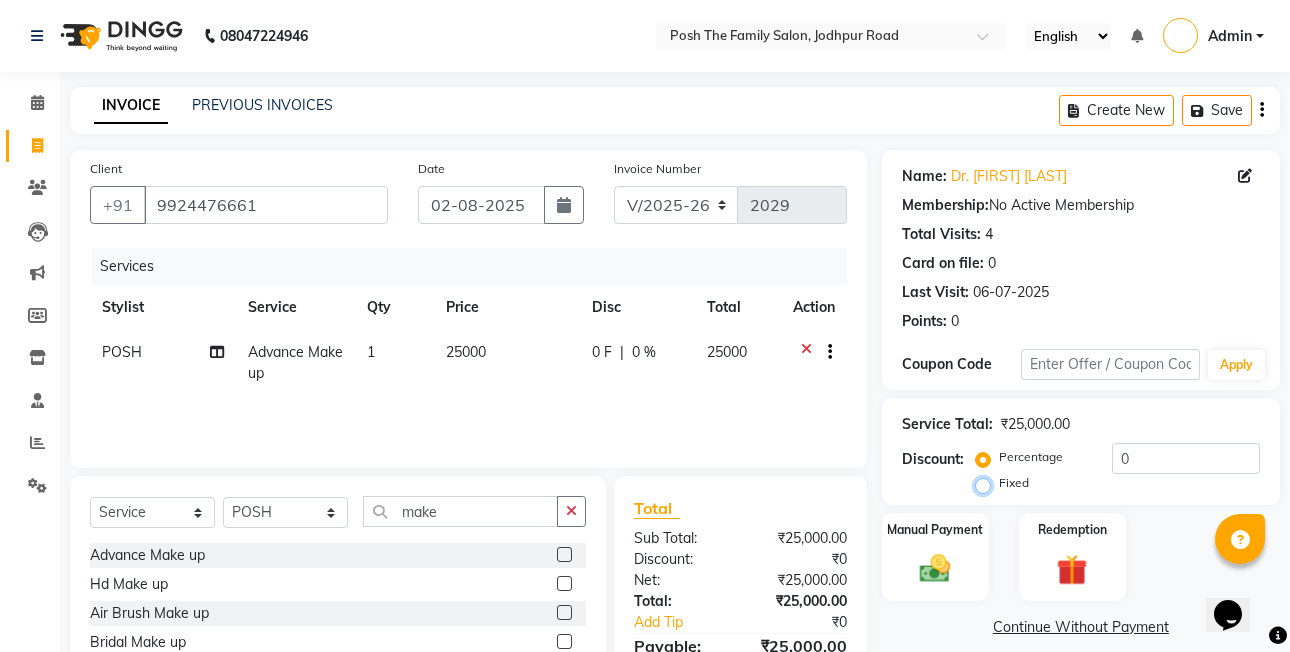click on "Fixed" at bounding box center (987, 483) 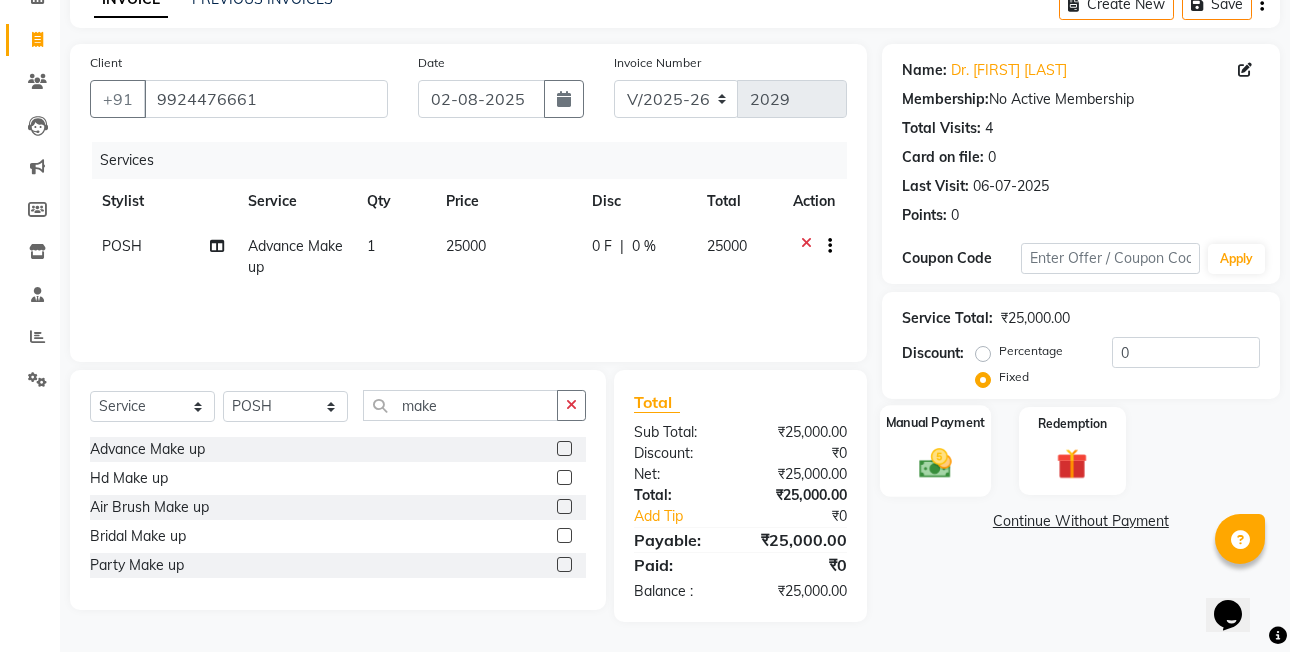 click on "Manual Payment" 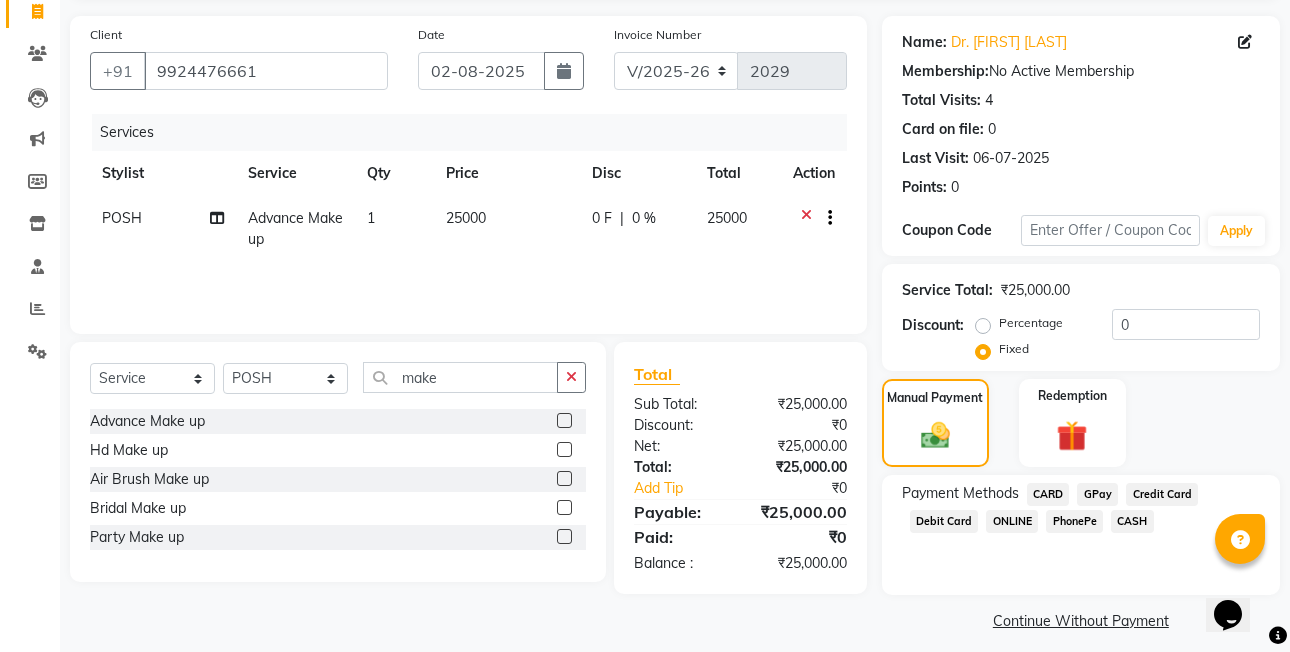 scroll, scrollTop: 148, scrollLeft: 0, axis: vertical 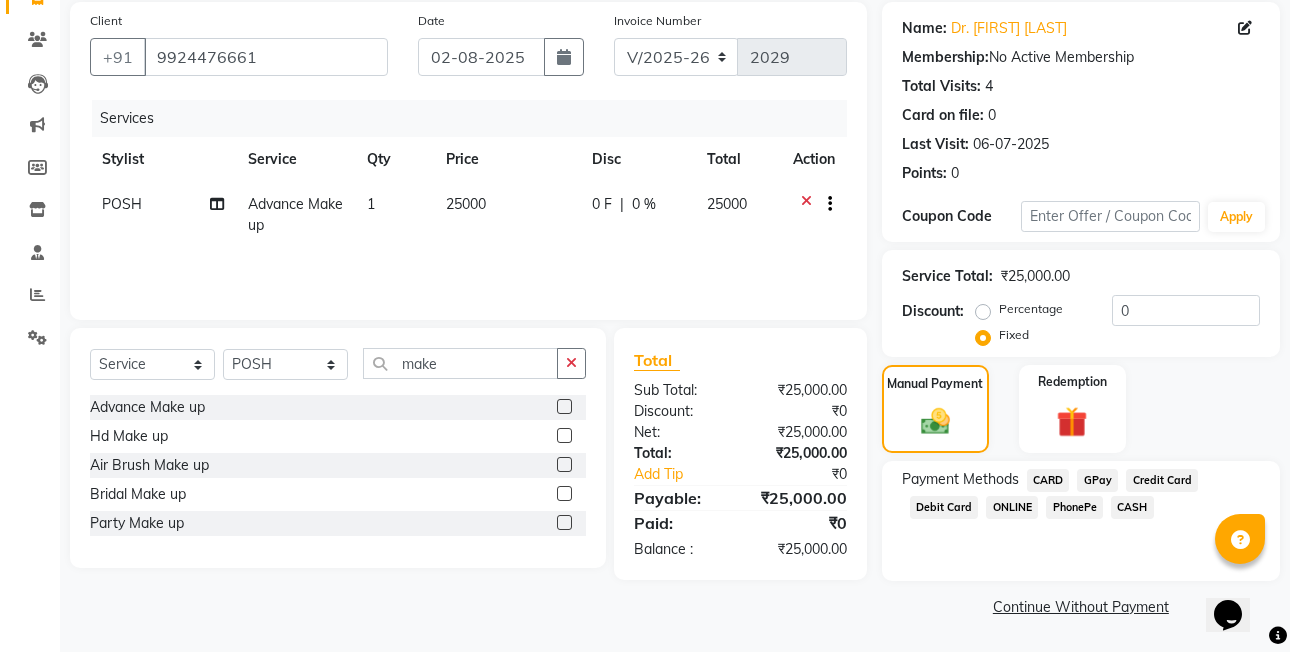 click on "PhonePe" 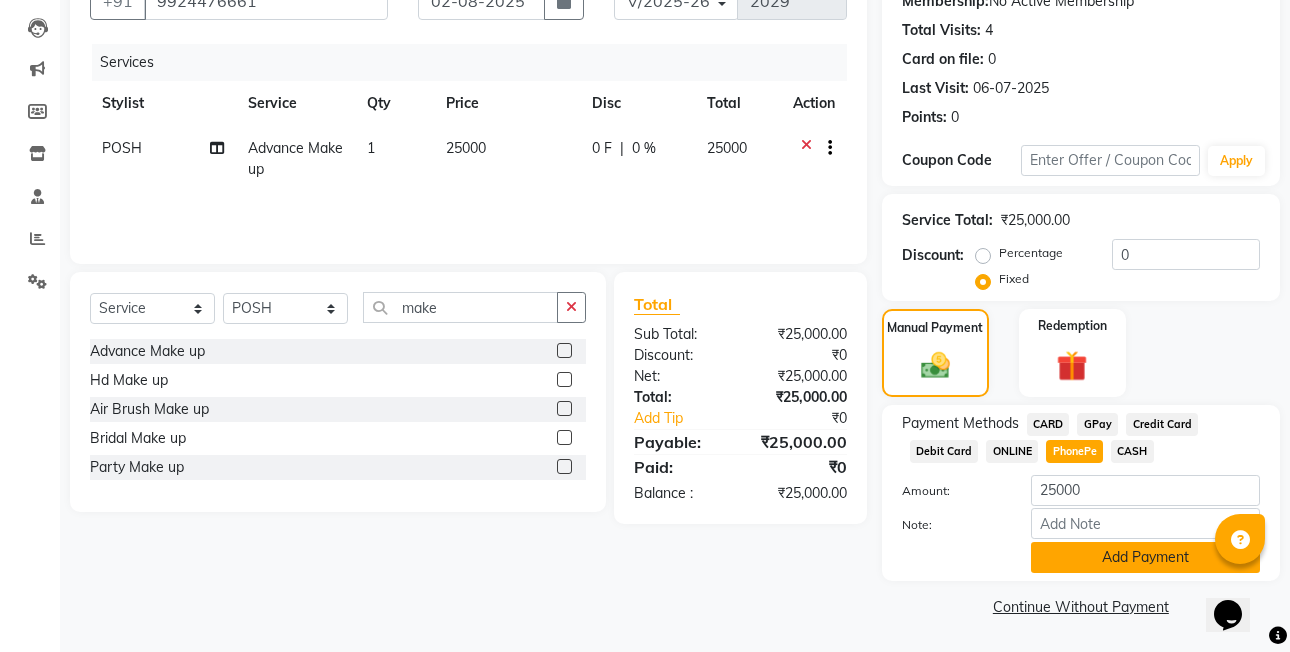 click on "Add Payment" 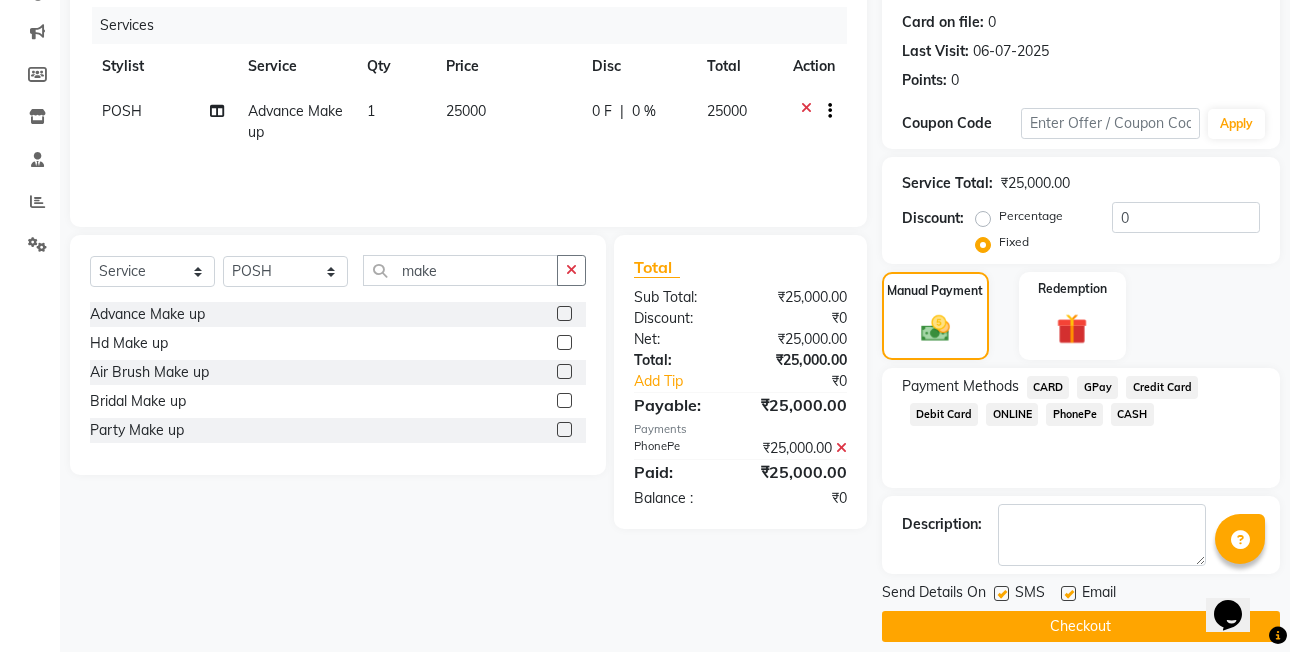 scroll, scrollTop: 261, scrollLeft: 0, axis: vertical 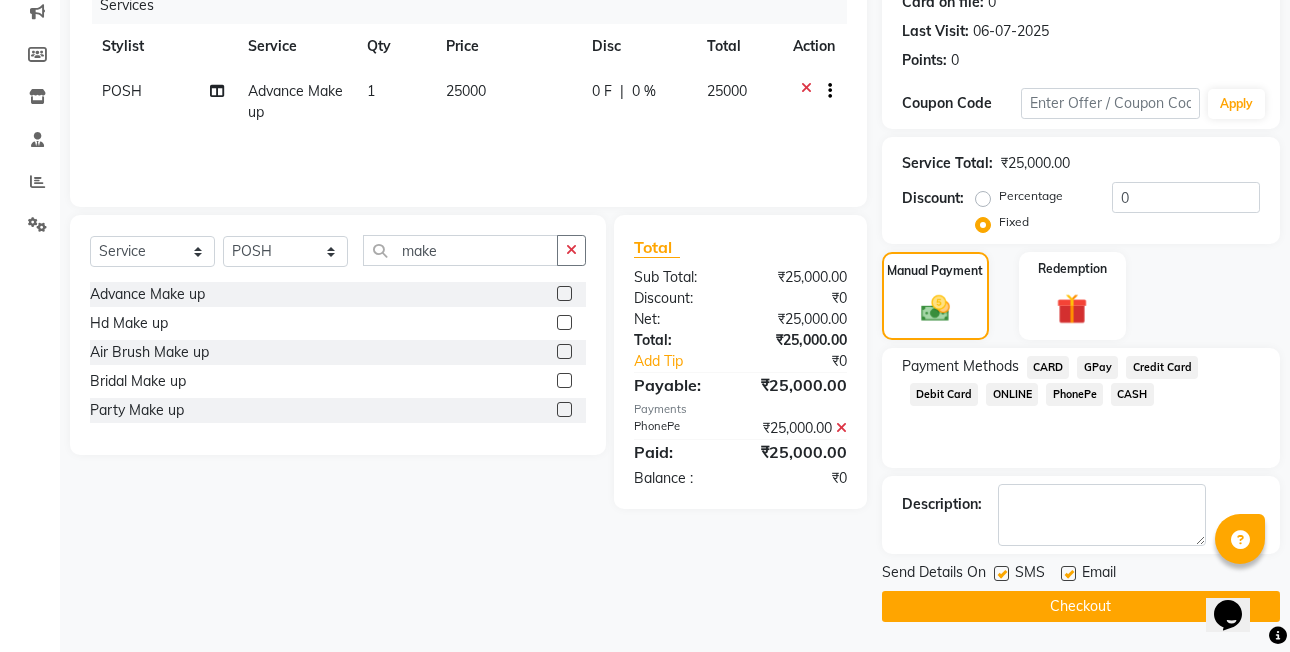 click on "Checkout" 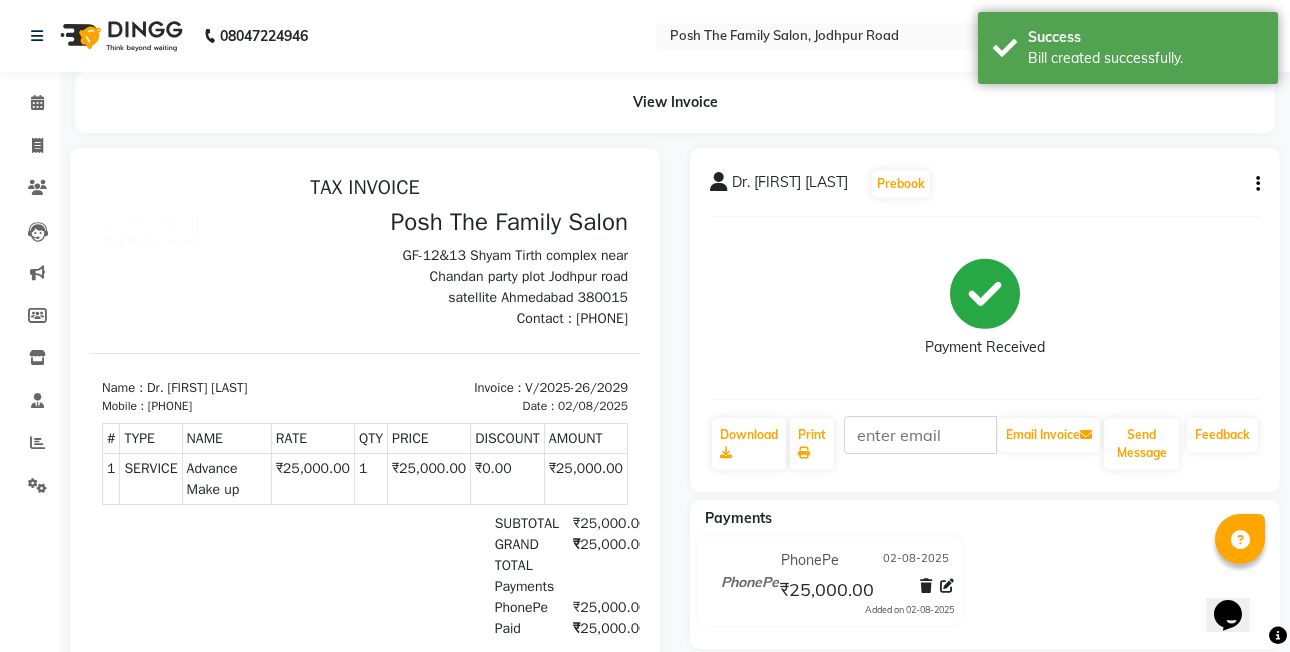 scroll, scrollTop: 0, scrollLeft: 0, axis: both 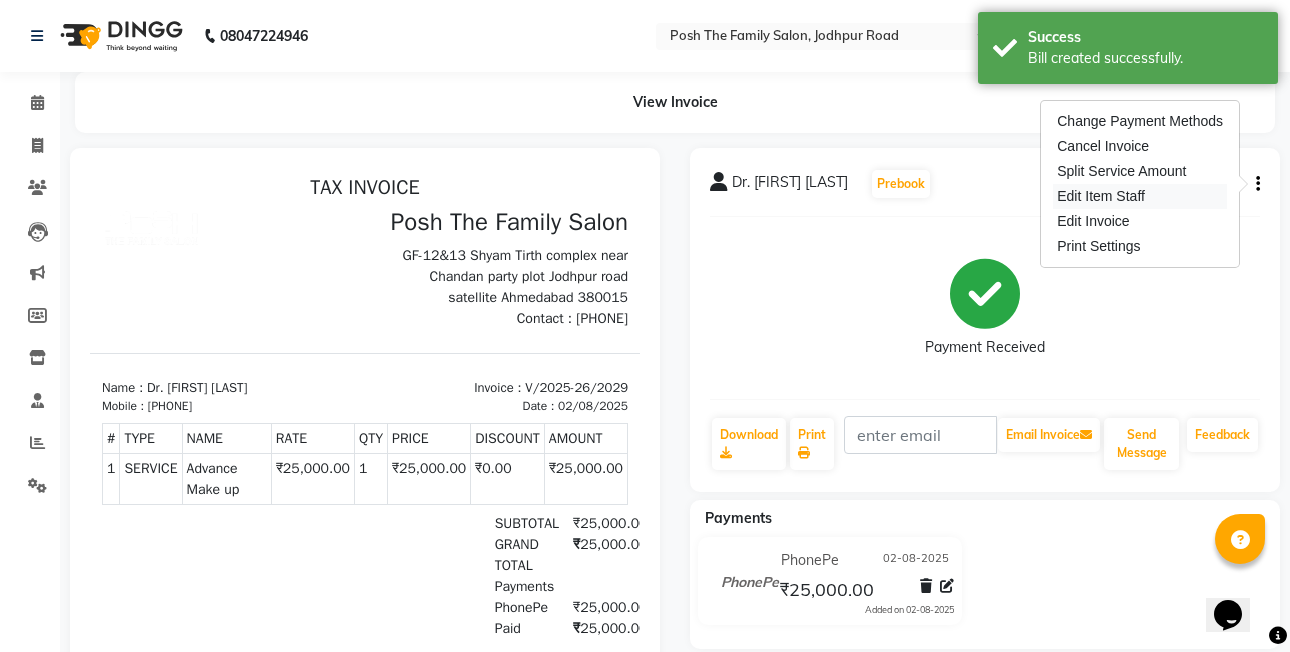 click on "Edit Item Staff" at bounding box center [1140, 196] 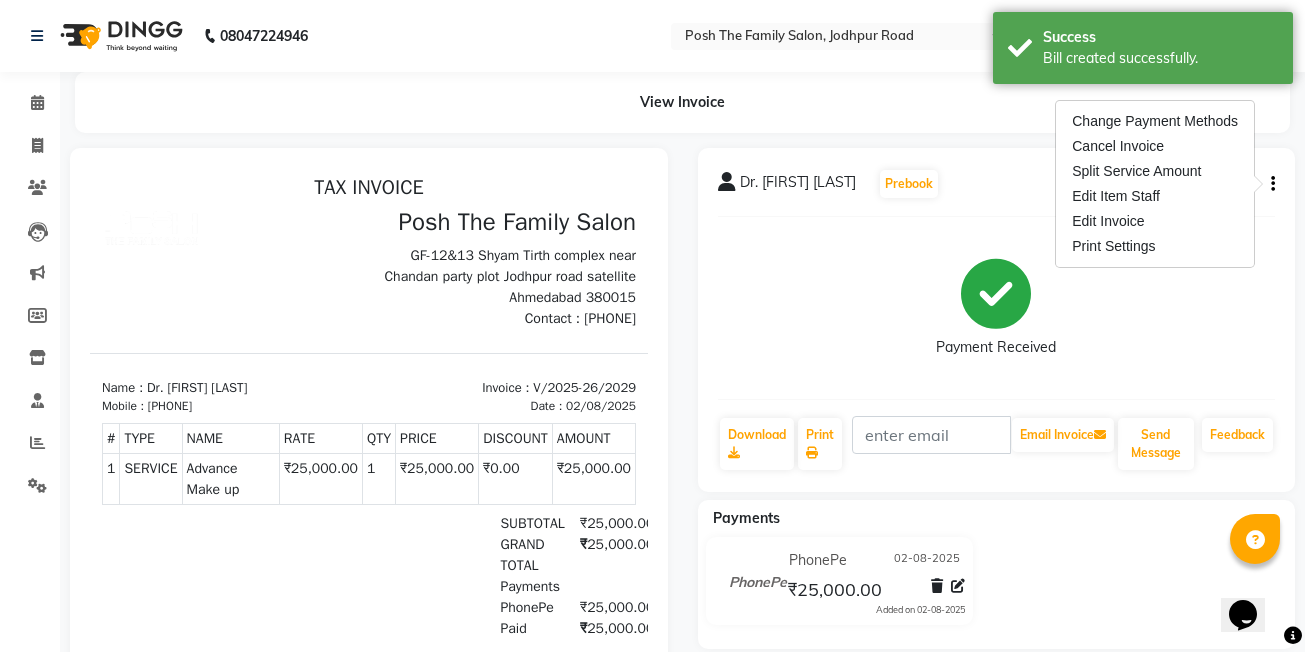 select on "57191" 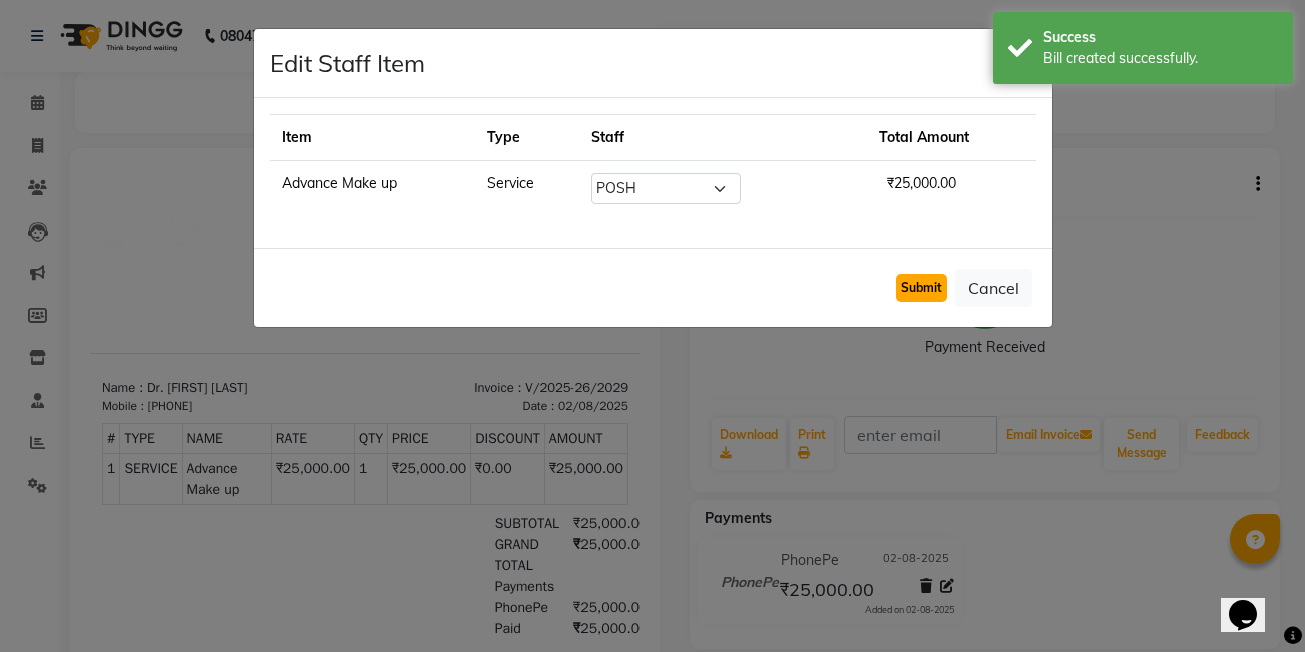 click on "Submit" 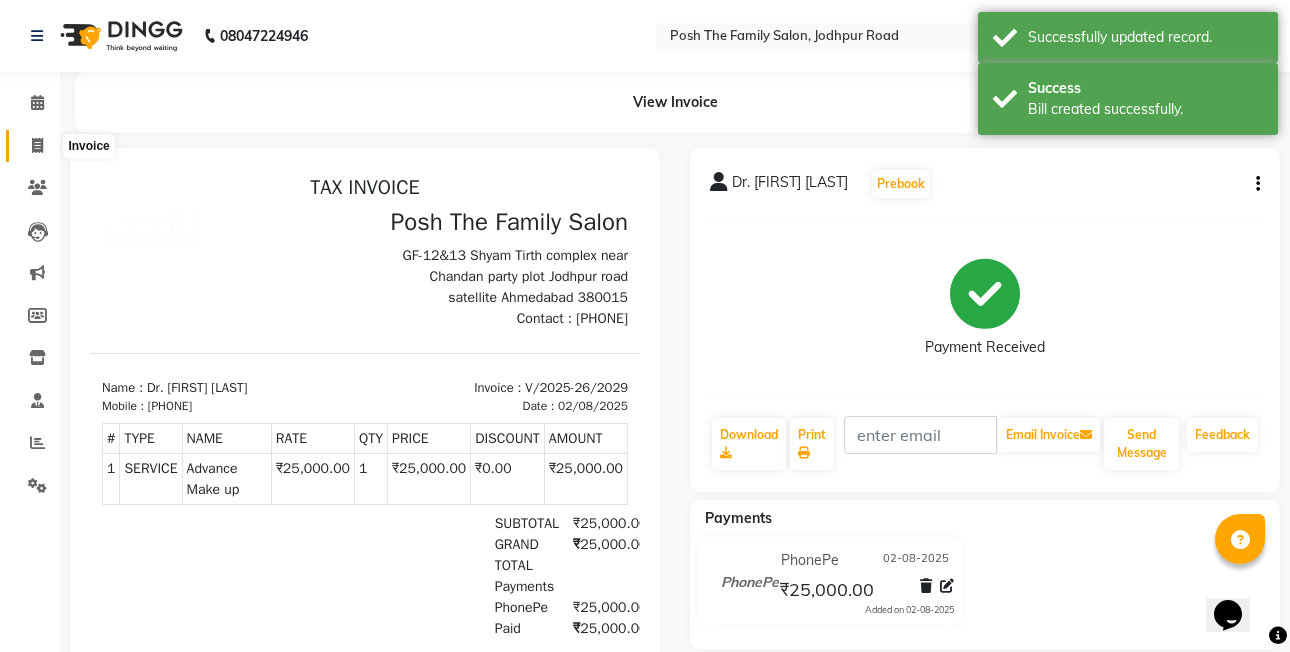 click 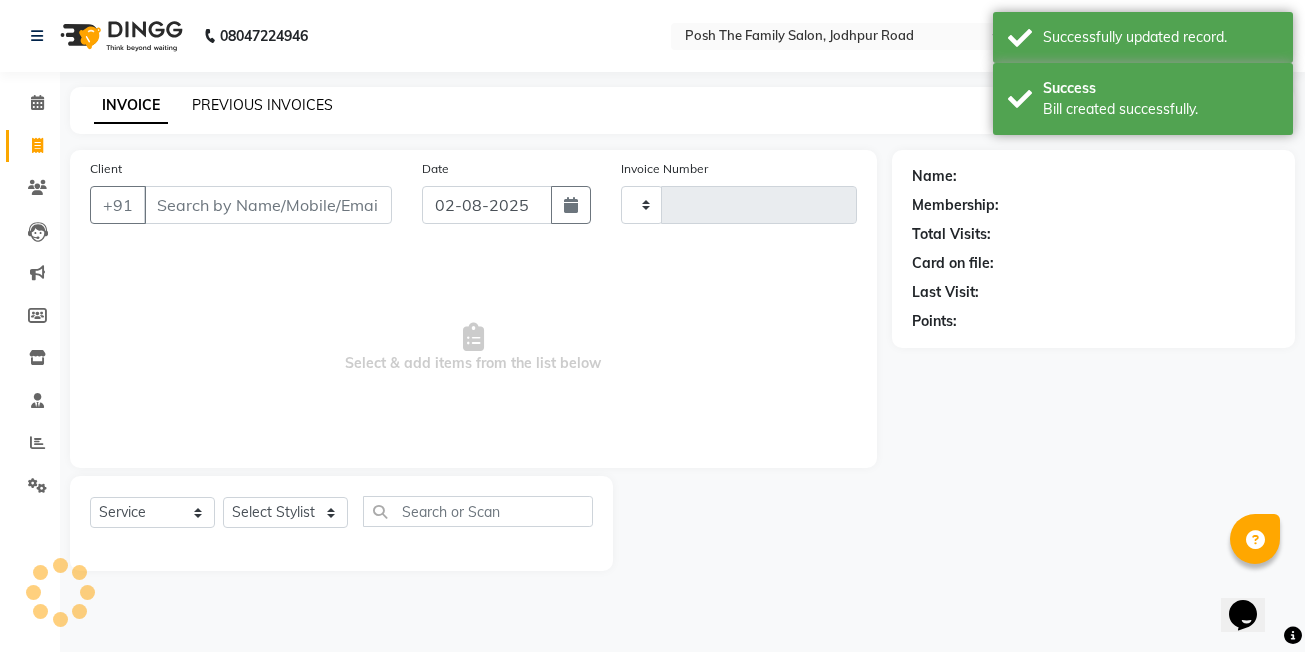 type on "2030" 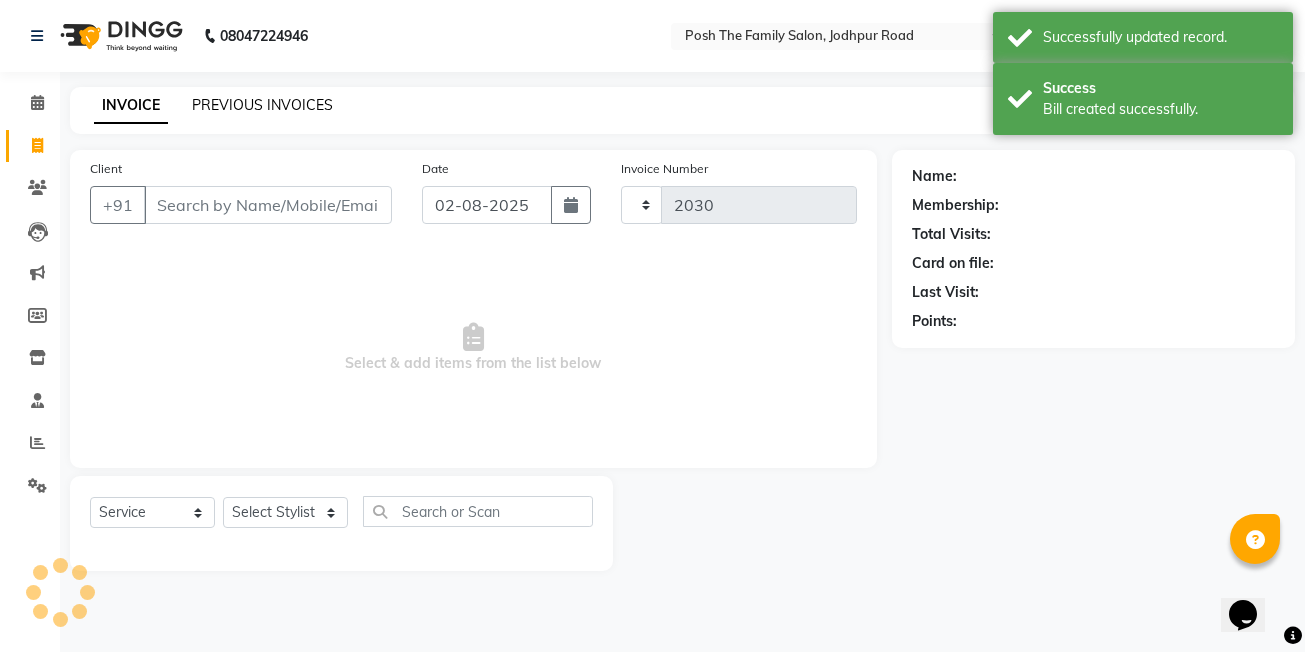 select on "6199" 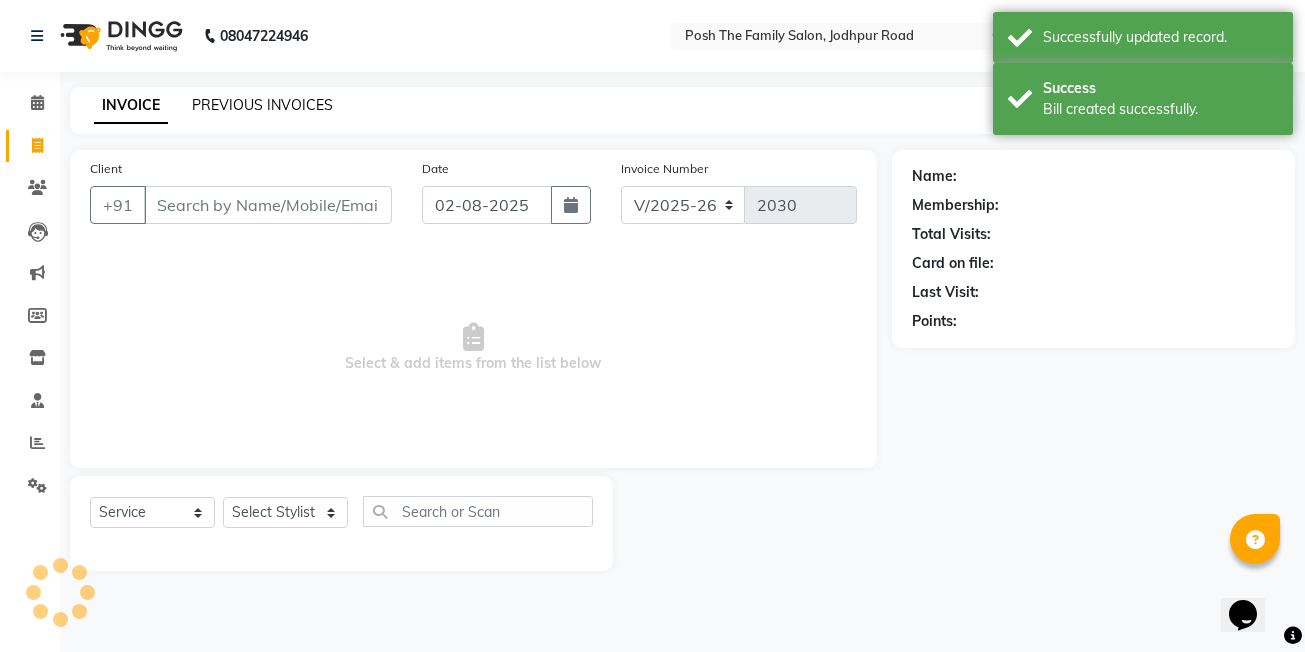 click on "PREVIOUS INVOICES" 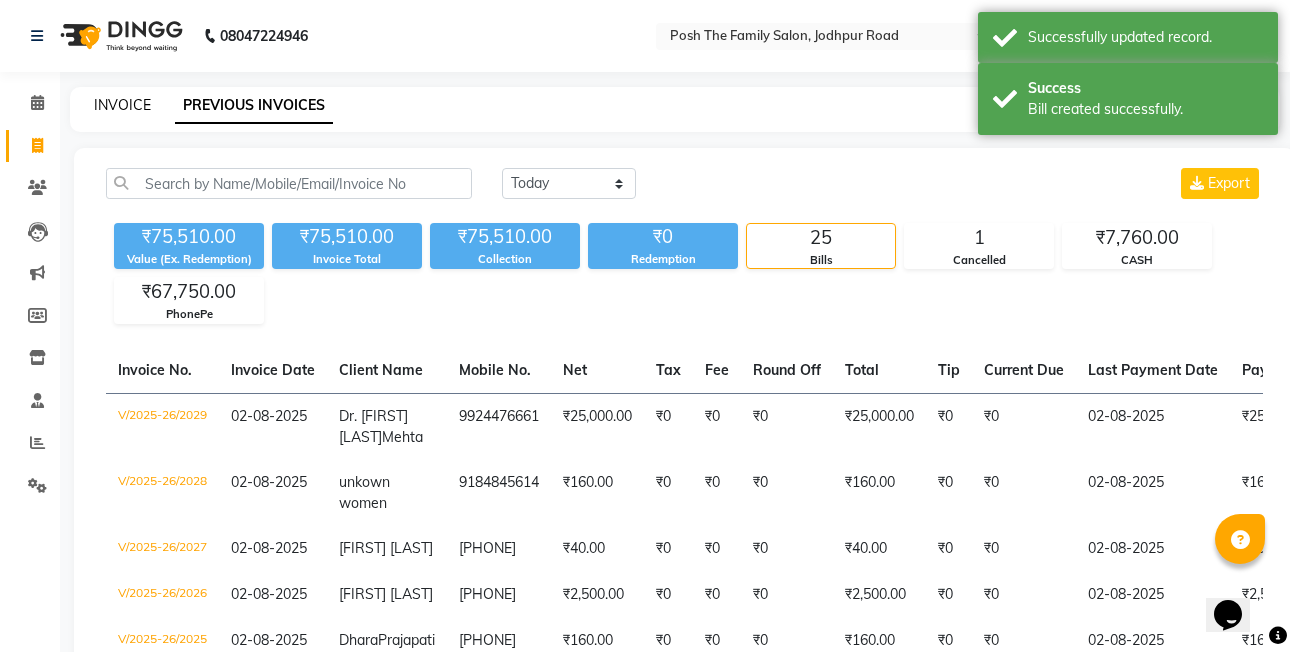 click on "INVOICE" 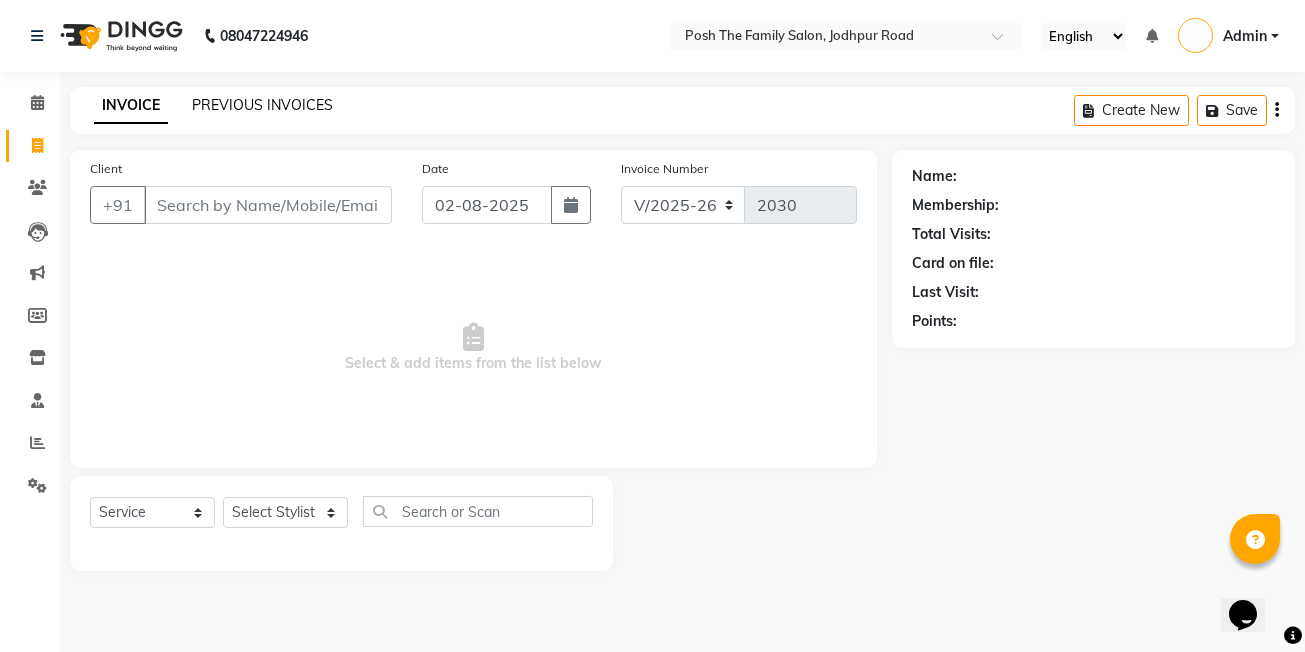 click on "PREVIOUS INVOICES" 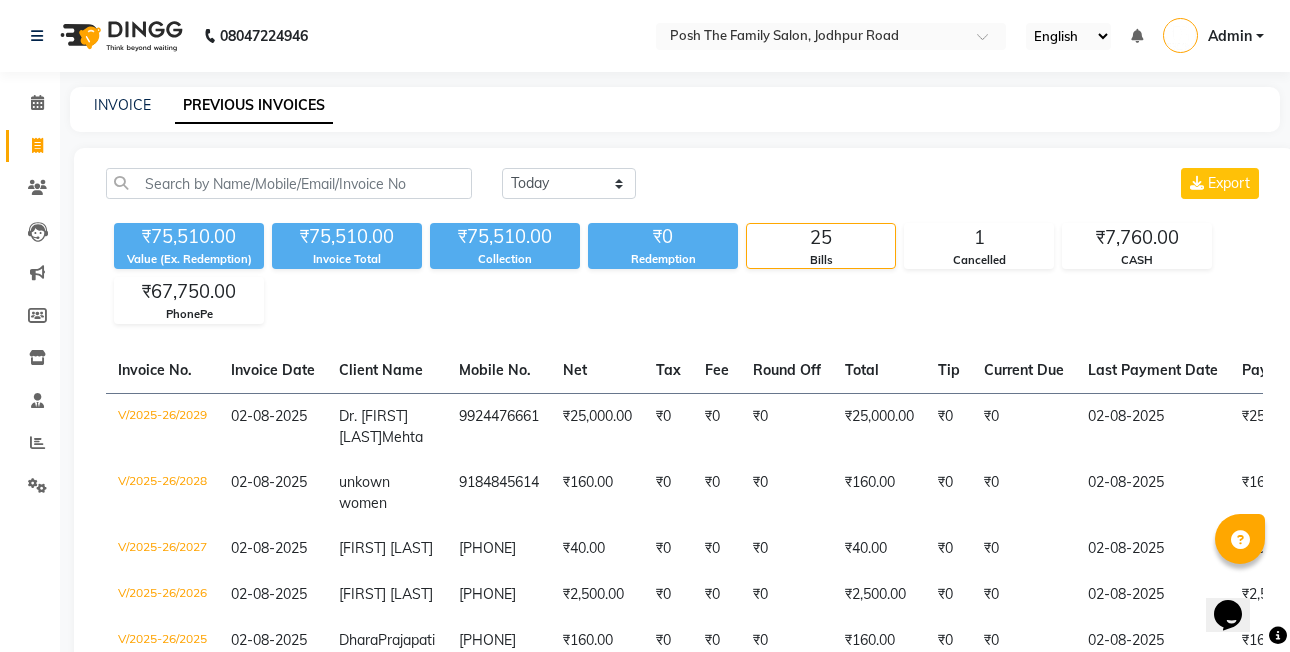 drag, startPoint x: 211, startPoint y: 106, endPoint x: 655, endPoint y: 129, distance: 444.5953 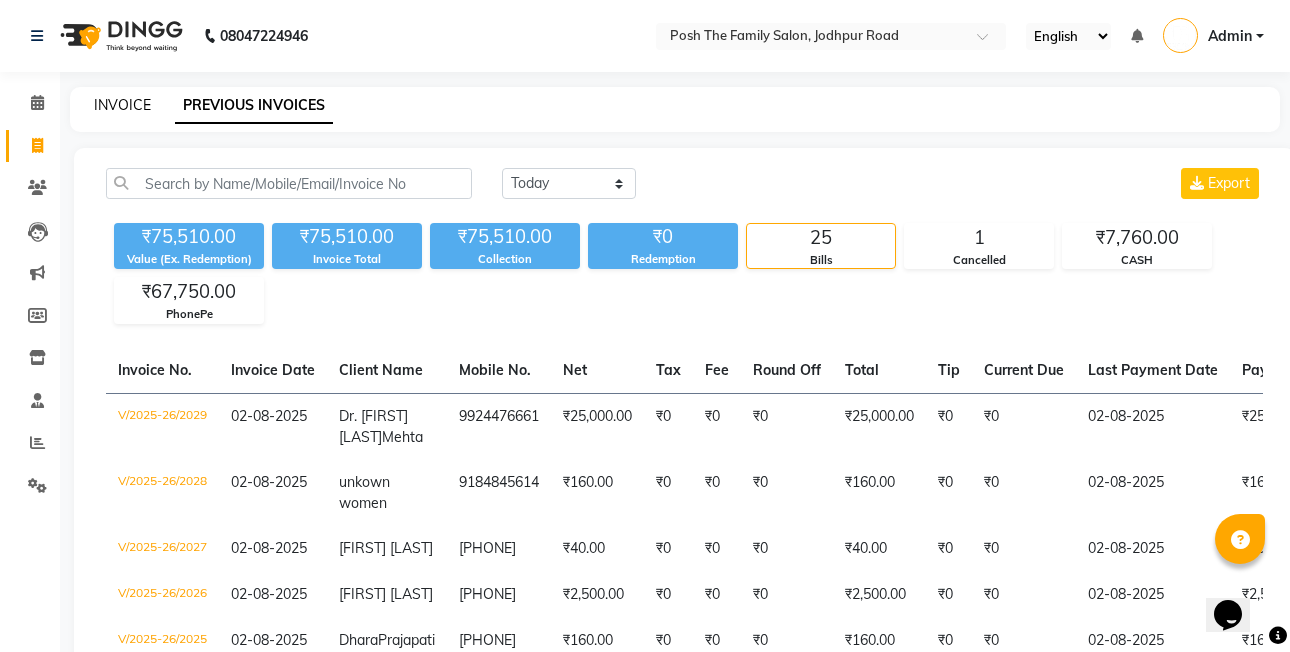 click on "INVOICE" 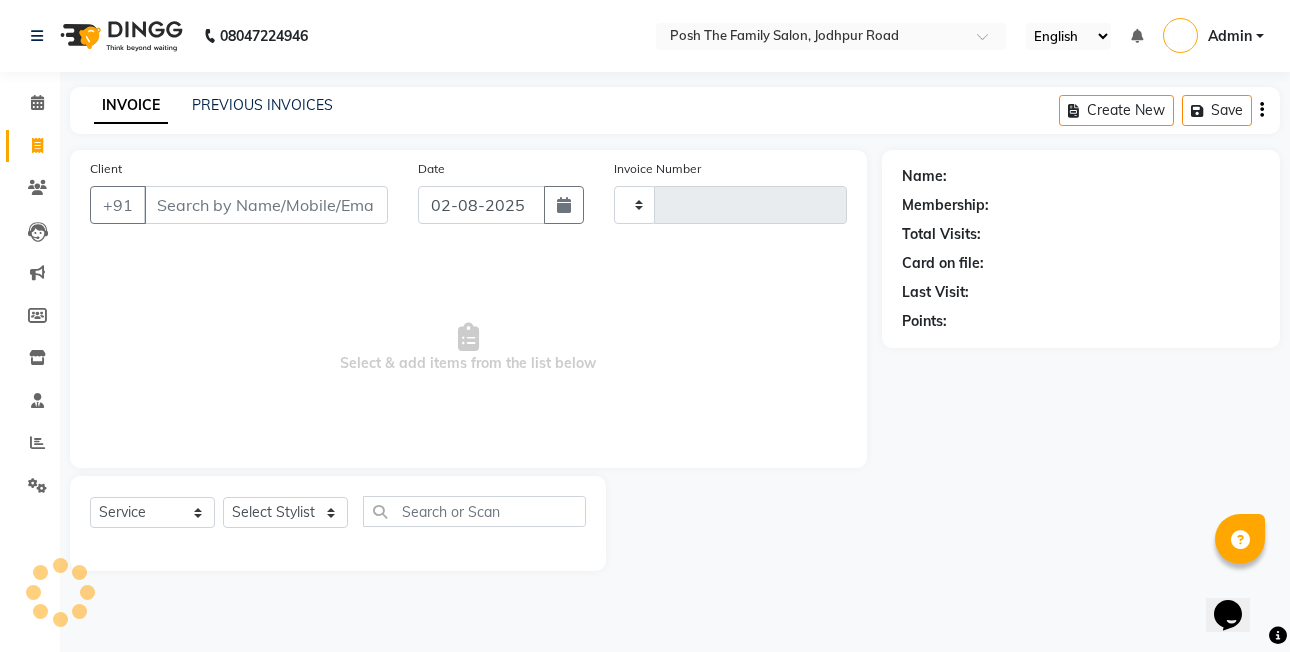 type on "2030" 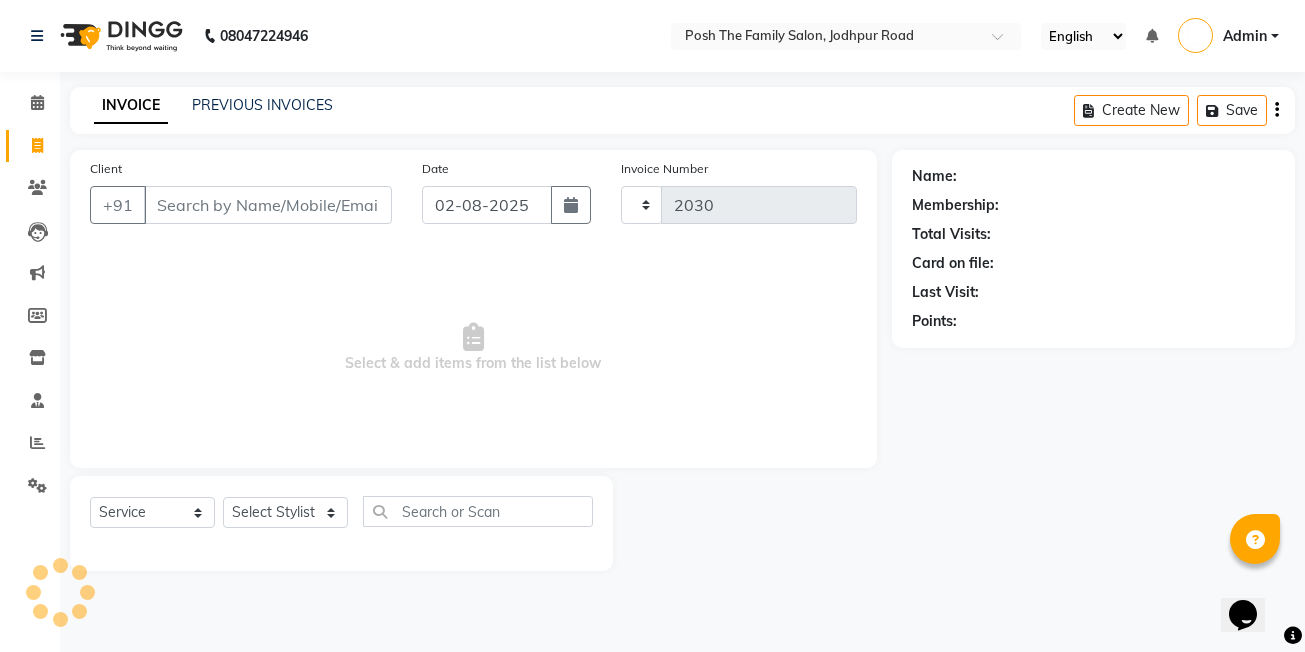 select on "6199" 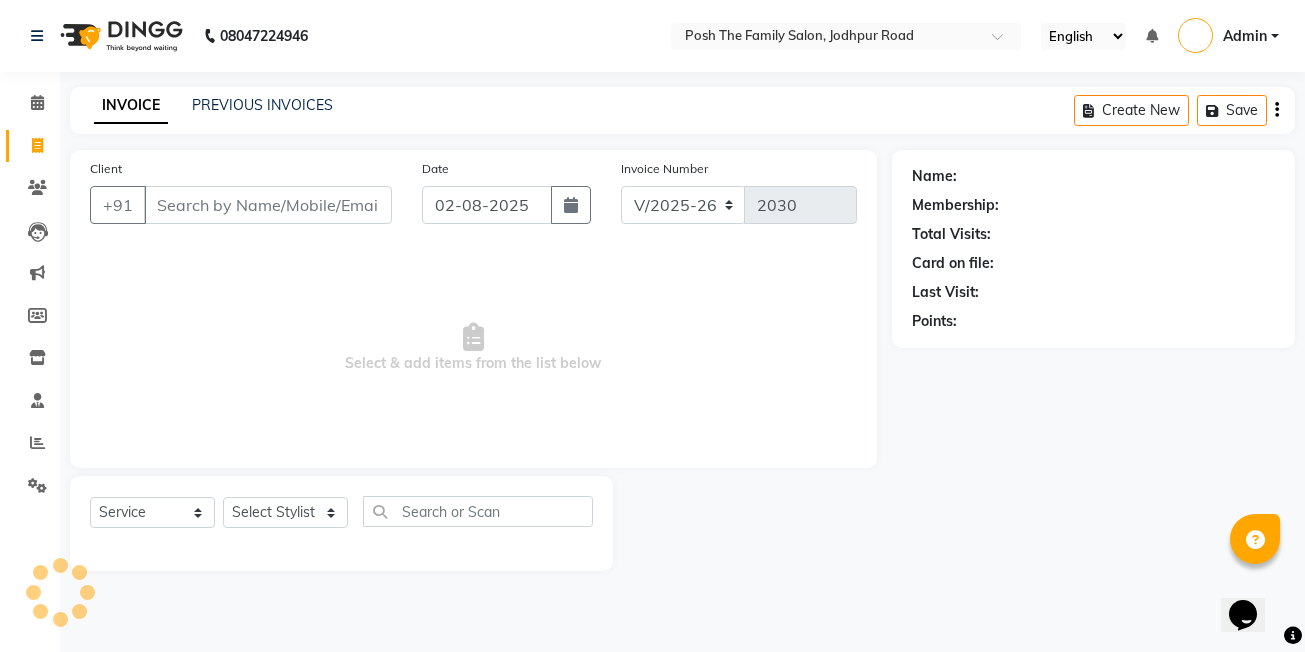 click on "Client" at bounding box center [268, 205] 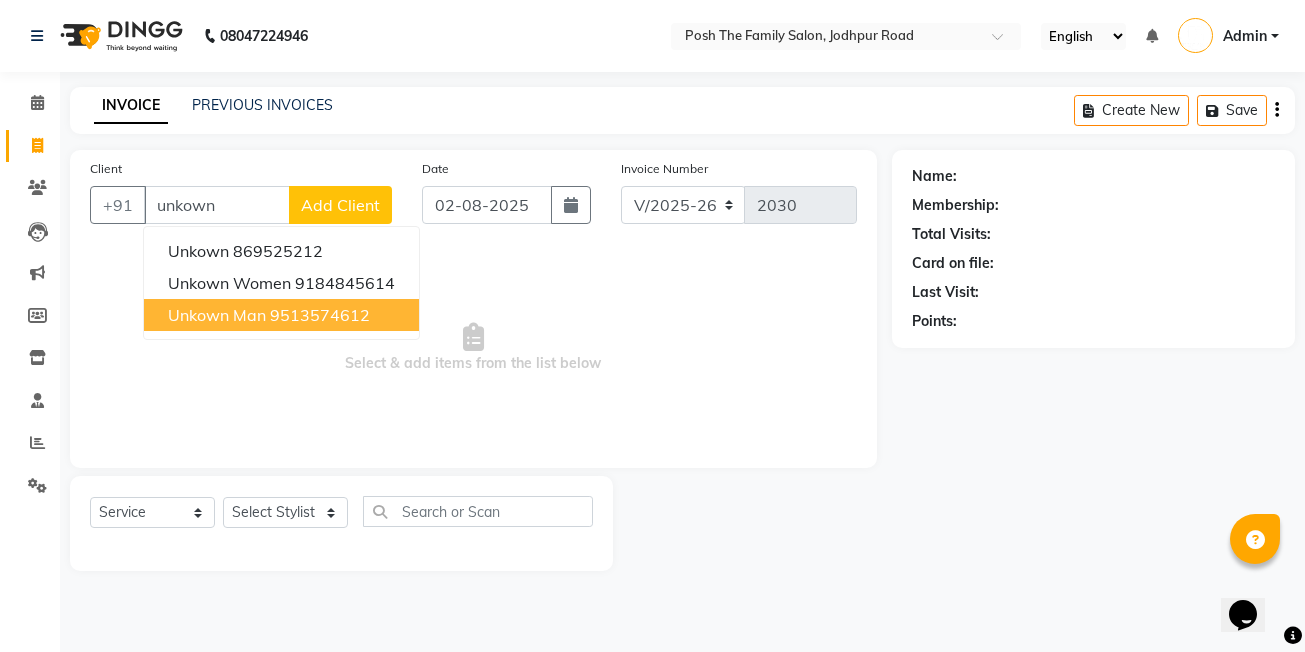click on "9513574612" at bounding box center (320, 315) 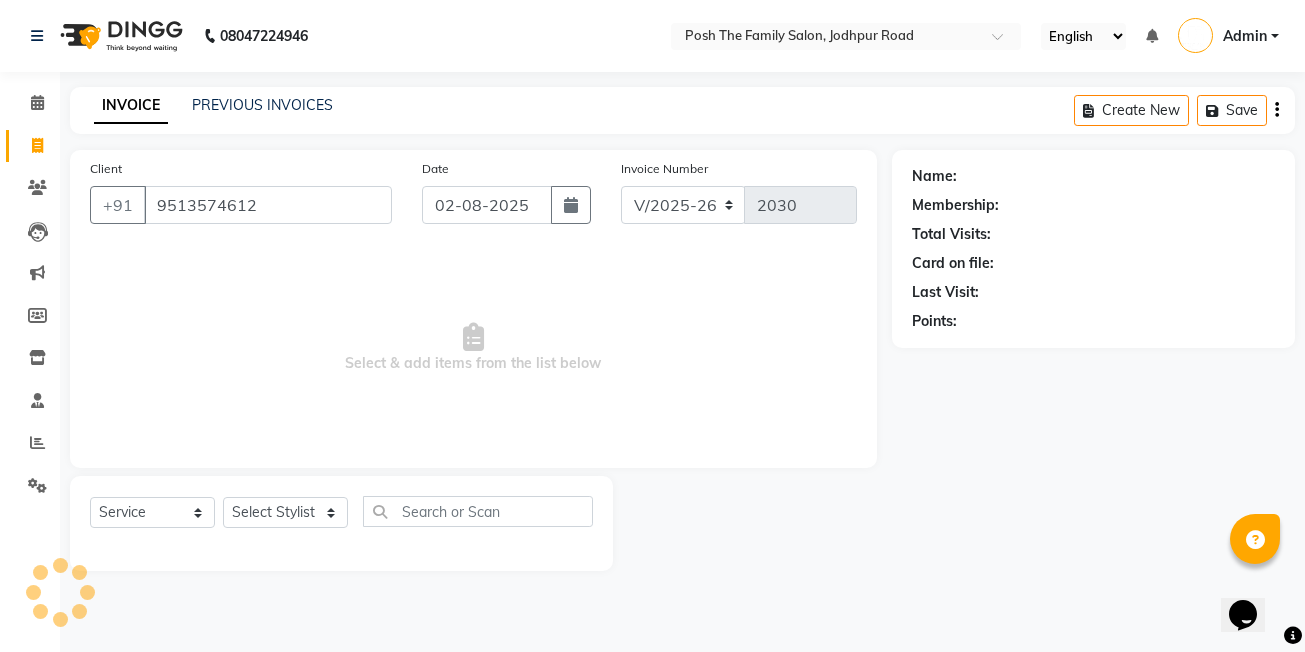 type on "9513574612" 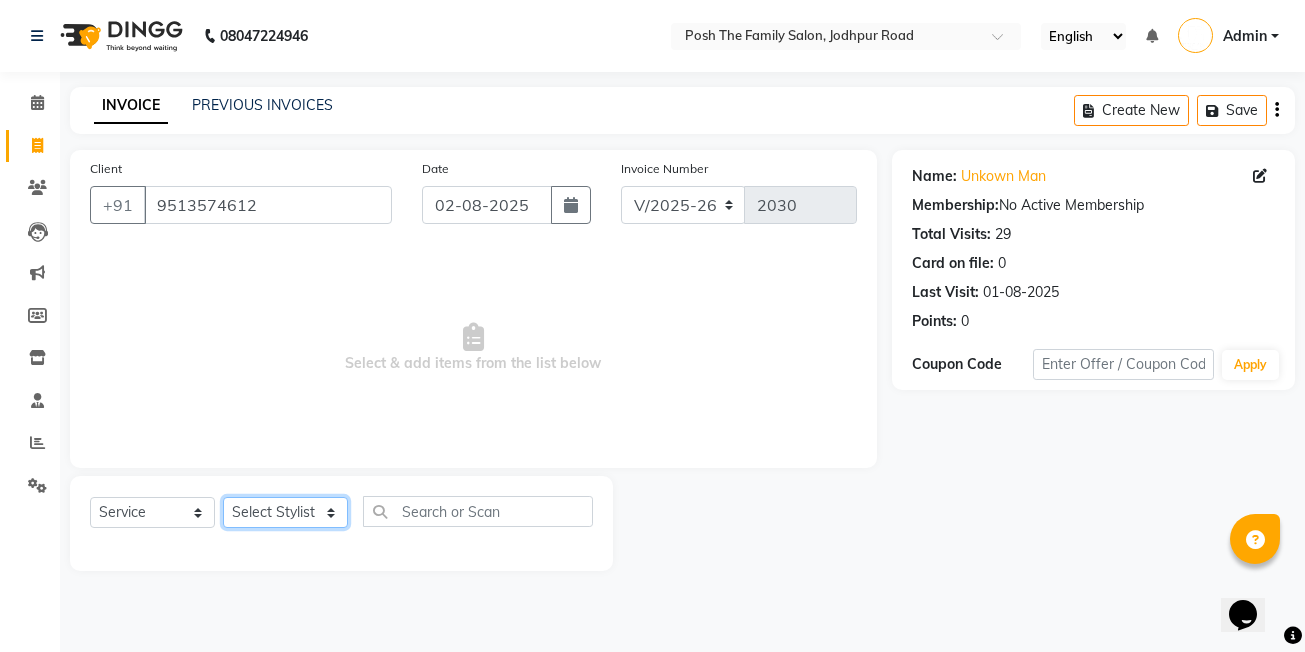 click on "Select Stylist [FIRST] [LAST] [FIRST] [LAST]  [FIRST] [LAST] [FIRST] [LAST]  [FIRST] [LAST]   [FIRST] [LAST]   [FIRST] [LAST] [FIRST] [LAST] (OWNER) POSH [FIRST] [LAST] [FIRST] [LAST] [FIRST] [LAST]    [FIRST] [LAST]   [FIRST] [LAST]   [FIRST] [LAST]   [FIRST] [LAST]" 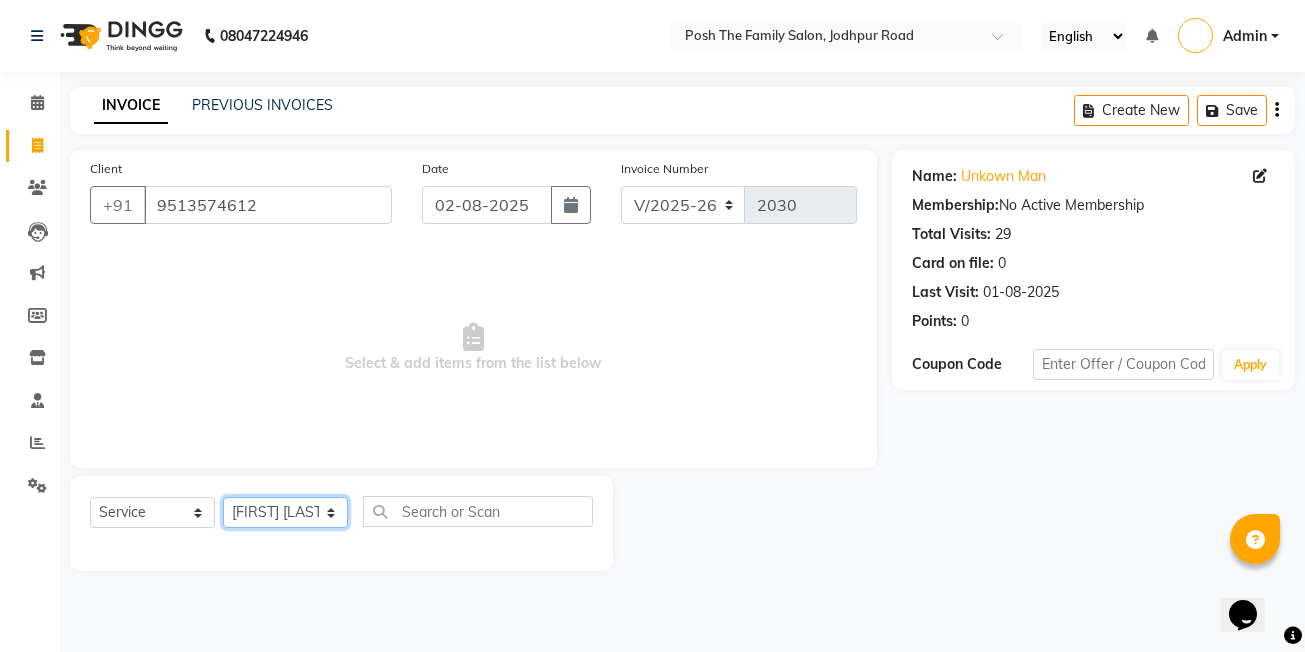 click on "Select Stylist [FIRST] [LAST] [FIRST] [LAST]  [FIRST] [LAST] [FIRST] [LAST]  [FIRST] [LAST]   [FIRST] [LAST]   [FIRST] [LAST] [FIRST] [LAST] (OWNER) POSH [FIRST] [LAST] [FIRST] [LAST] [FIRST] [LAST]    [FIRST] [LAST]   [FIRST] [LAST]   [FIRST] [LAST]   [FIRST] [LAST]" 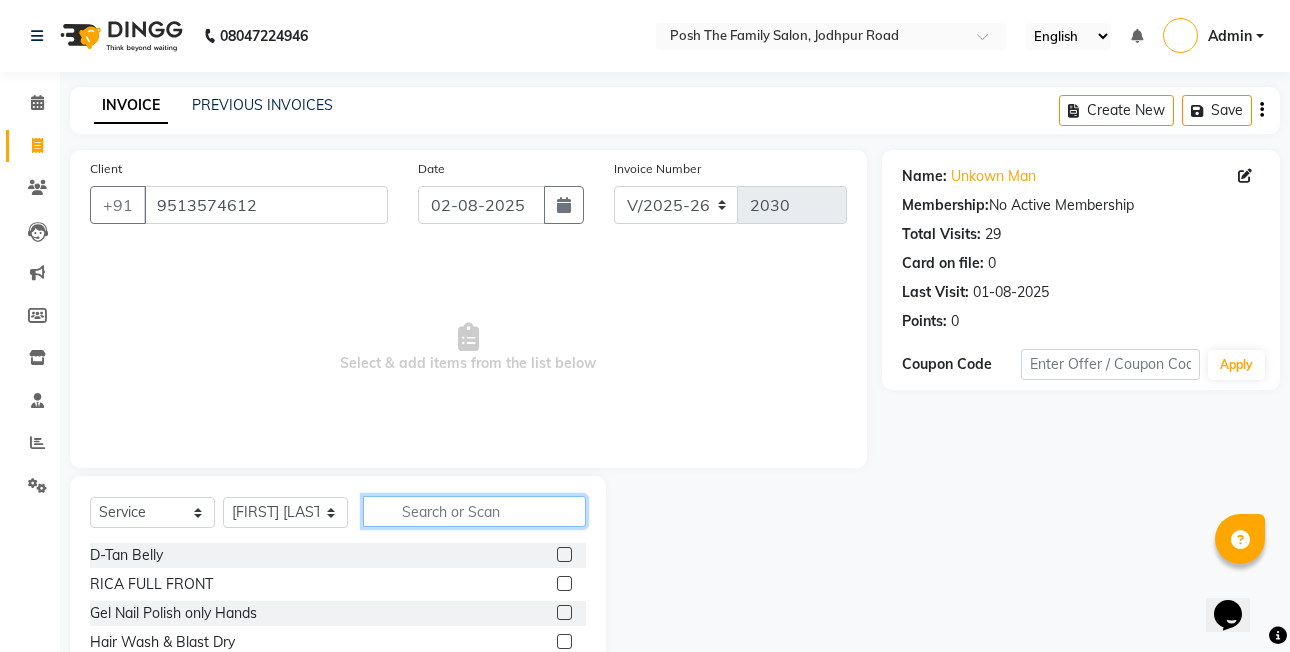 click 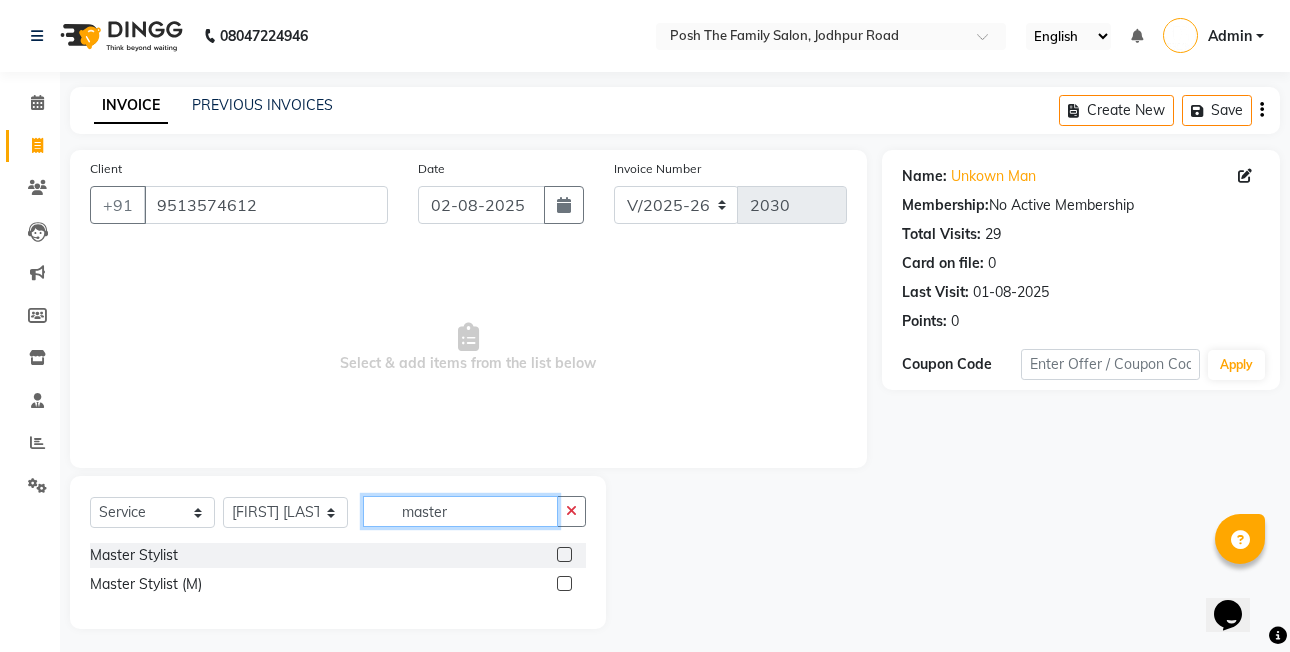 type on "master" 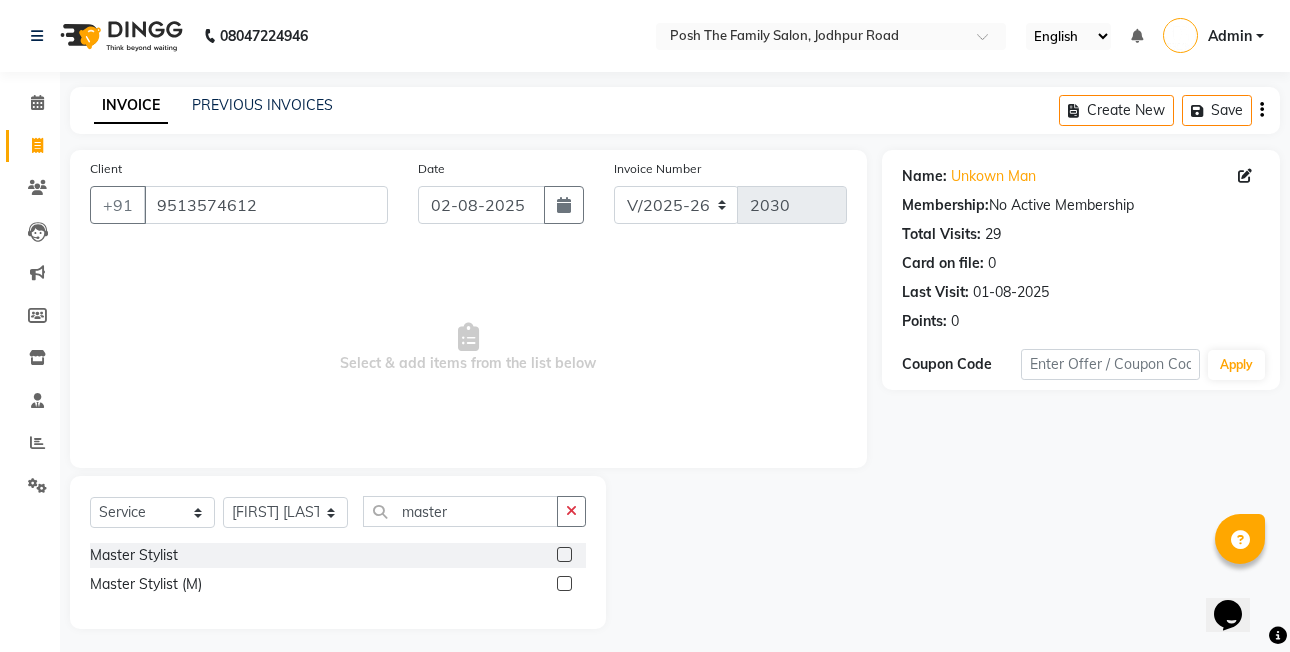 click 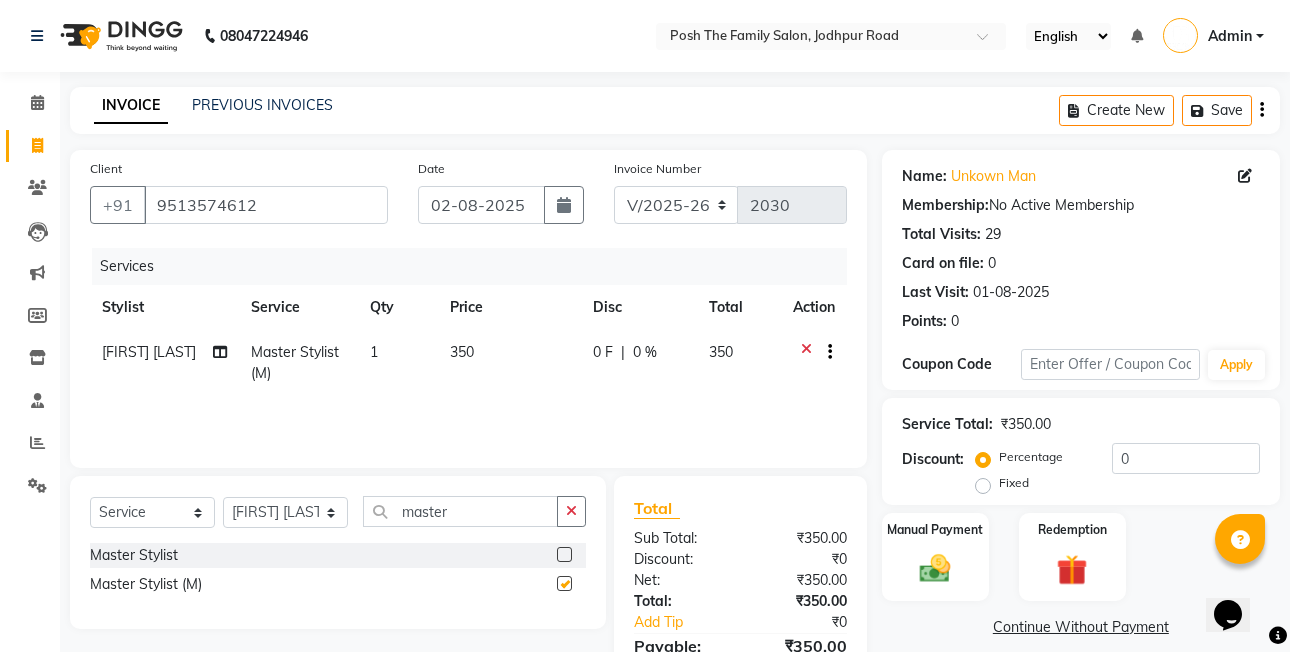 checkbox on "false" 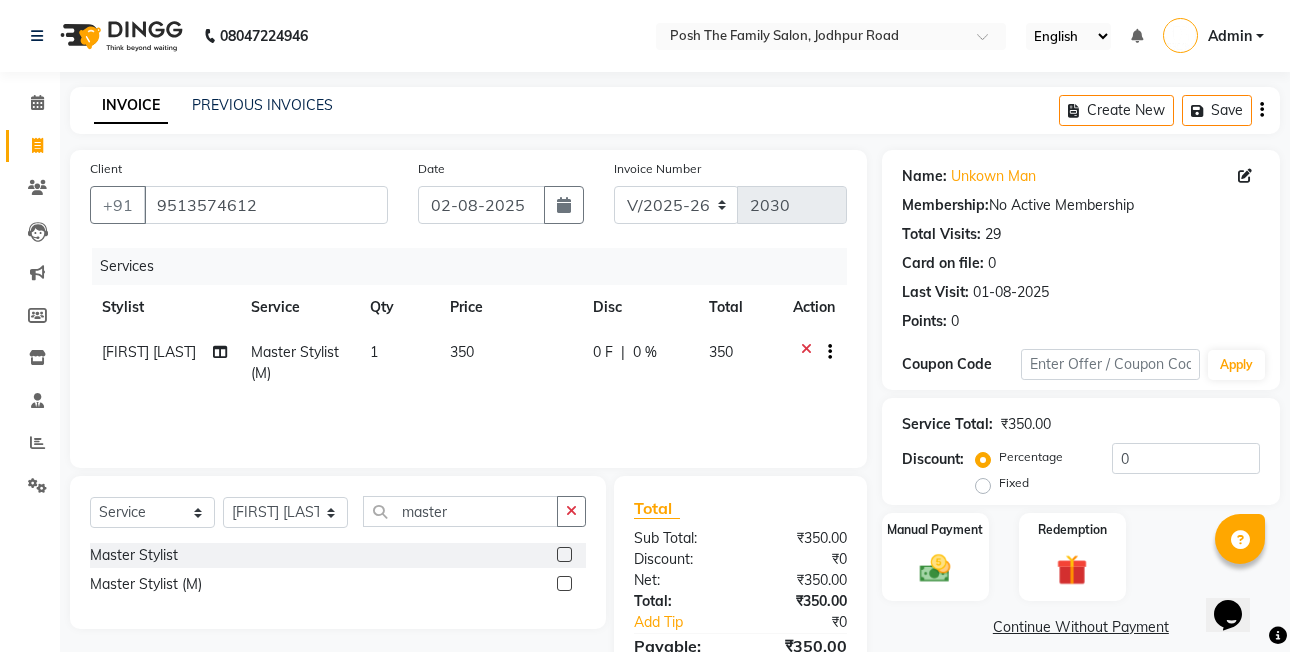 click on "Fixed" 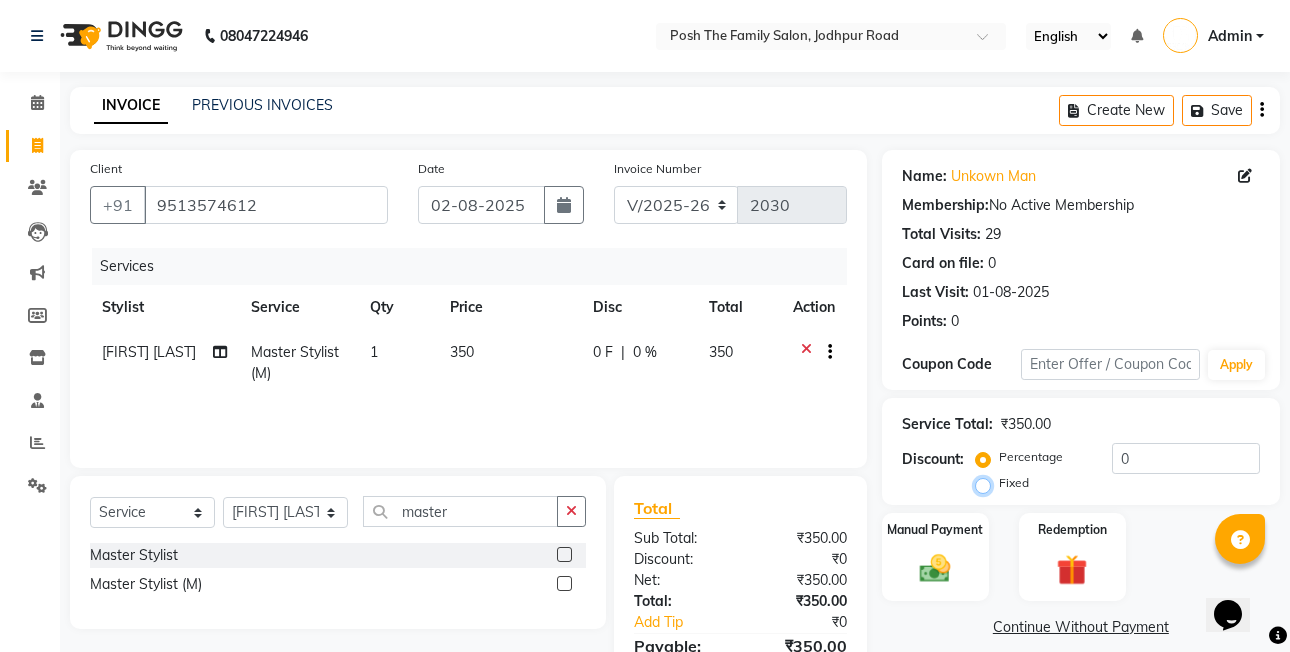 click on "Fixed" at bounding box center (987, 483) 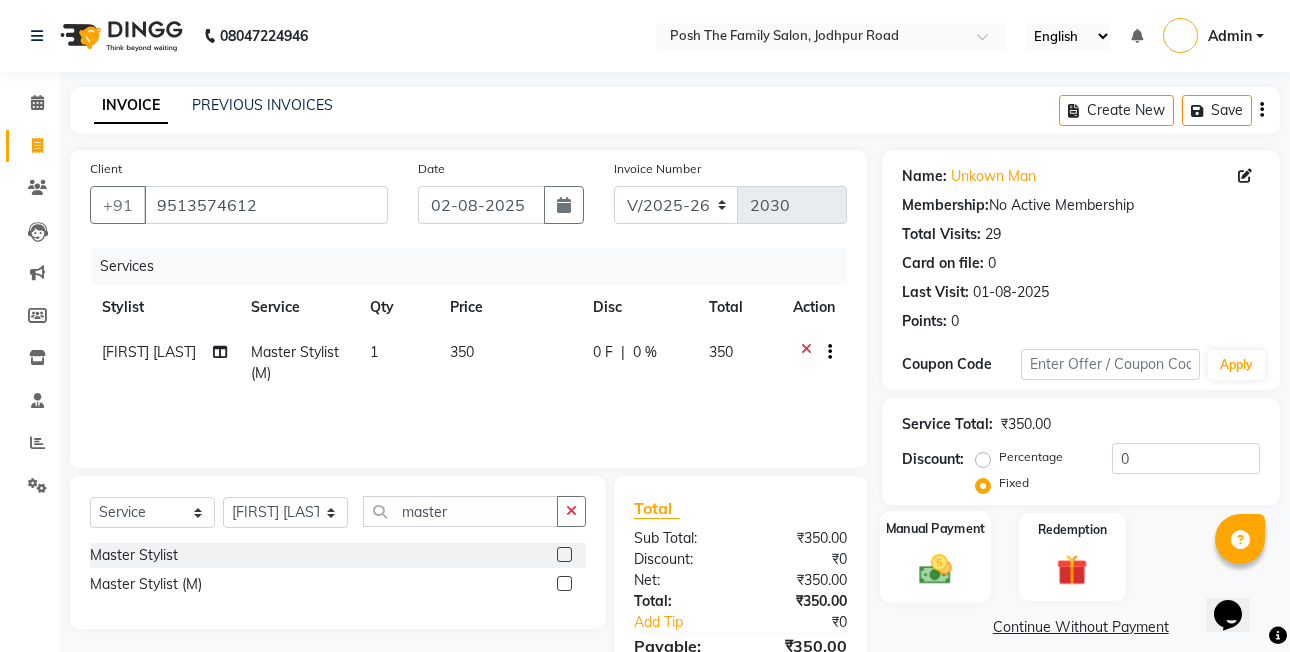 click 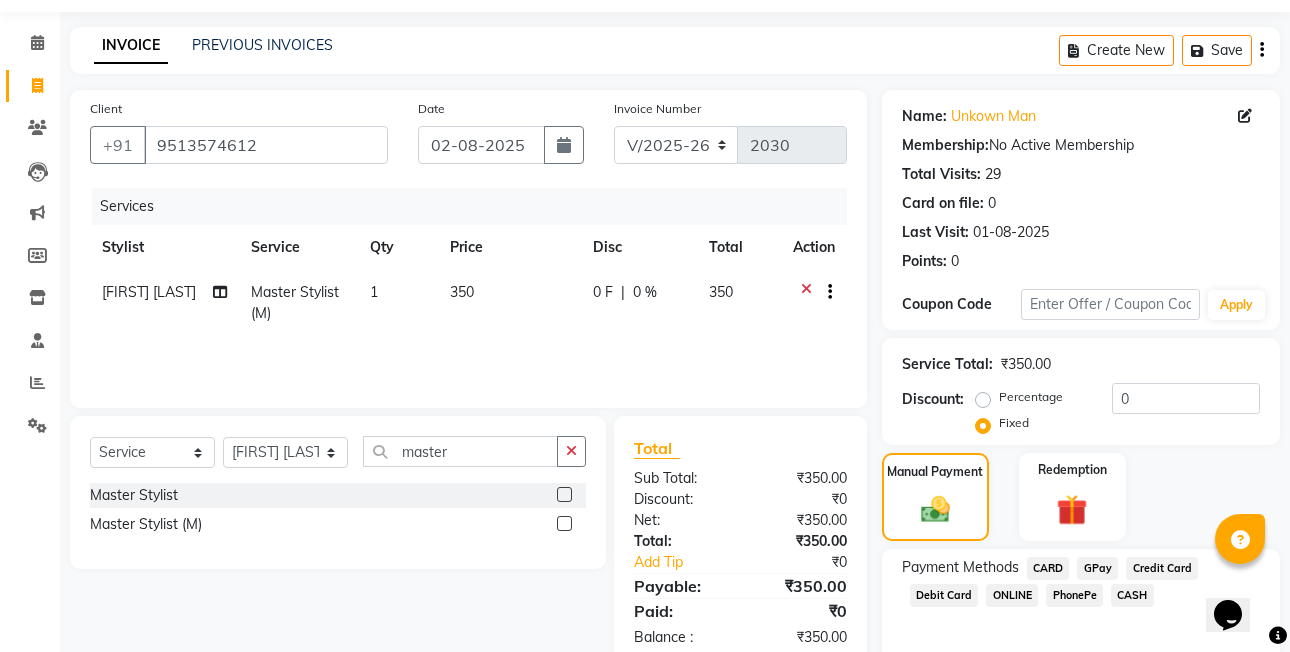 scroll, scrollTop: 148, scrollLeft: 0, axis: vertical 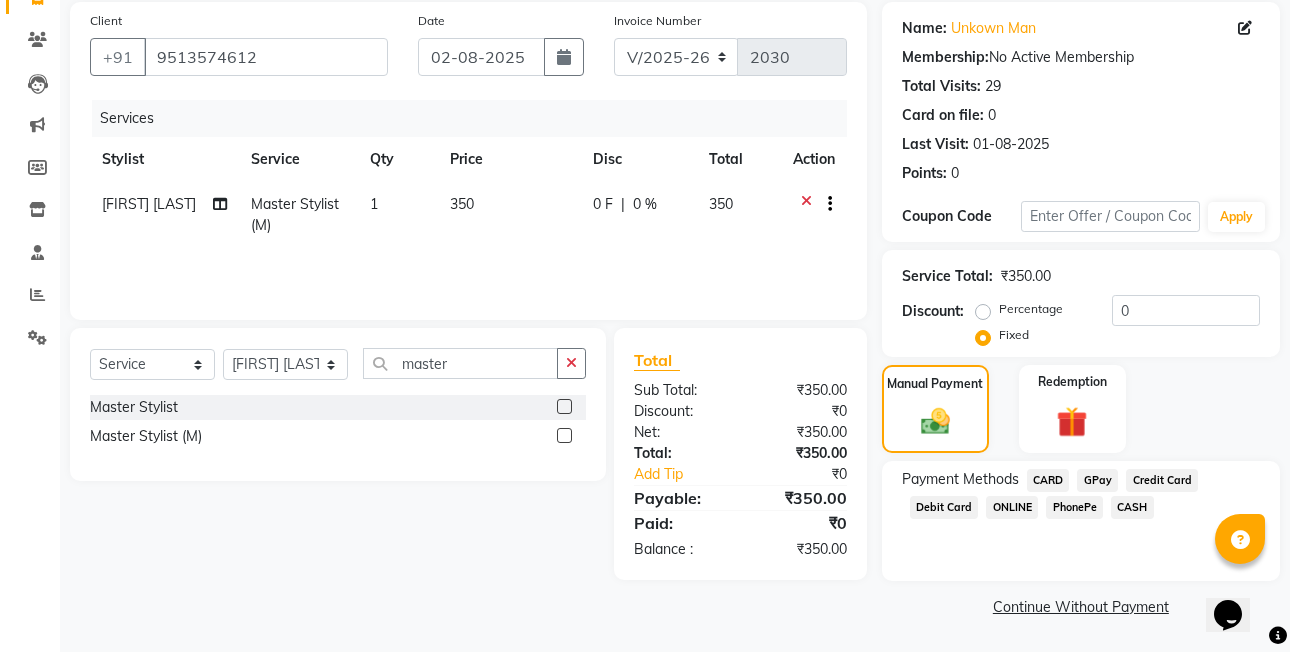 click on "PhonePe" 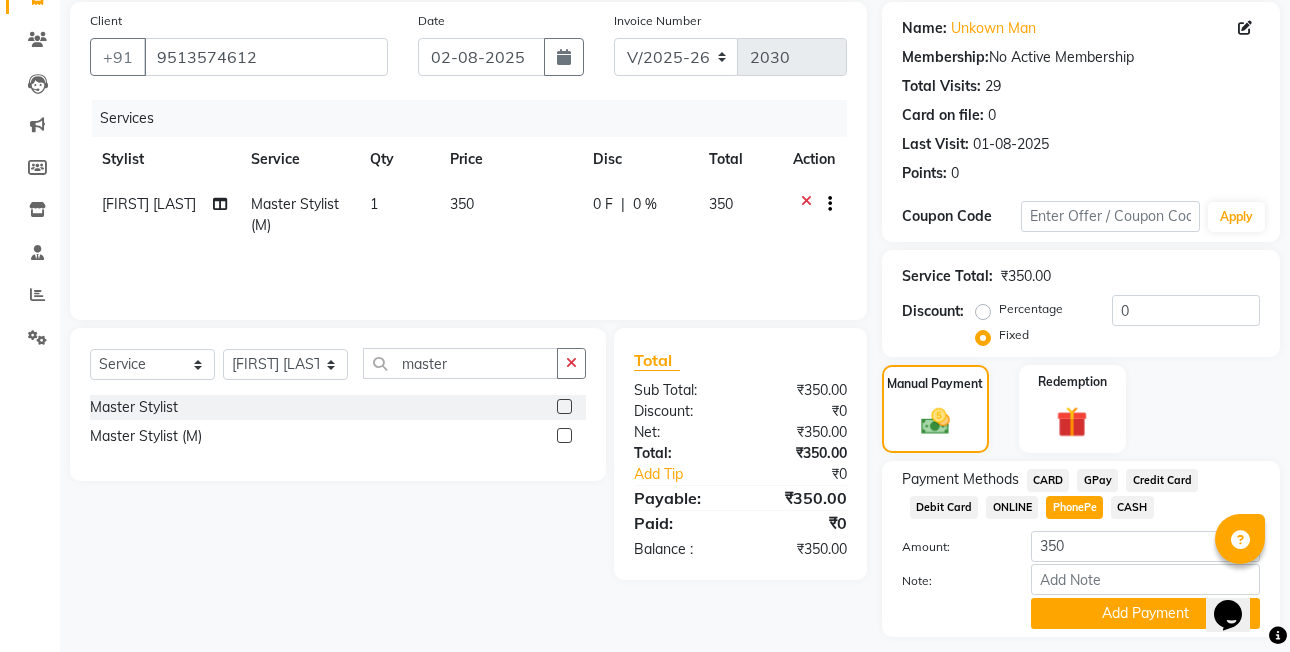 drag, startPoint x: 1078, startPoint y: 510, endPoint x: 1110, endPoint y: 513, distance: 32.140316 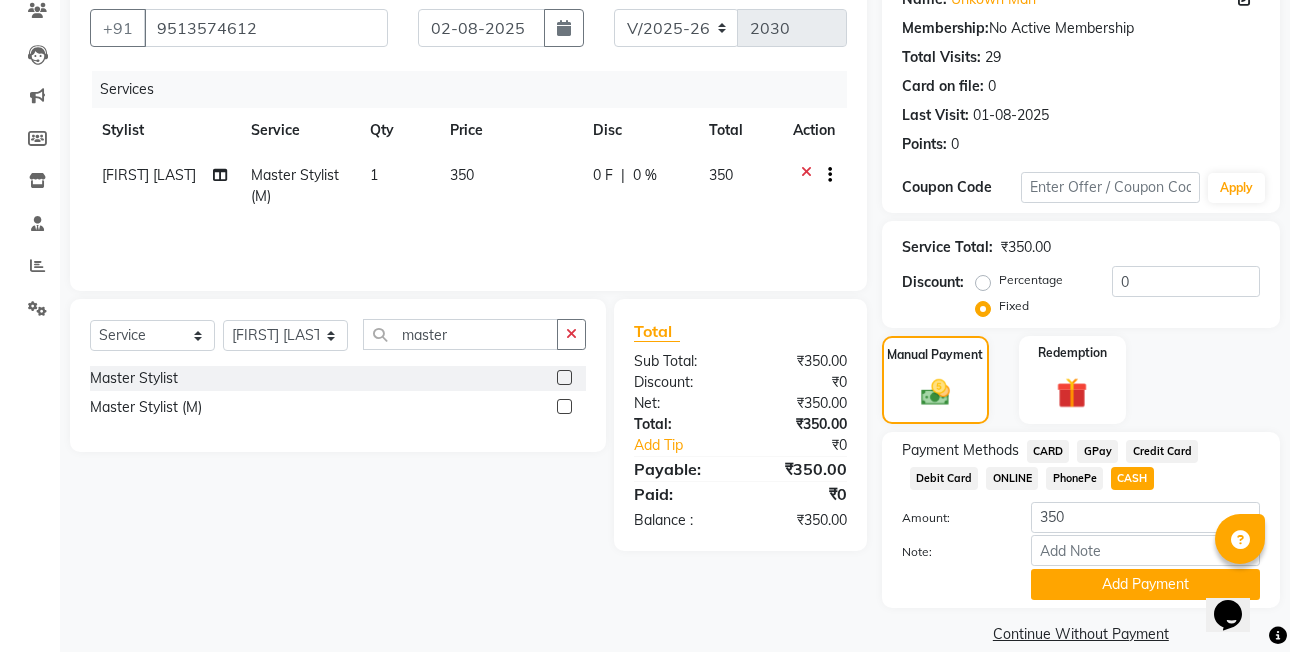 scroll, scrollTop: 204, scrollLeft: 0, axis: vertical 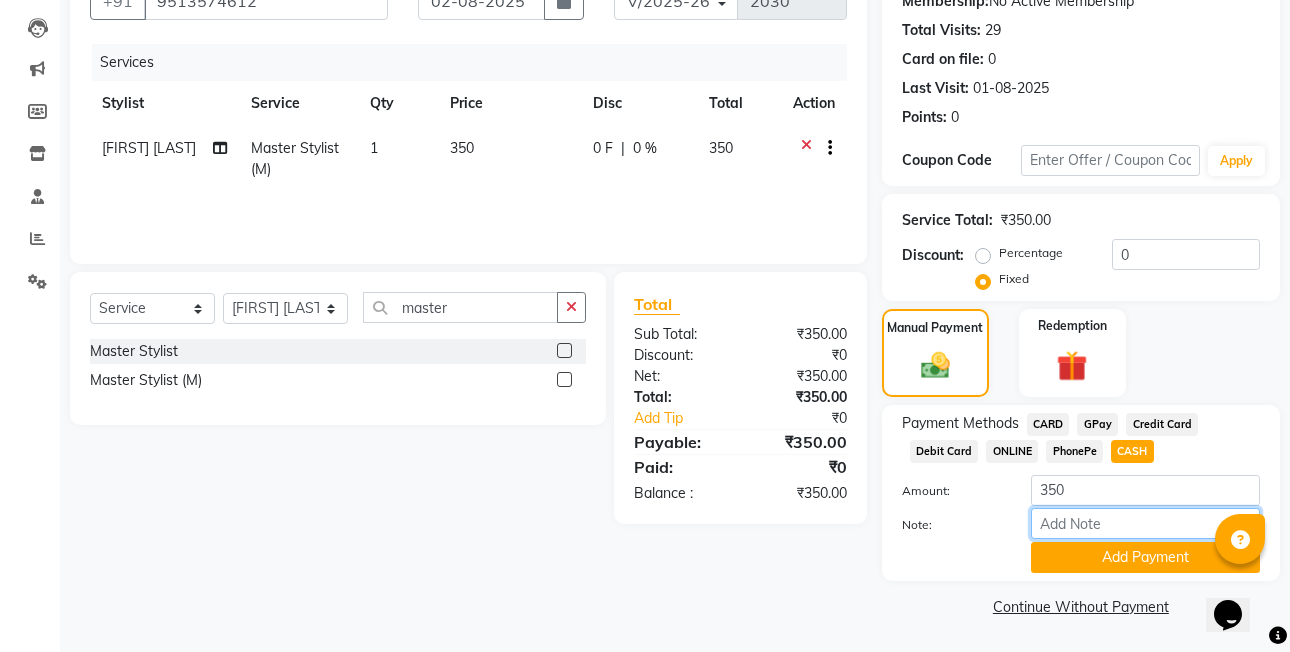 click on "Note:" at bounding box center [1145, 523] 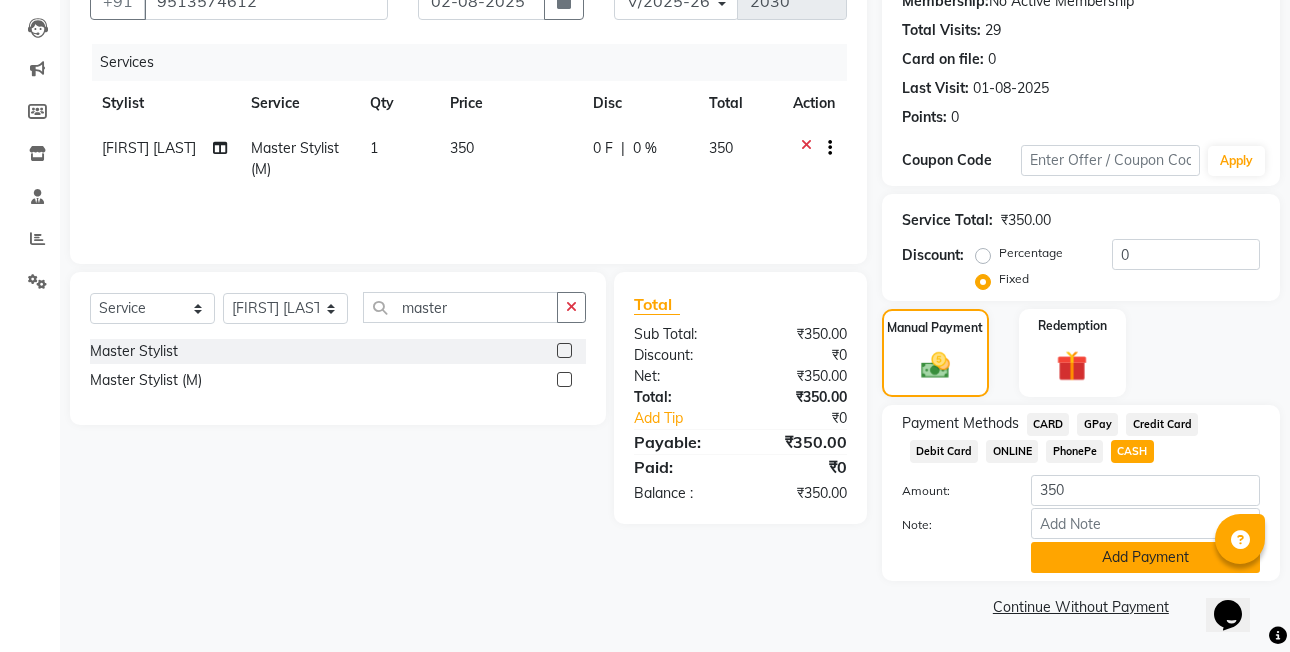 click on "Add Payment" 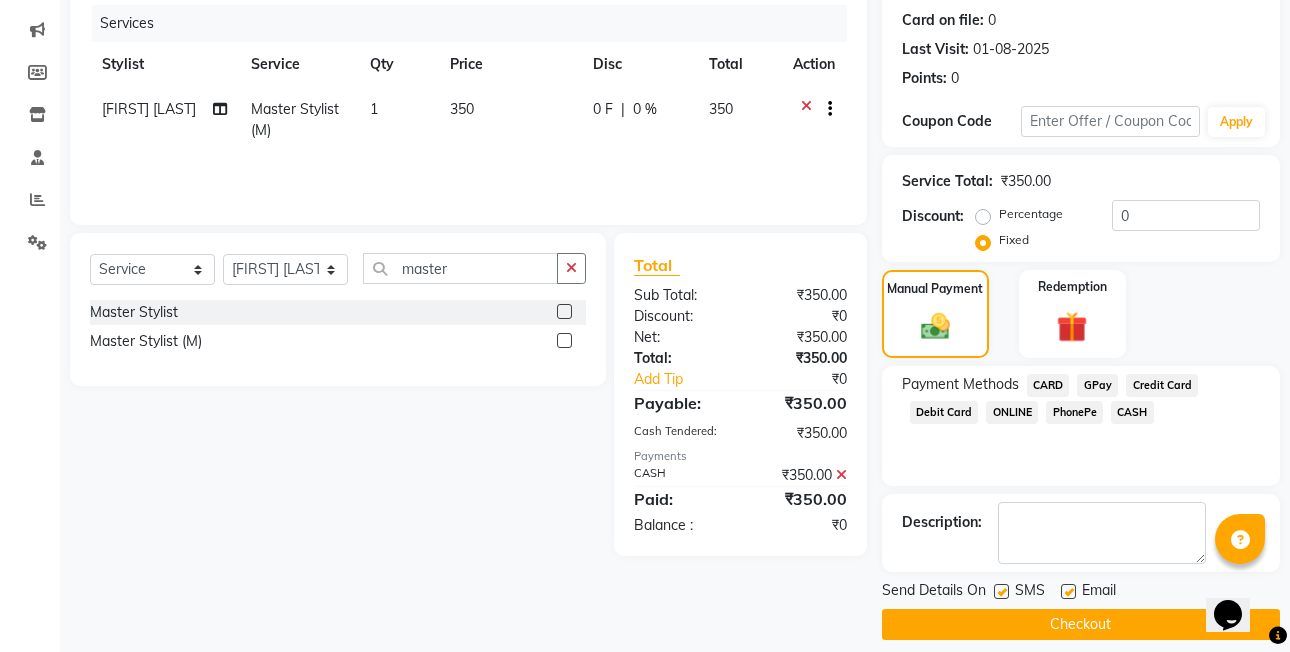 scroll, scrollTop: 261, scrollLeft: 0, axis: vertical 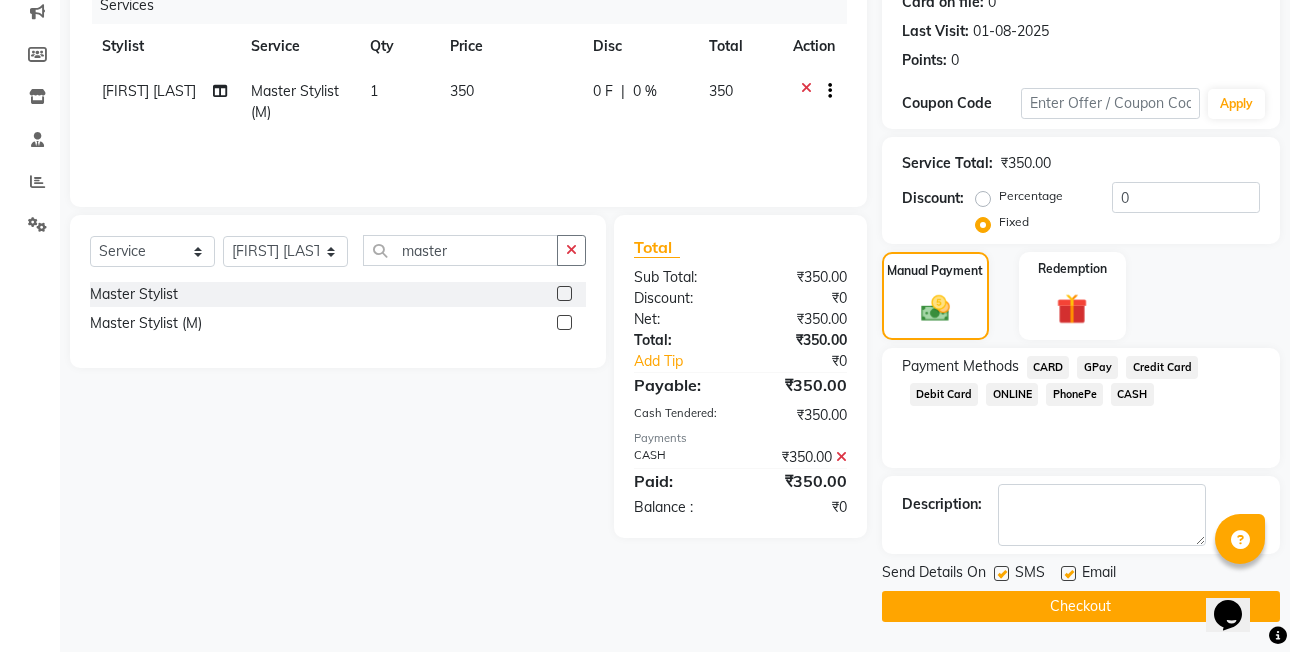 click on "Checkout" 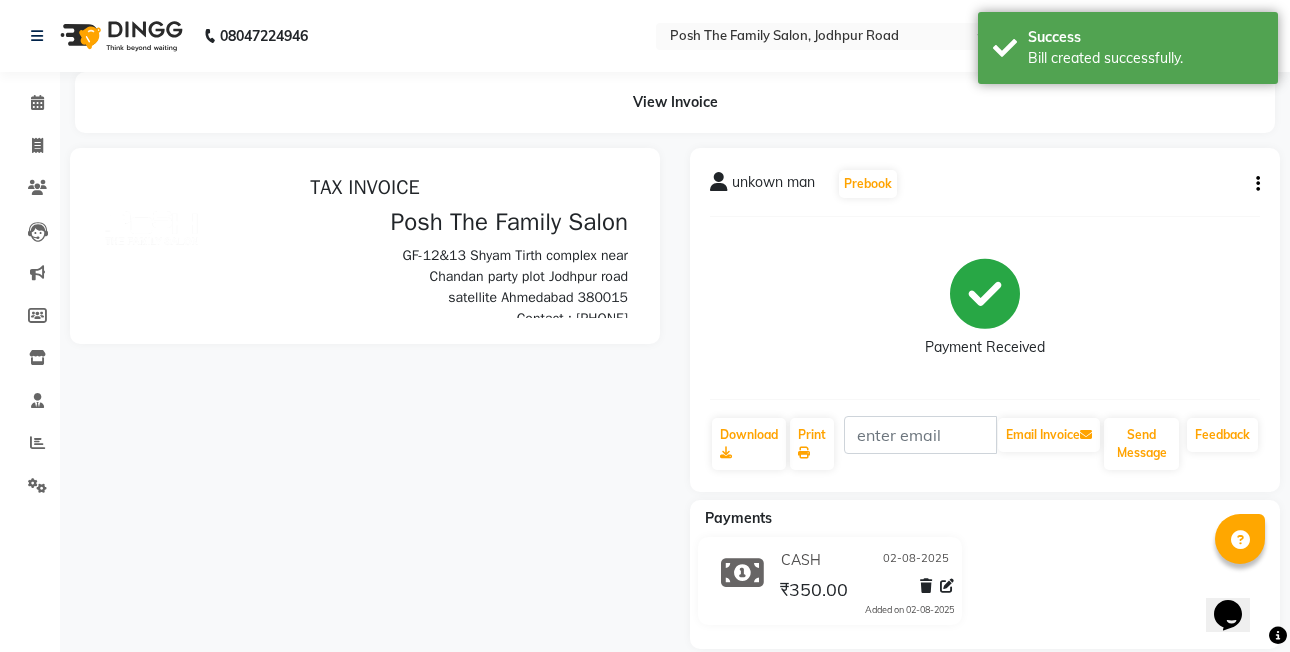 scroll, scrollTop: 0, scrollLeft: 0, axis: both 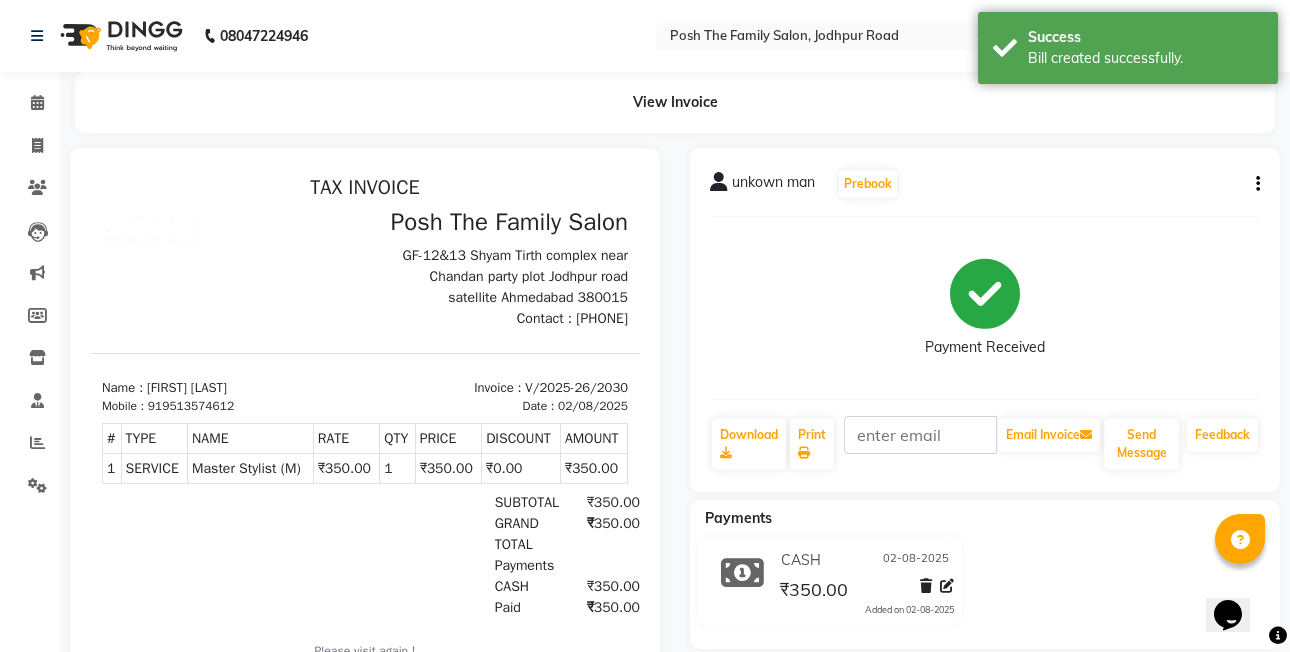 click 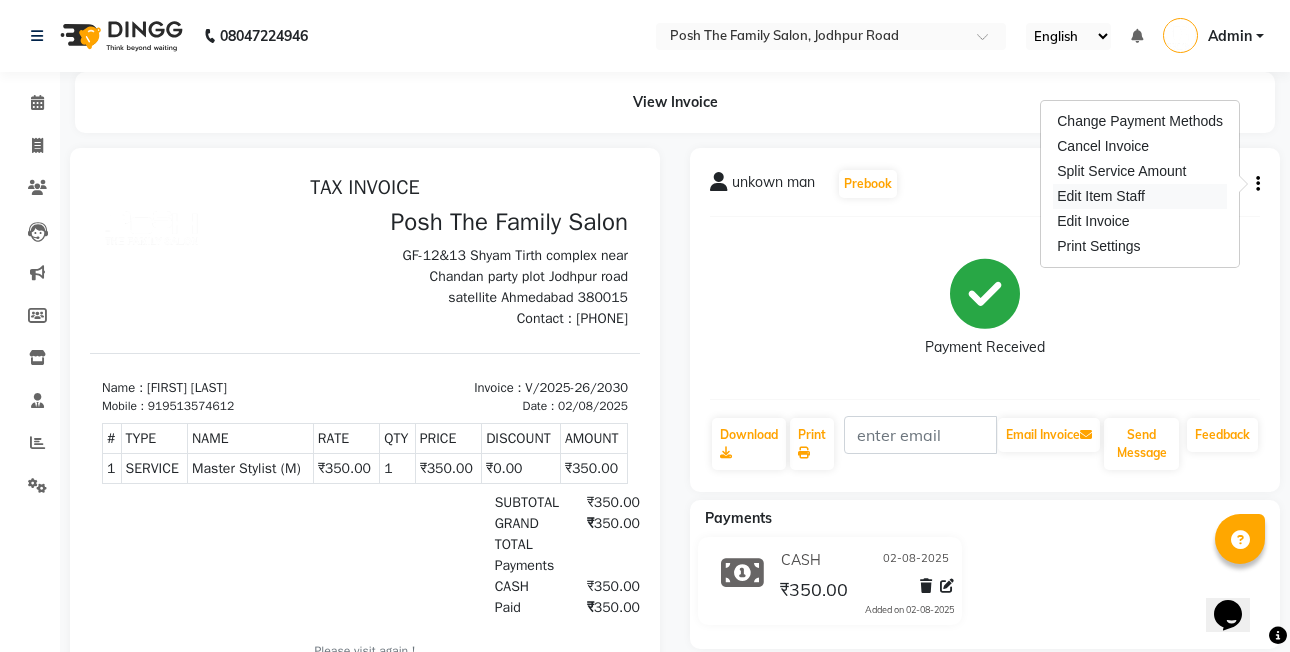 click on "Edit Item Staff" at bounding box center [1140, 196] 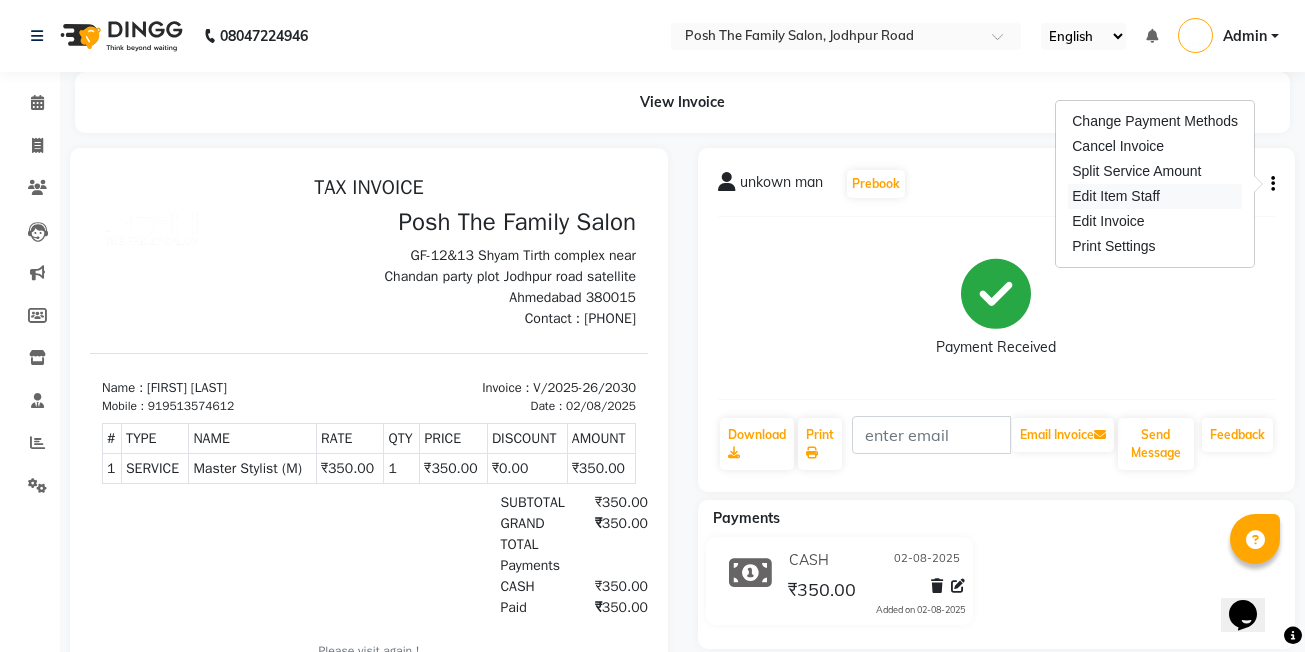select on "53726" 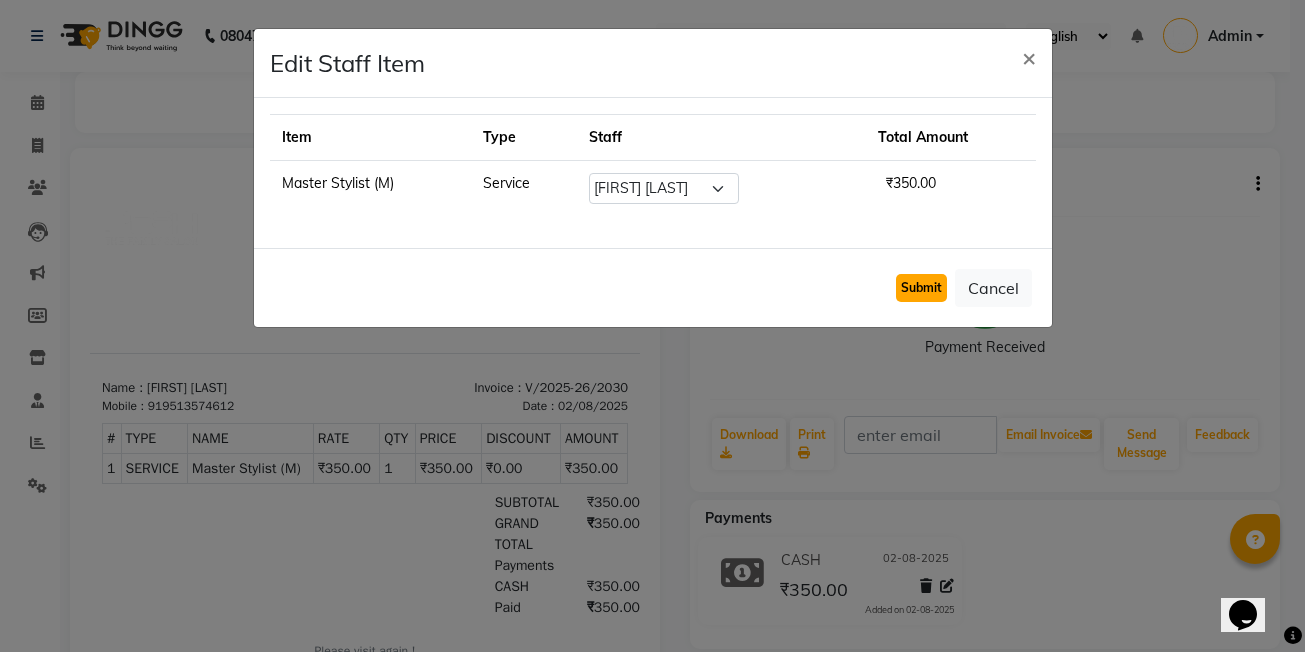 click on "Submit" 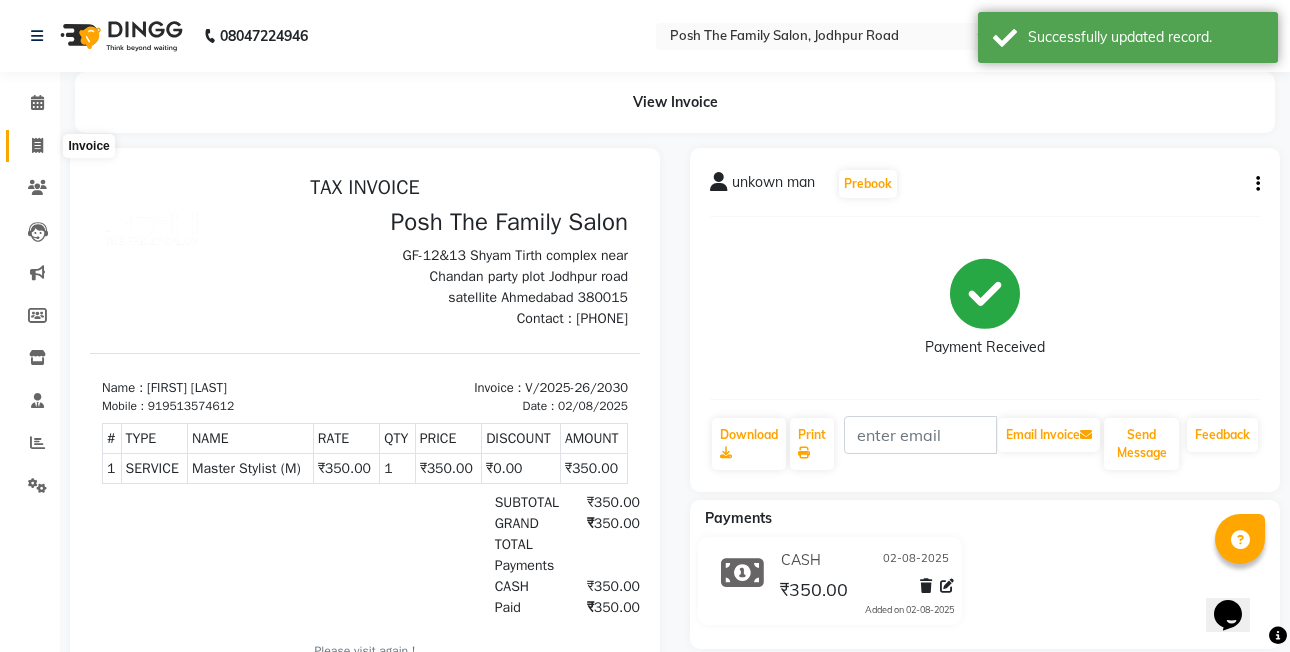 click 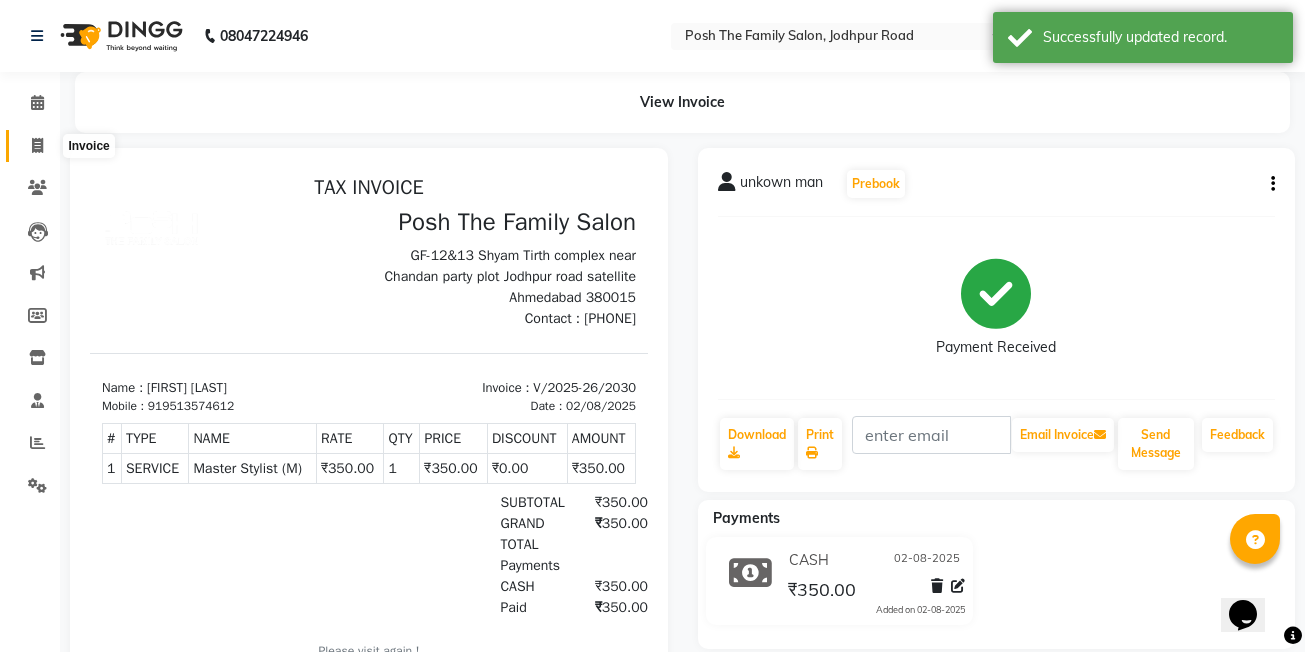 select on "6199" 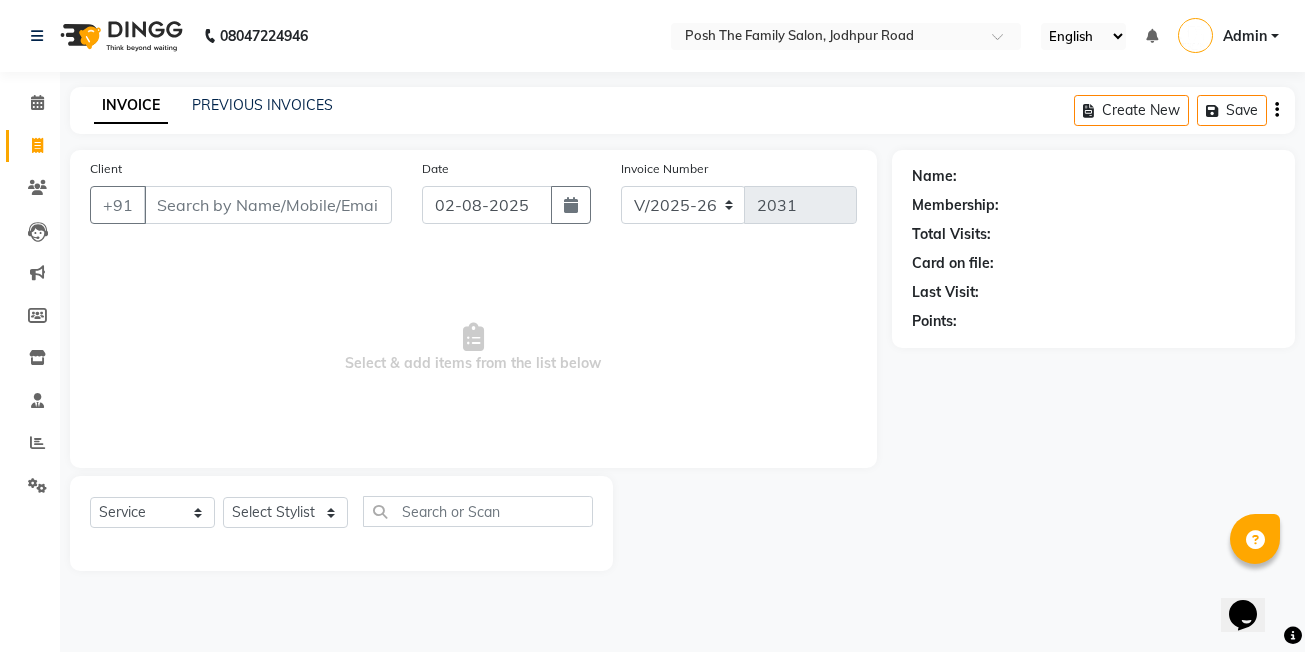 click on "INVOICE PREVIOUS INVOICES Create New   Save" 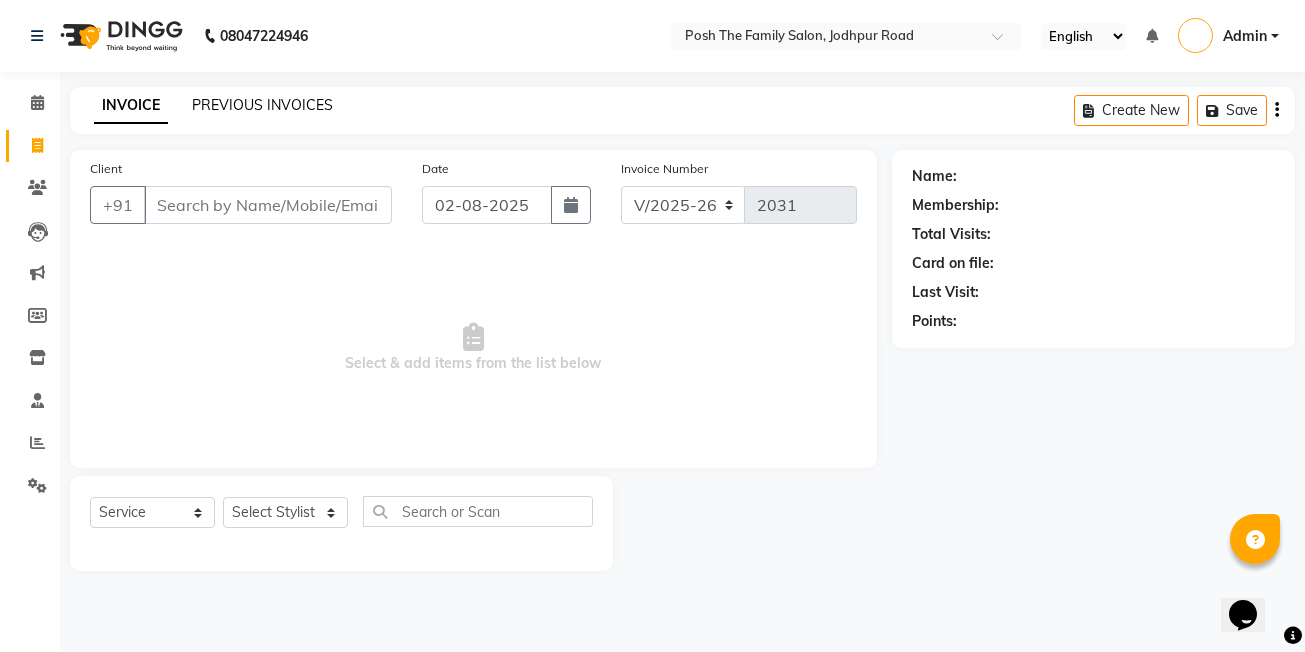 click on "PREVIOUS INVOICES" 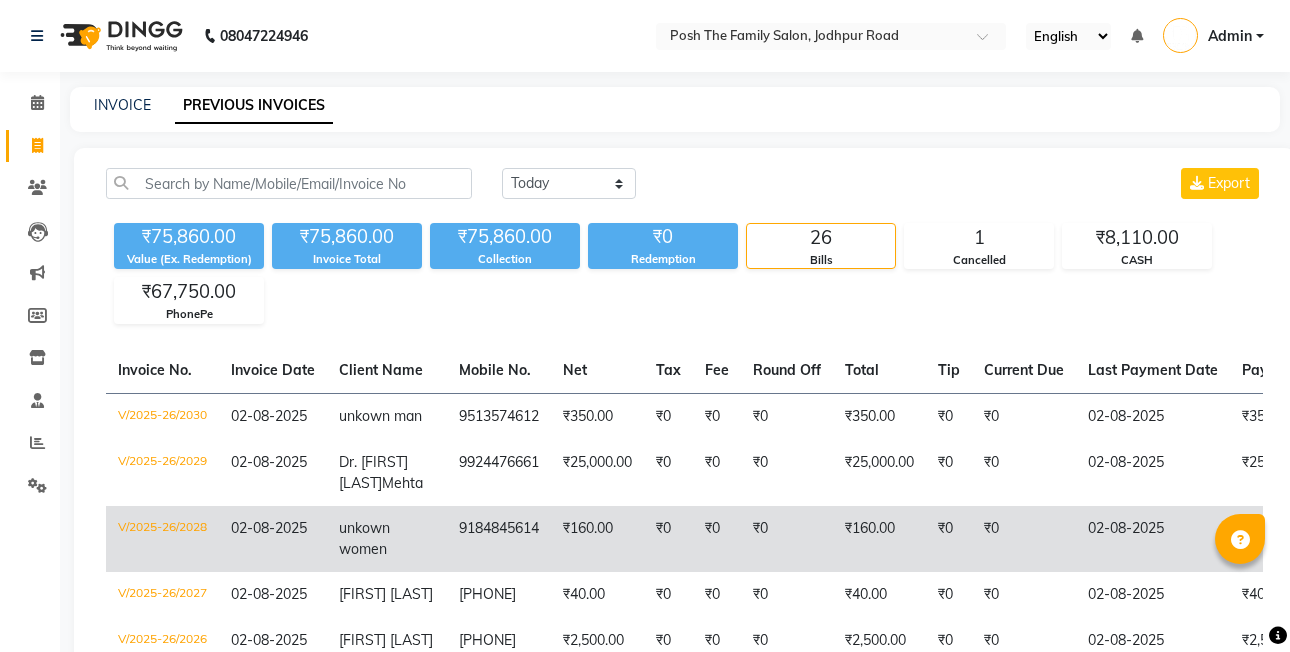 click on "unkown women" 